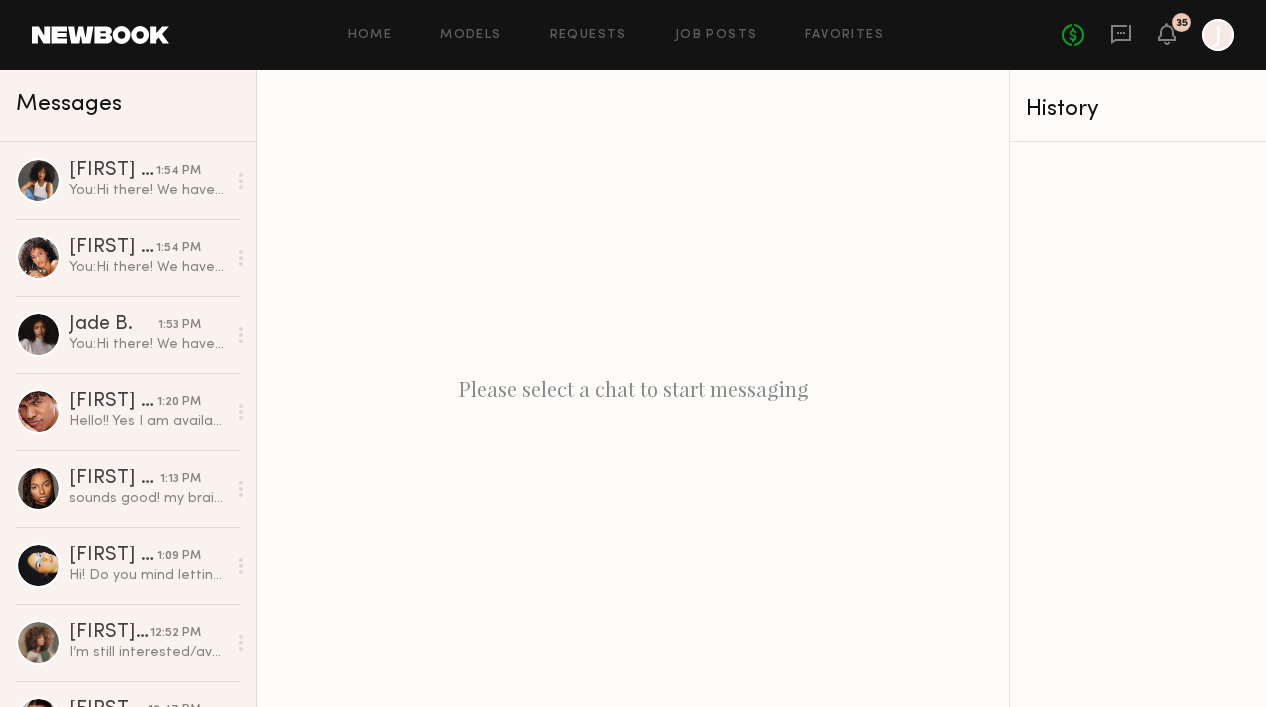 scroll, scrollTop: 0, scrollLeft: 0, axis: both 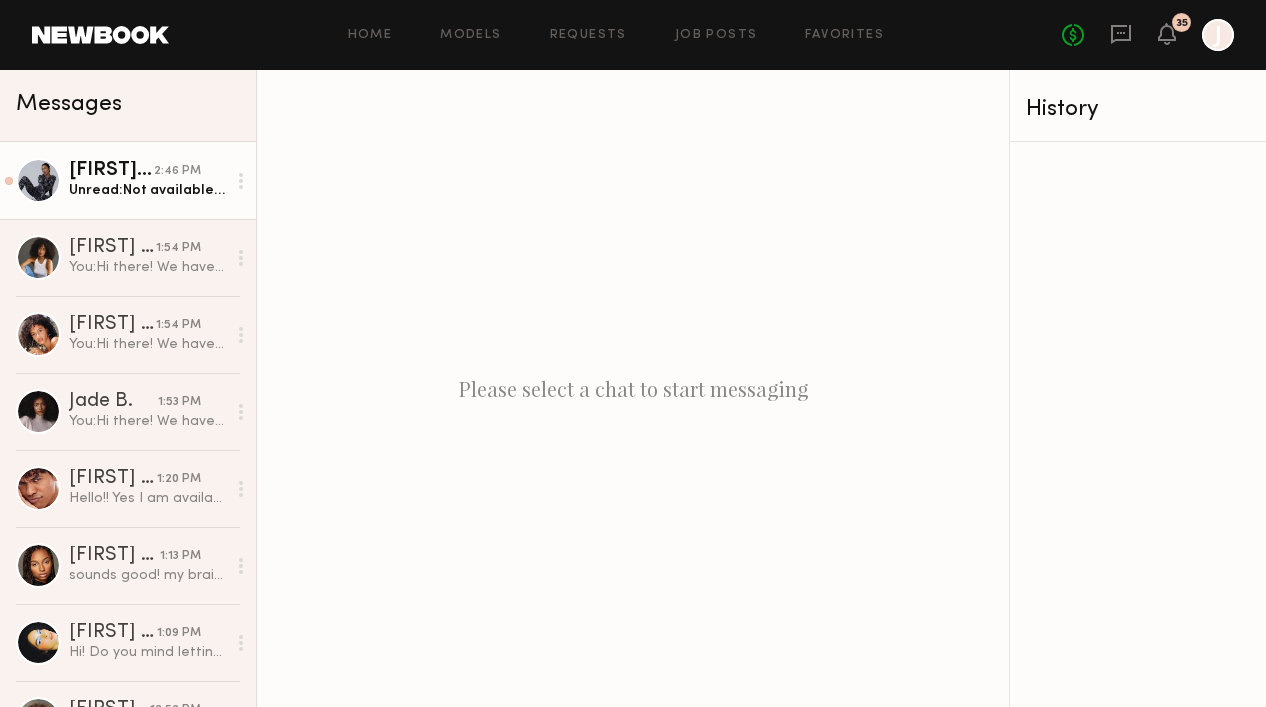 click on "[FIRST] [LAST]" 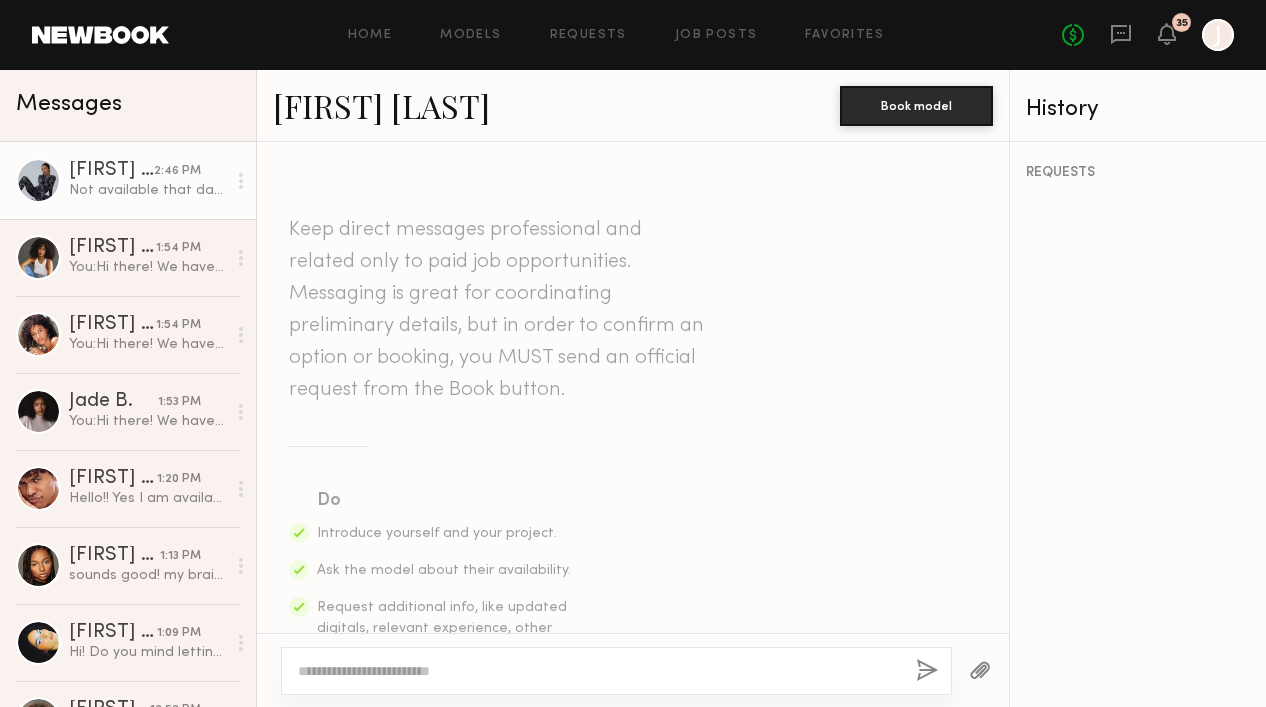 scroll, scrollTop: 1257, scrollLeft: 0, axis: vertical 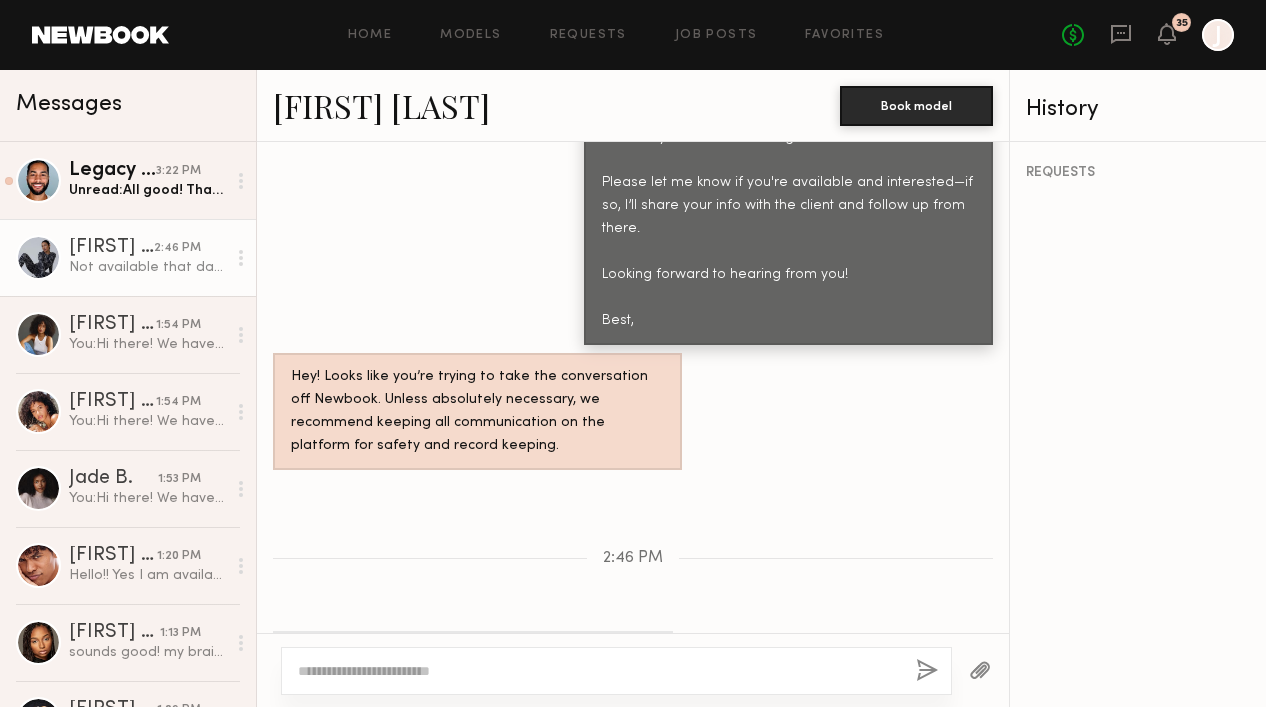 click on "Legacy D." 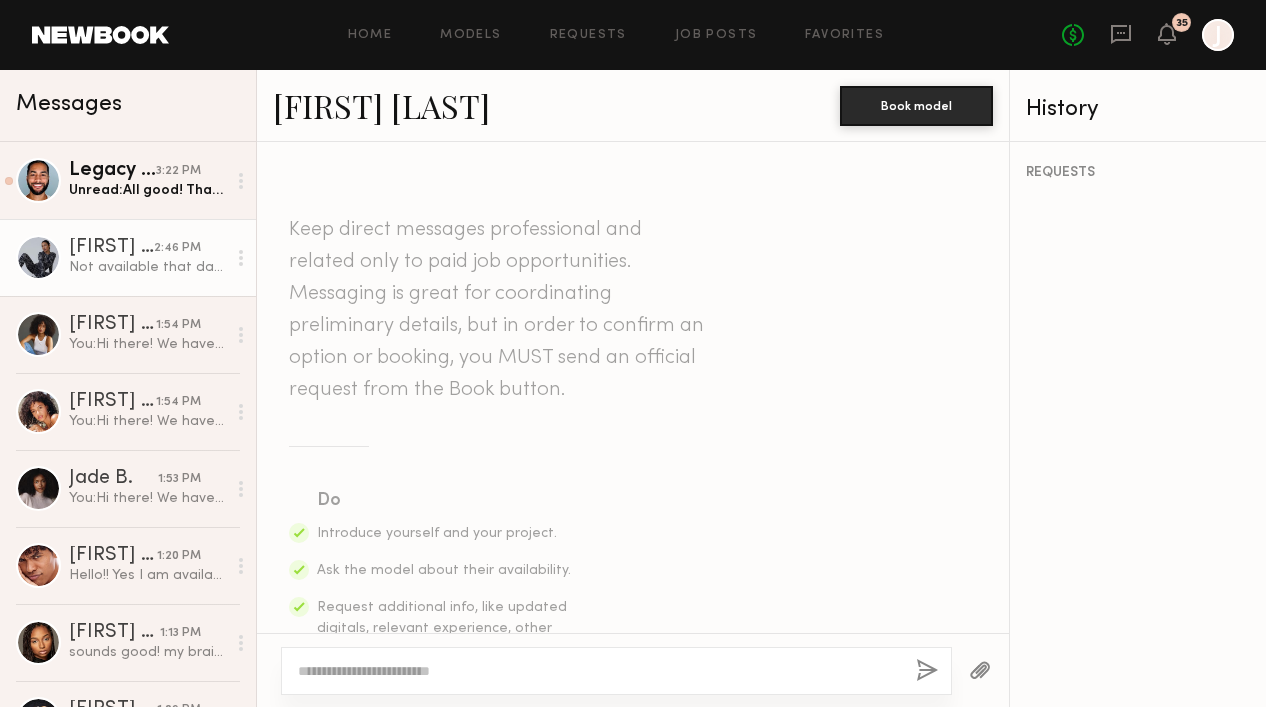 scroll, scrollTop: 0, scrollLeft: 0, axis: both 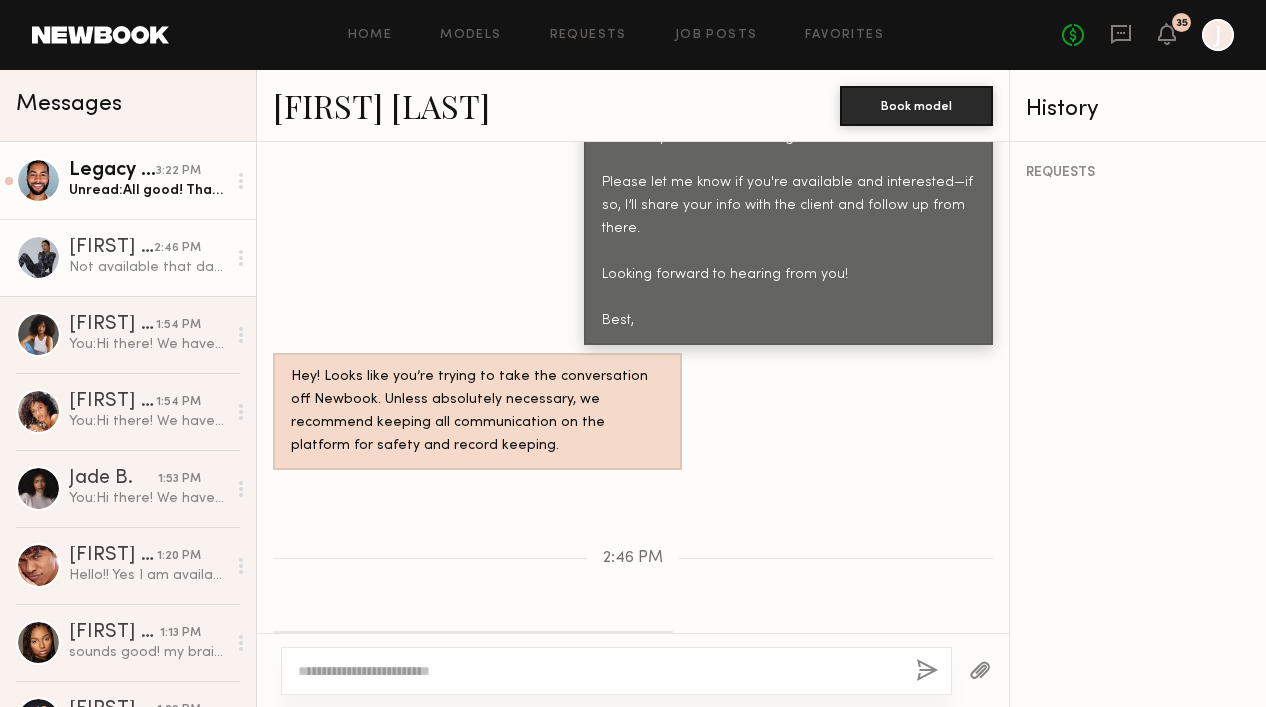 click on "3:22 PM" 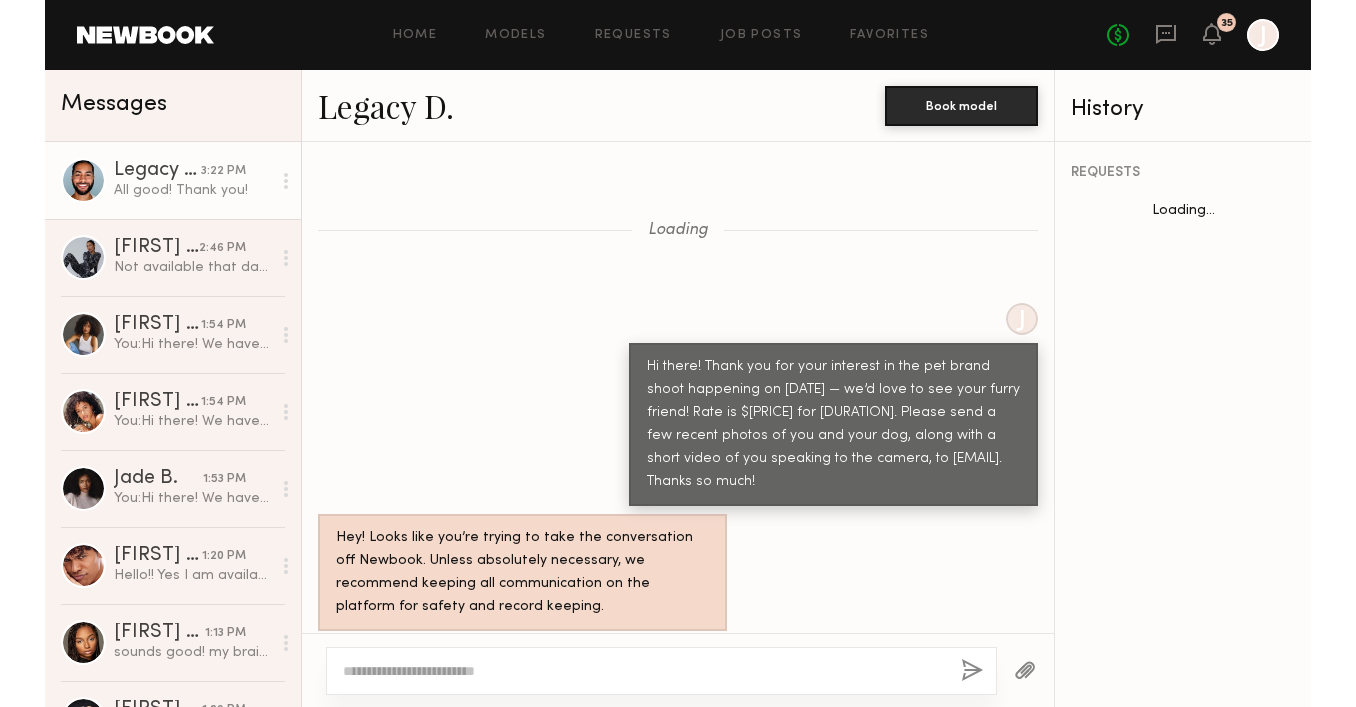 scroll, scrollTop: 2006, scrollLeft: 0, axis: vertical 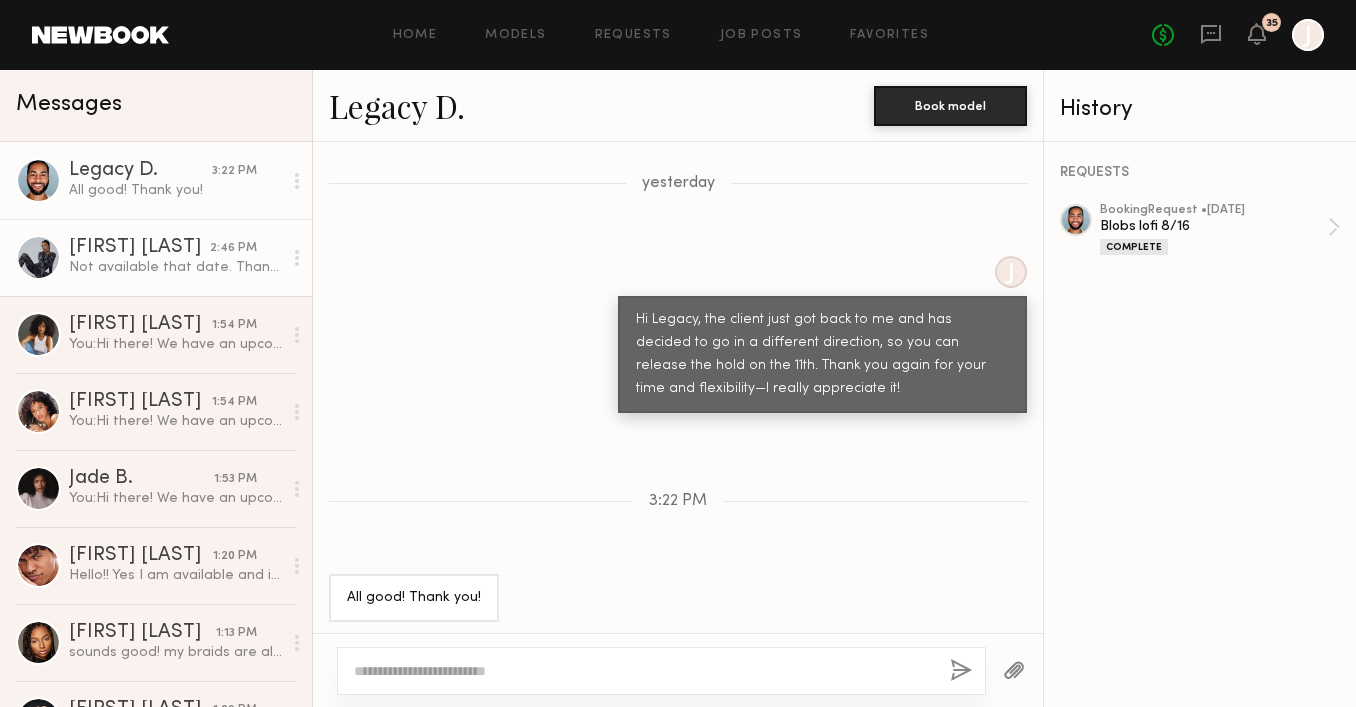 click on "Not available that date. Thanks for the consideration!" 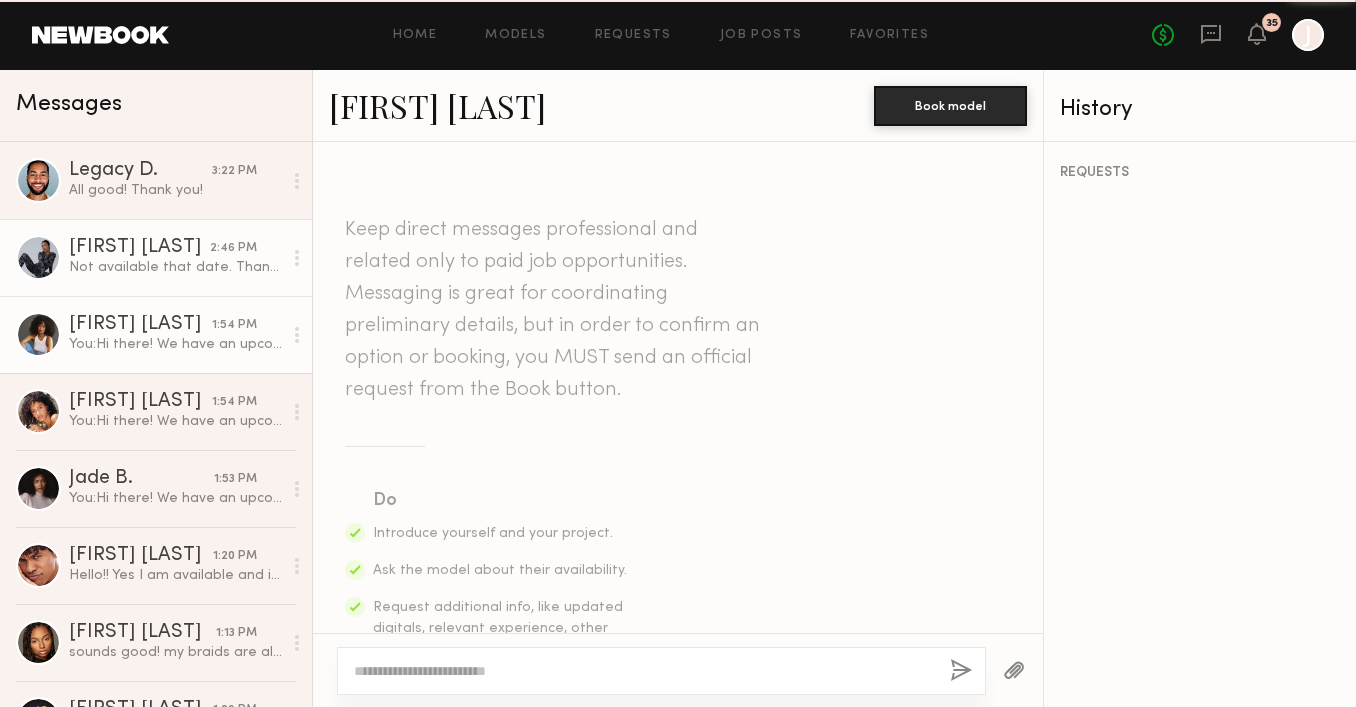 scroll, scrollTop: 1257, scrollLeft: 0, axis: vertical 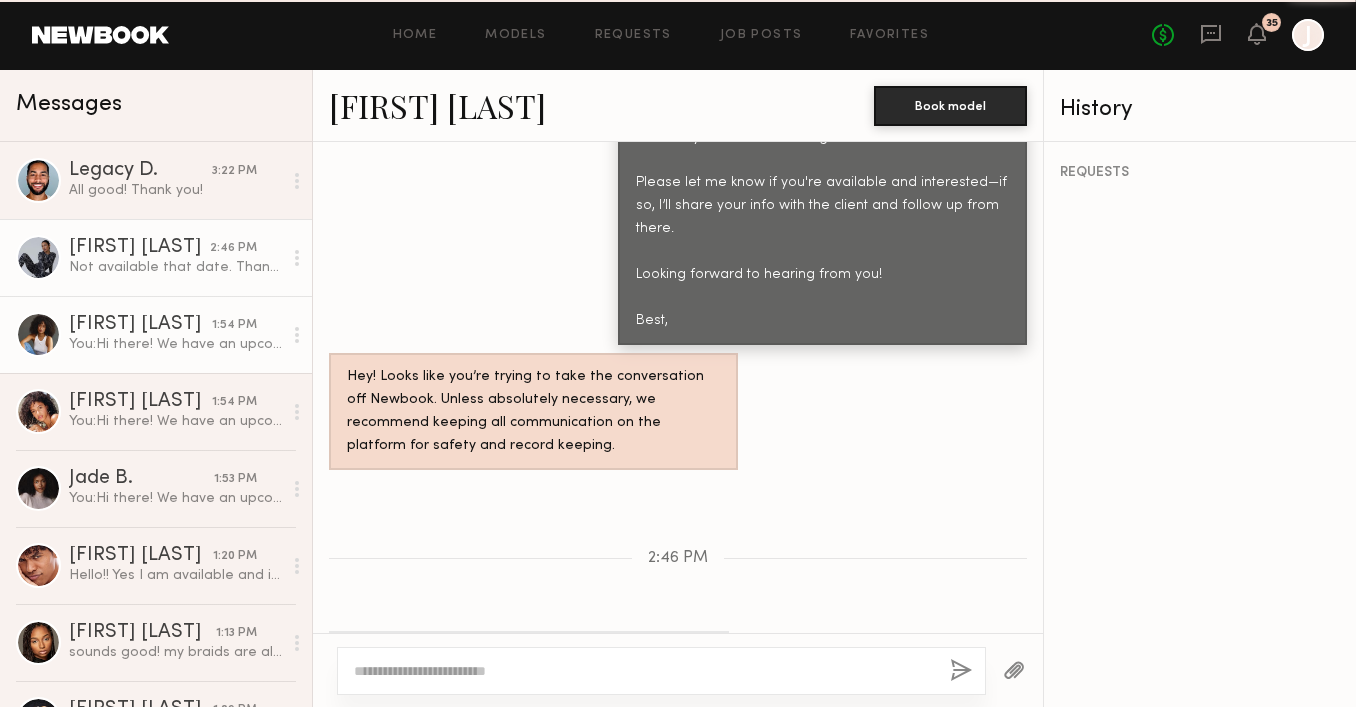 click on "Cyan C. 1:54 PM You:  Hi there!
We have an upcoming photo and video shoot for a pet brand on the 11th. You'll be interacting with cats and a dog already booked for the shoot, so being comfortable around animals is important. Rate is $350 for 3 hours
Please let me know if you're available and interested—if so, I’ll share your info with the client and follow up from there.
Looking forward to hearing from you!
Best," 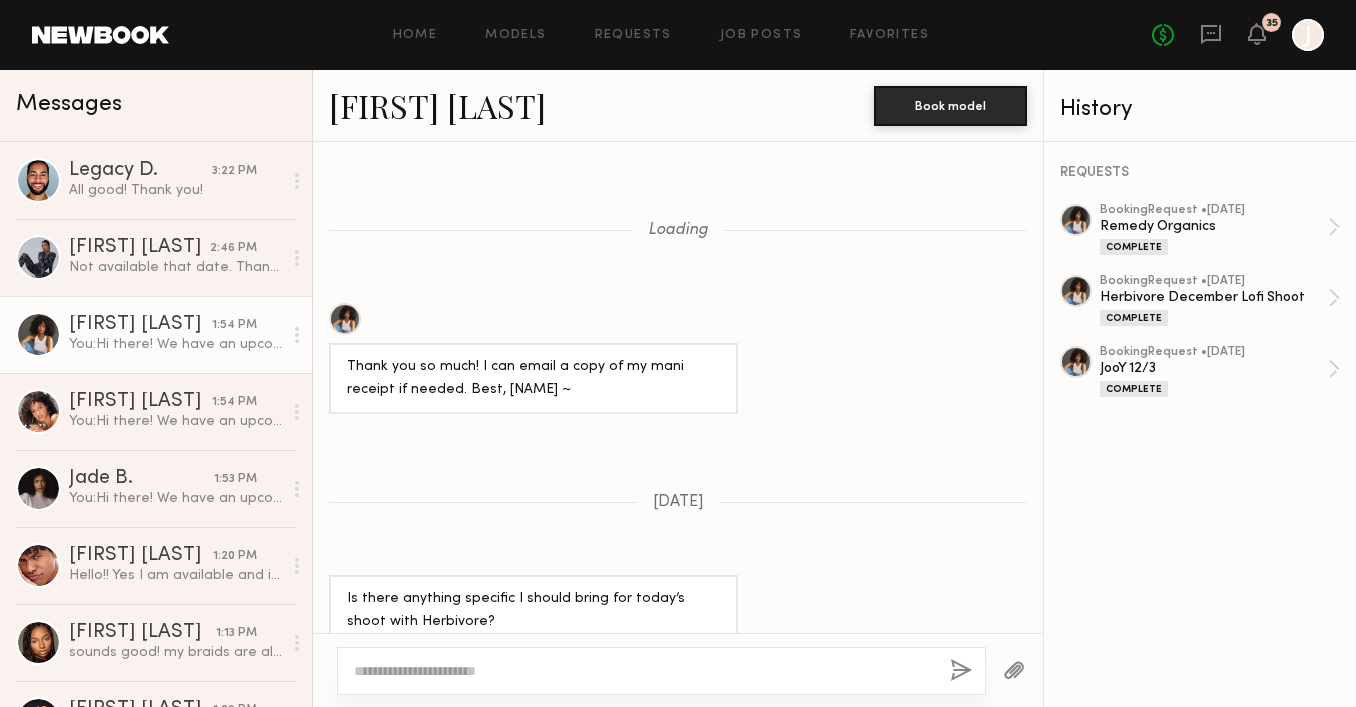 scroll, scrollTop: 1661, scrollLeft: 0, axis: vertical 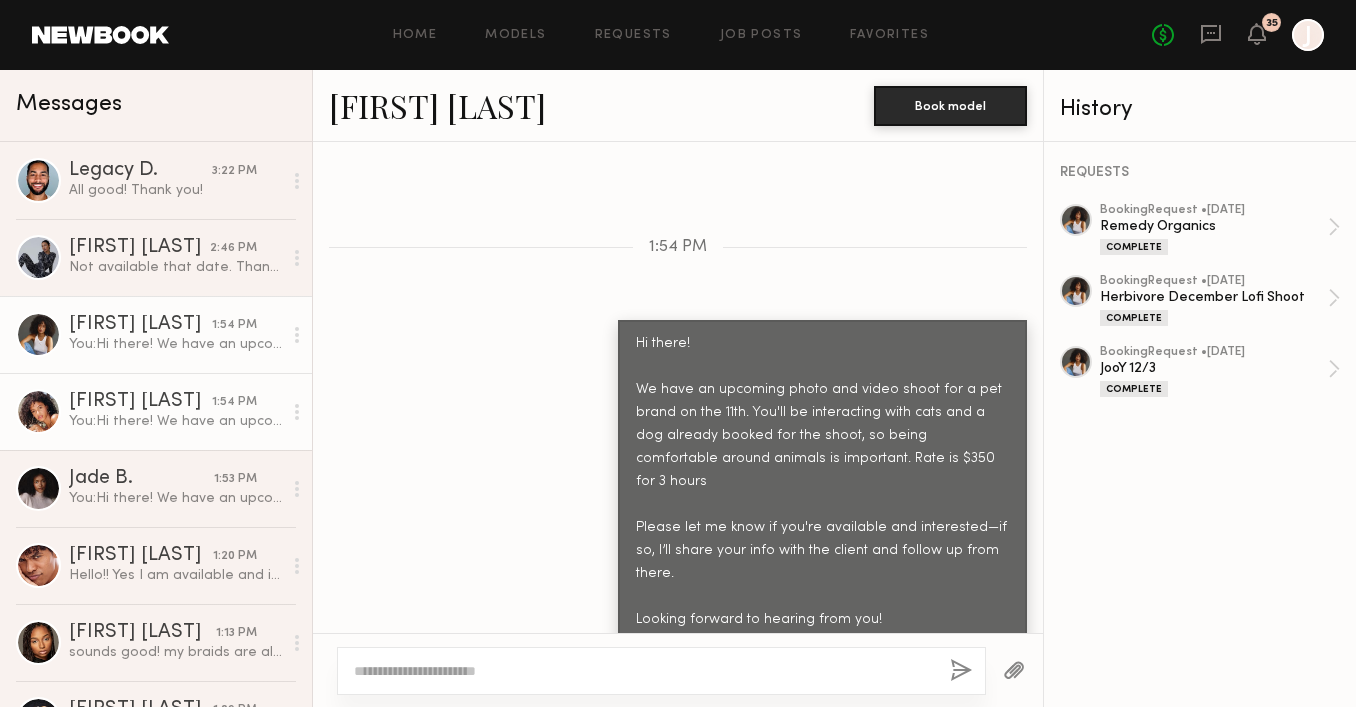 click on "You:  Hi there!
We have an upcoming photo and video shoot for a pet brand on the 11th. You'll be interacting with cats and a dog already booked for the shoot, so being comfortable around animals is important. Rate is $350 for 3 hours
Please let me know if you're available and interested—if so, I’ll share your info with the client and follow up from there.
Looking forward to hearing from you!
Best," 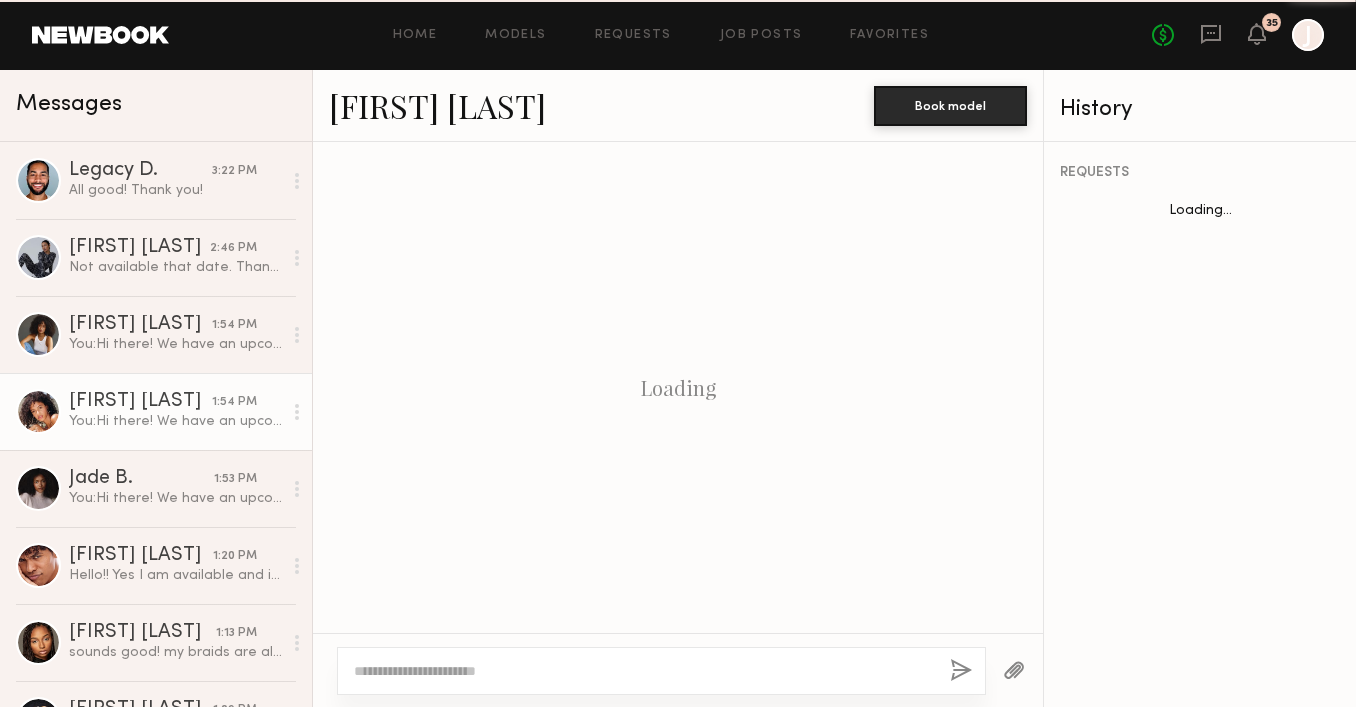scroll, scrollTop: 94, scrollLeft: 0, axis: vertical 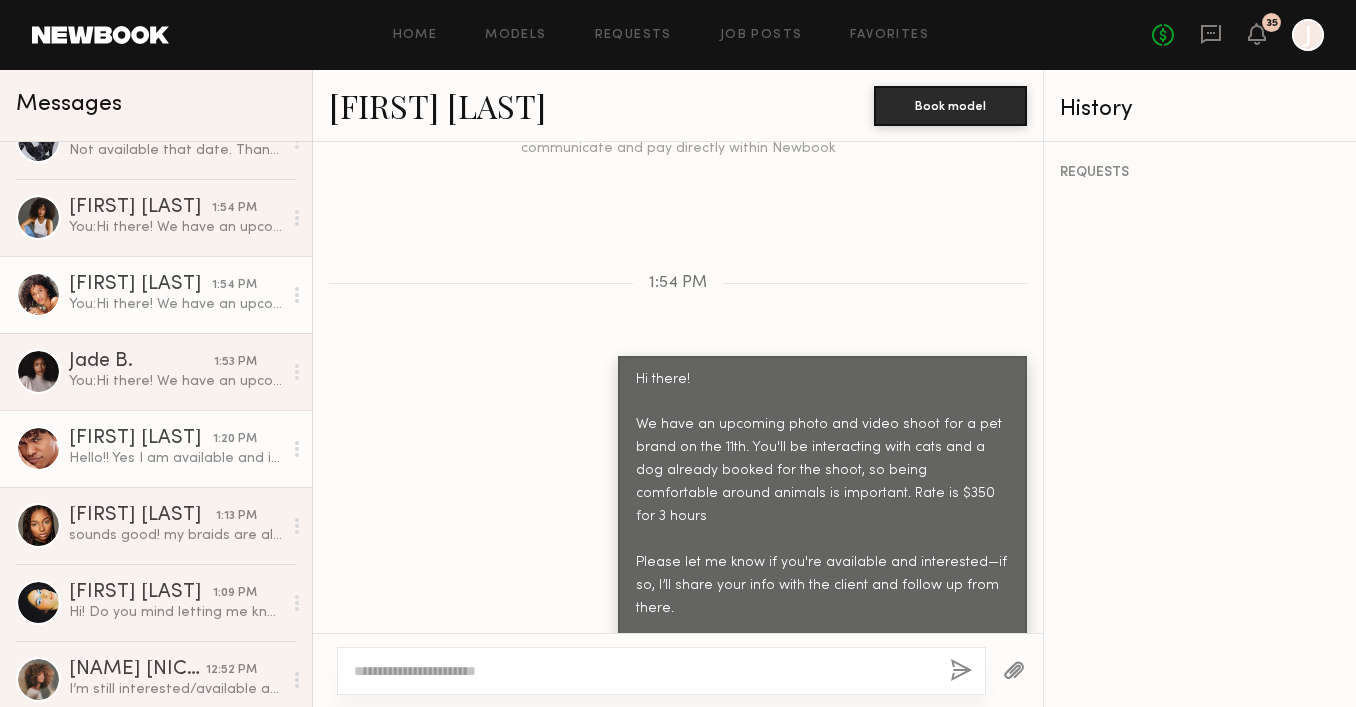 click on "Royce V. 1:20 PM Hello!! Yes I am available and interested!!" 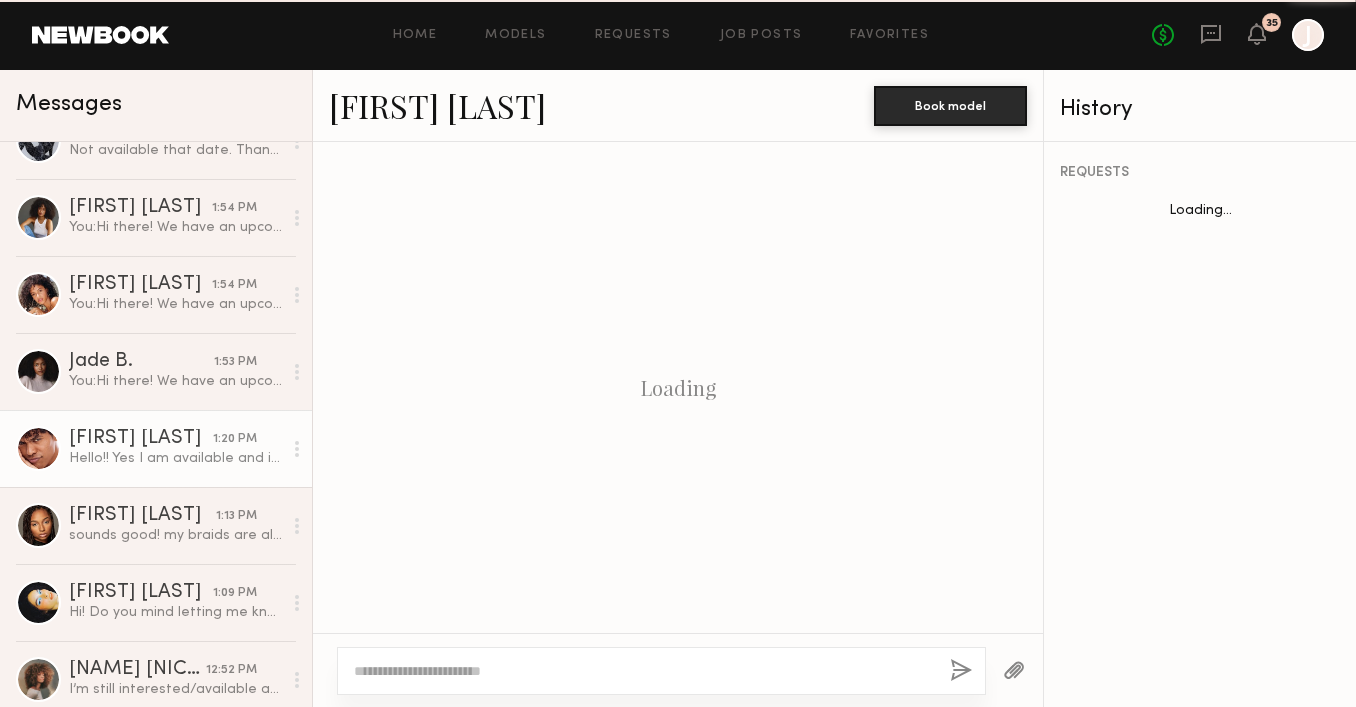 scroll, scrollTop: 200, scrollLeft: 0, axis: vertical 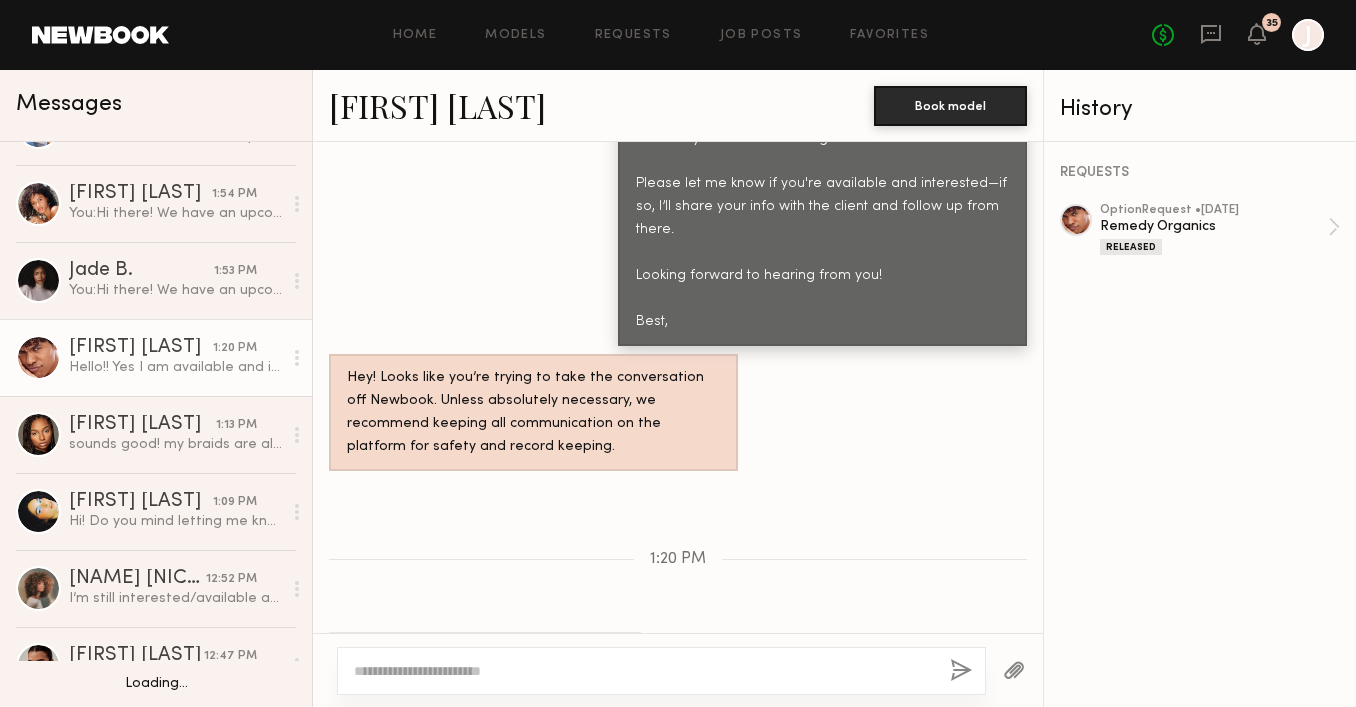 click on "[FIRST] [LAST]" 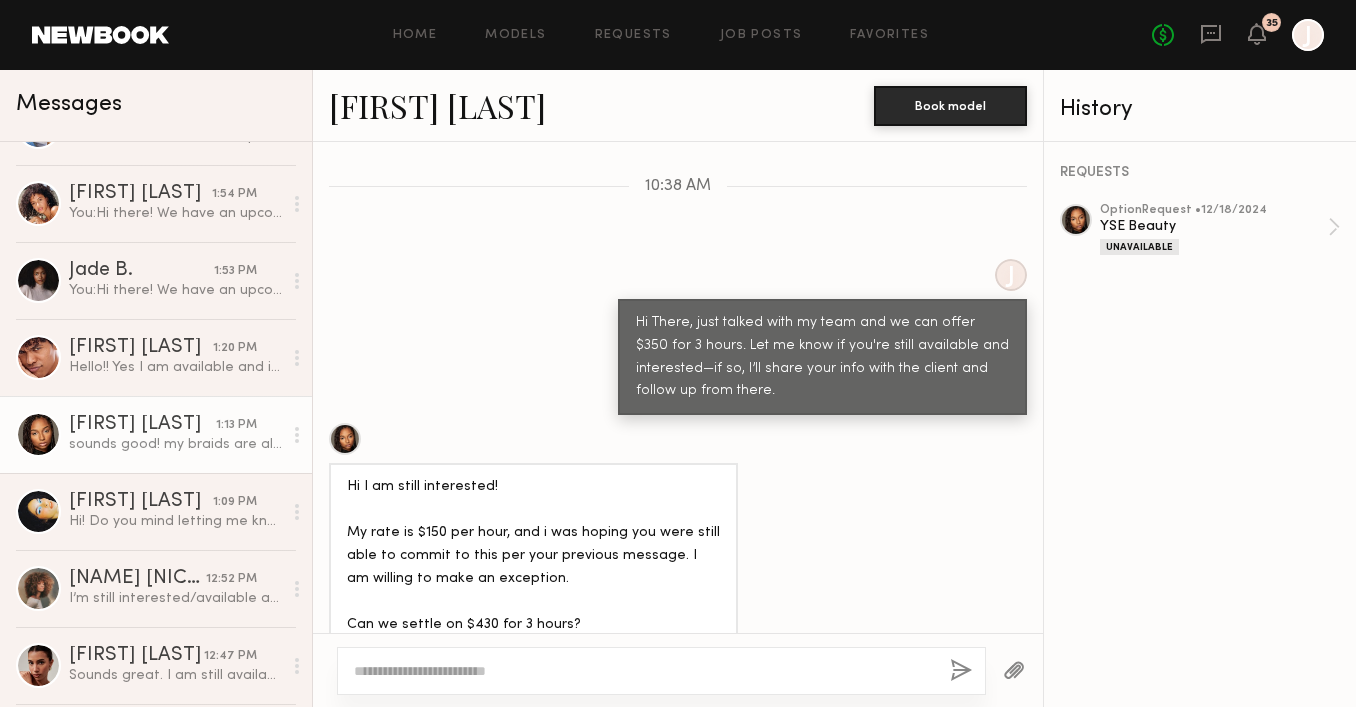 scroll, scrollTop: 1807, scrollLeft: 0, axis: vertical 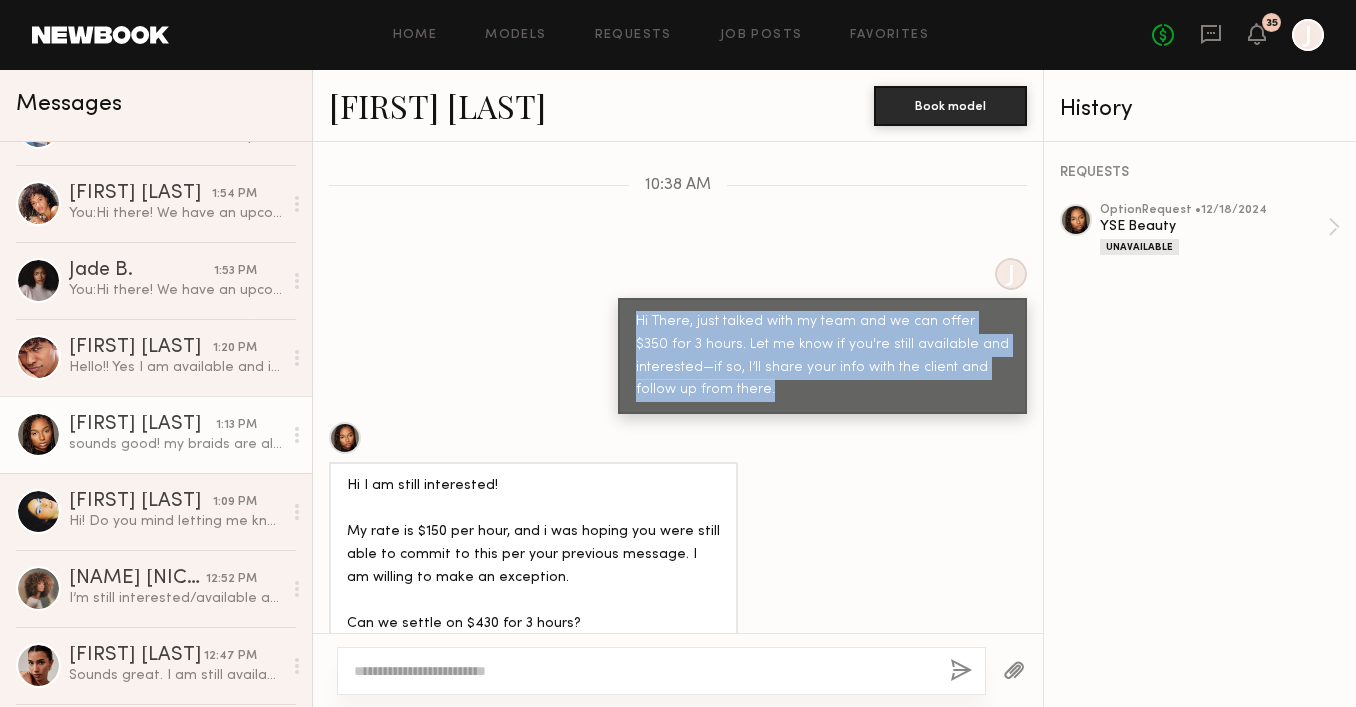 drag, startPoint x: 637, startPoint y: 267, endPoint x: 841, endPoint y: 337, distance: 215.67569 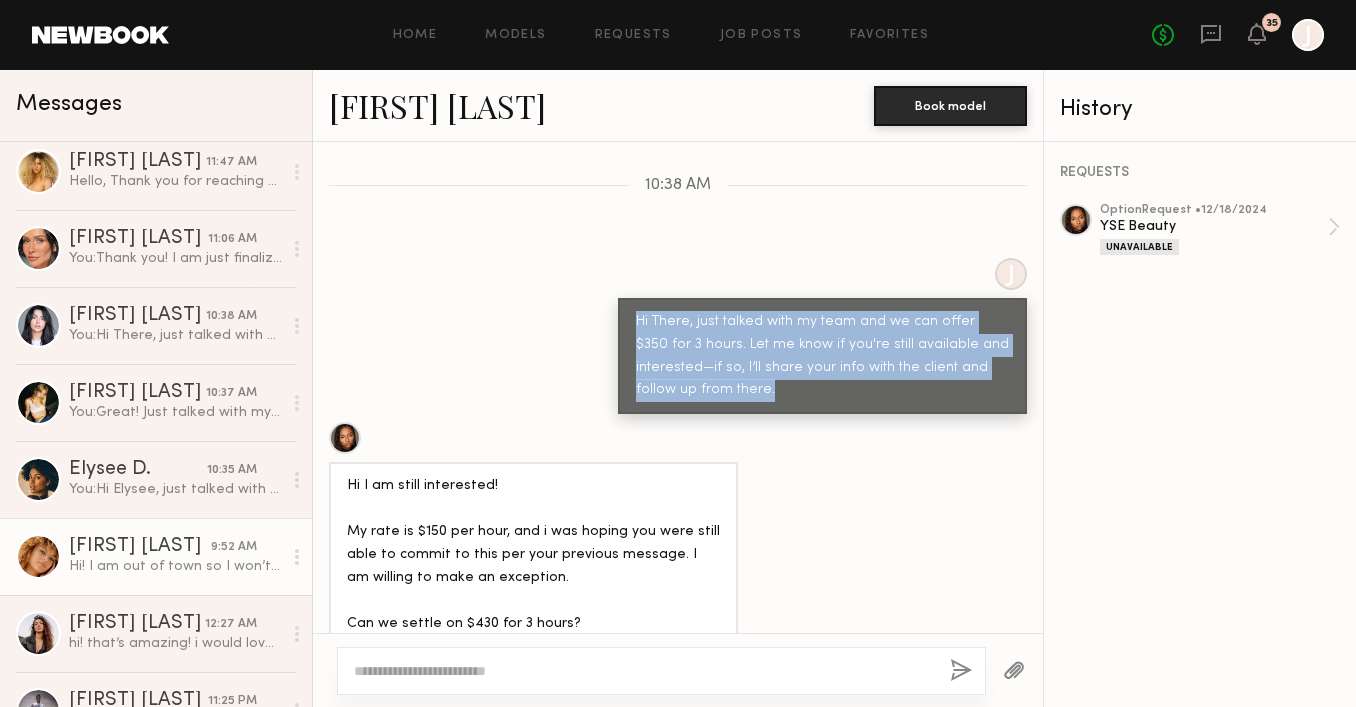 scroll, scrollTop: 991, scrollLeft: 0, axis: vertical 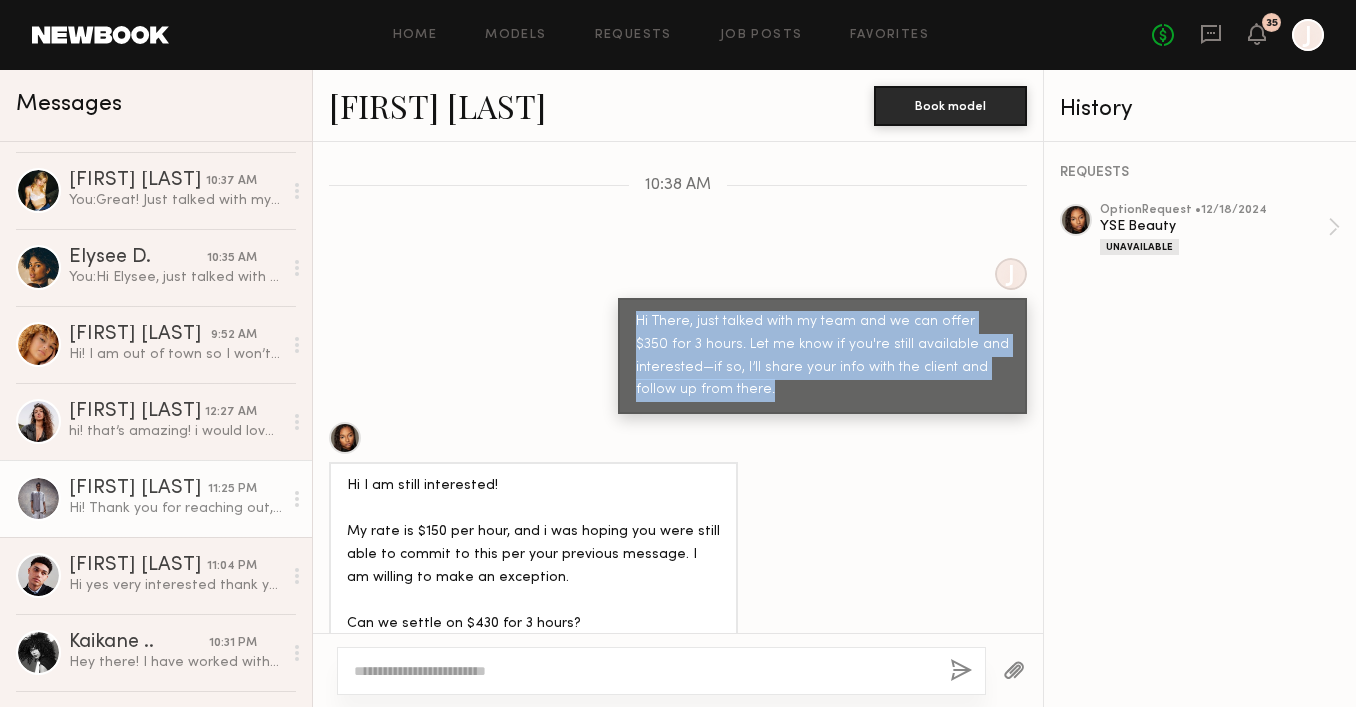 click on "Jordan T. 11:25 PM Hi! Thank you for reaching out, I’m available and interested. Feel free to send over the details when you have them." 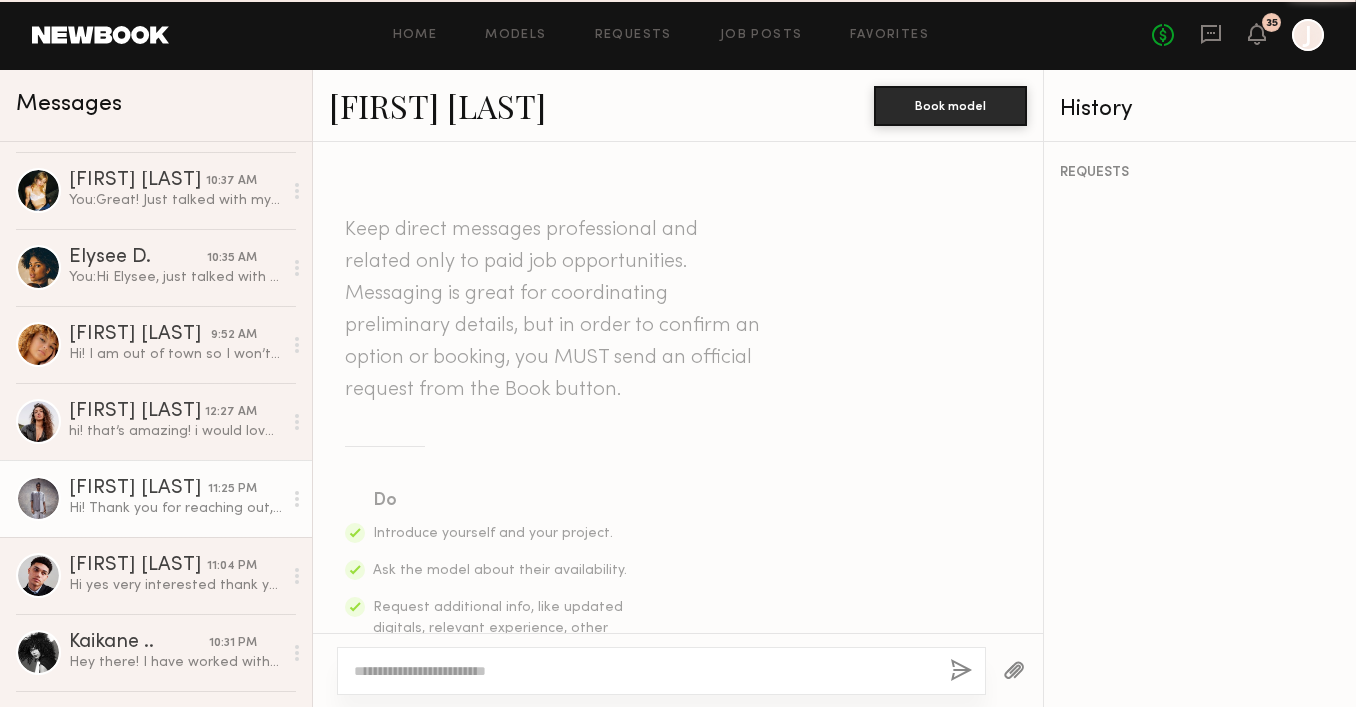 scroll, scrollTop: 1151, scrollLeft: 0, axis: vertical 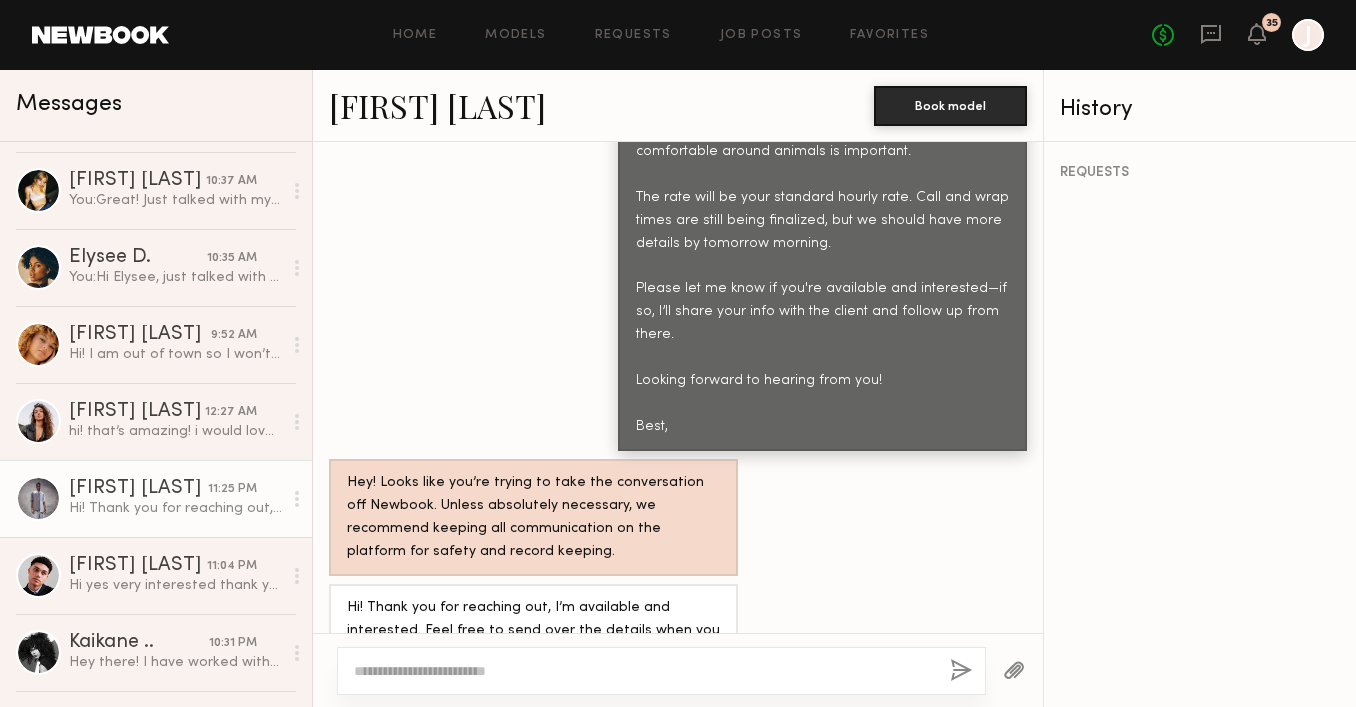 click 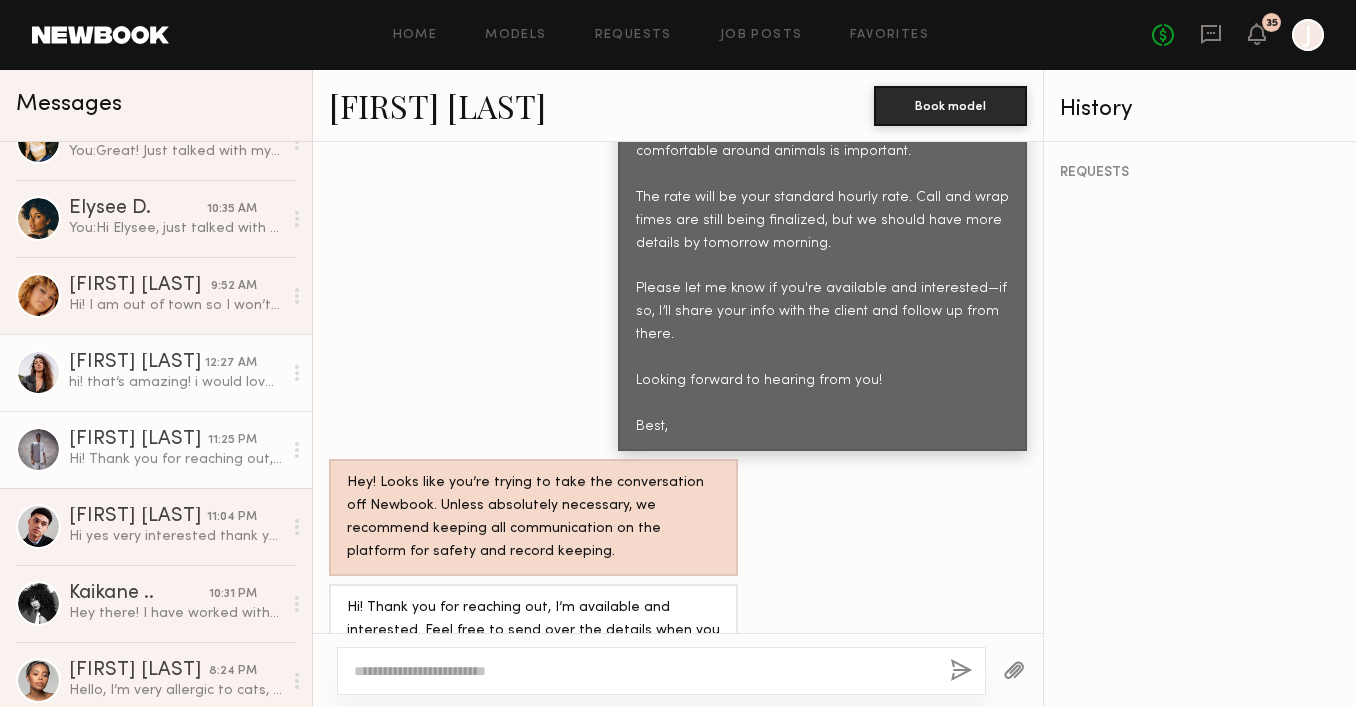 scroll, scrollTop: 1046, scrollLeft: 0, axis: vertical 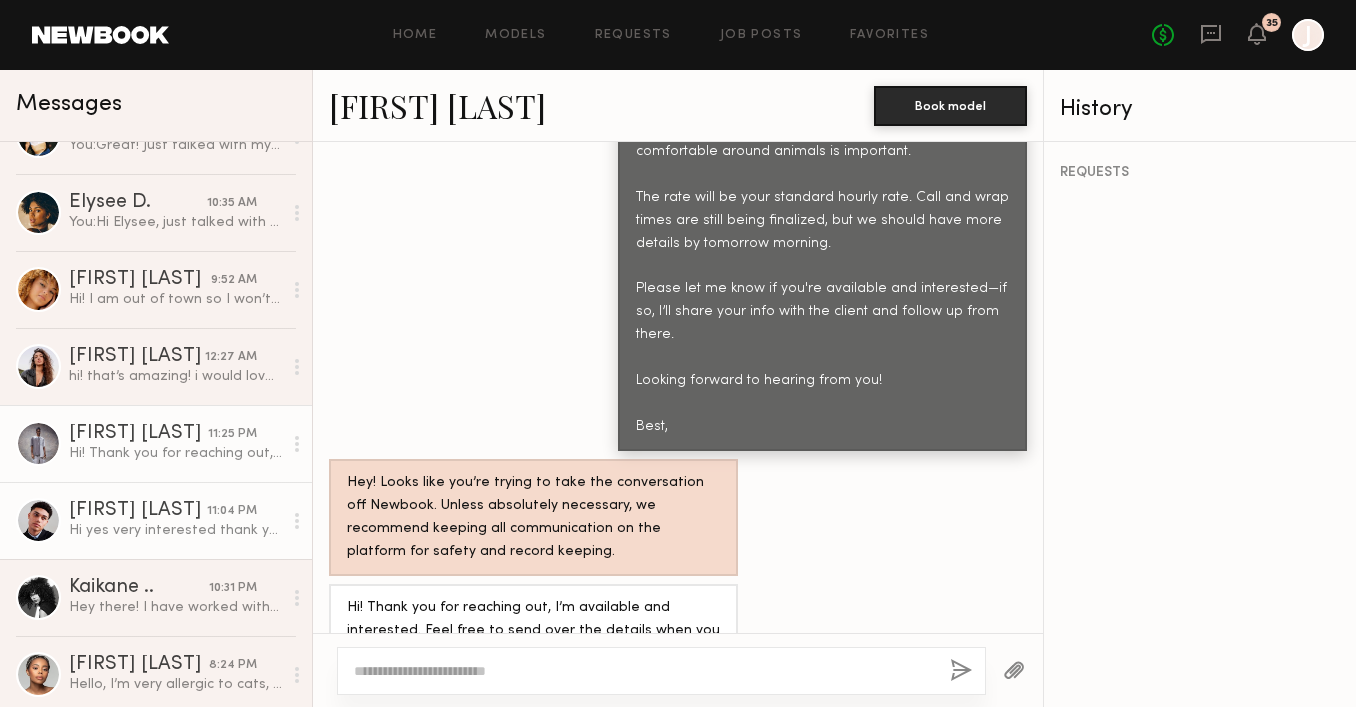 click on "Kjay W." 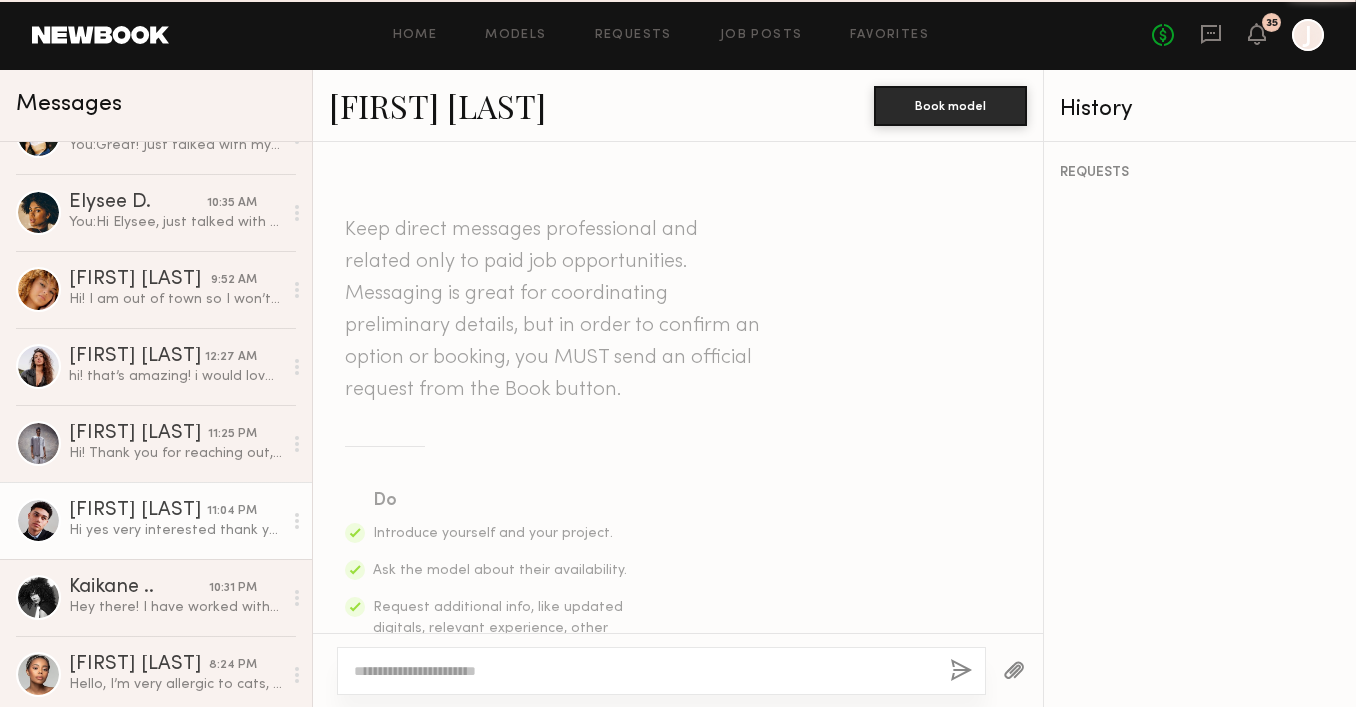 scroll, scrollTop: 1893, scrollLeft: 0, axis: vertical 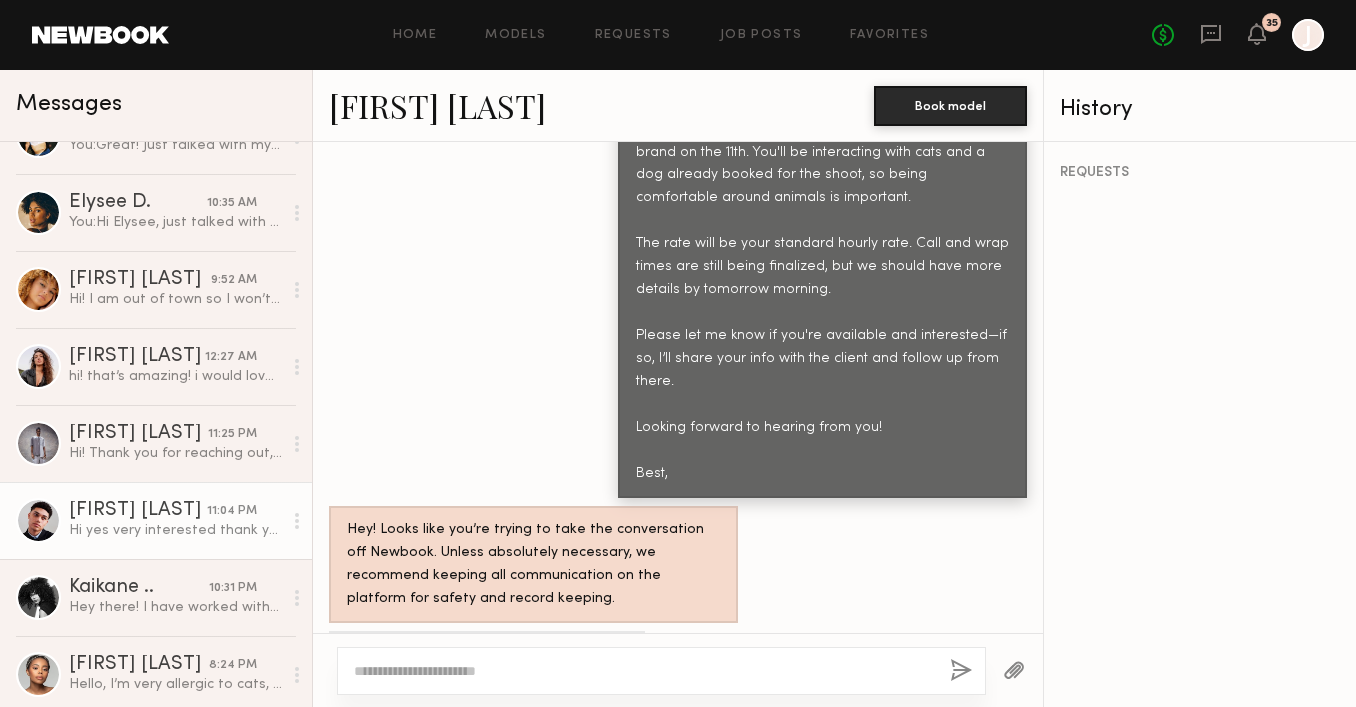 click on "Kjay W." 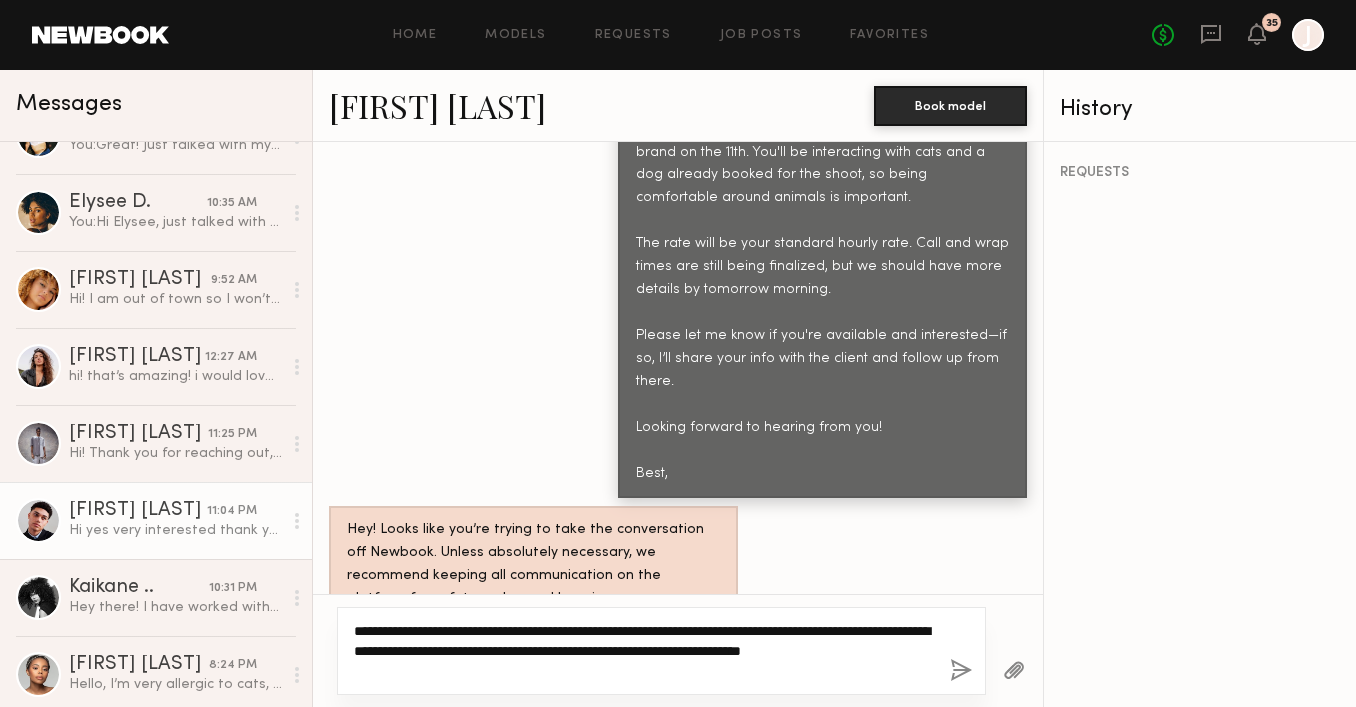 click on "**********" 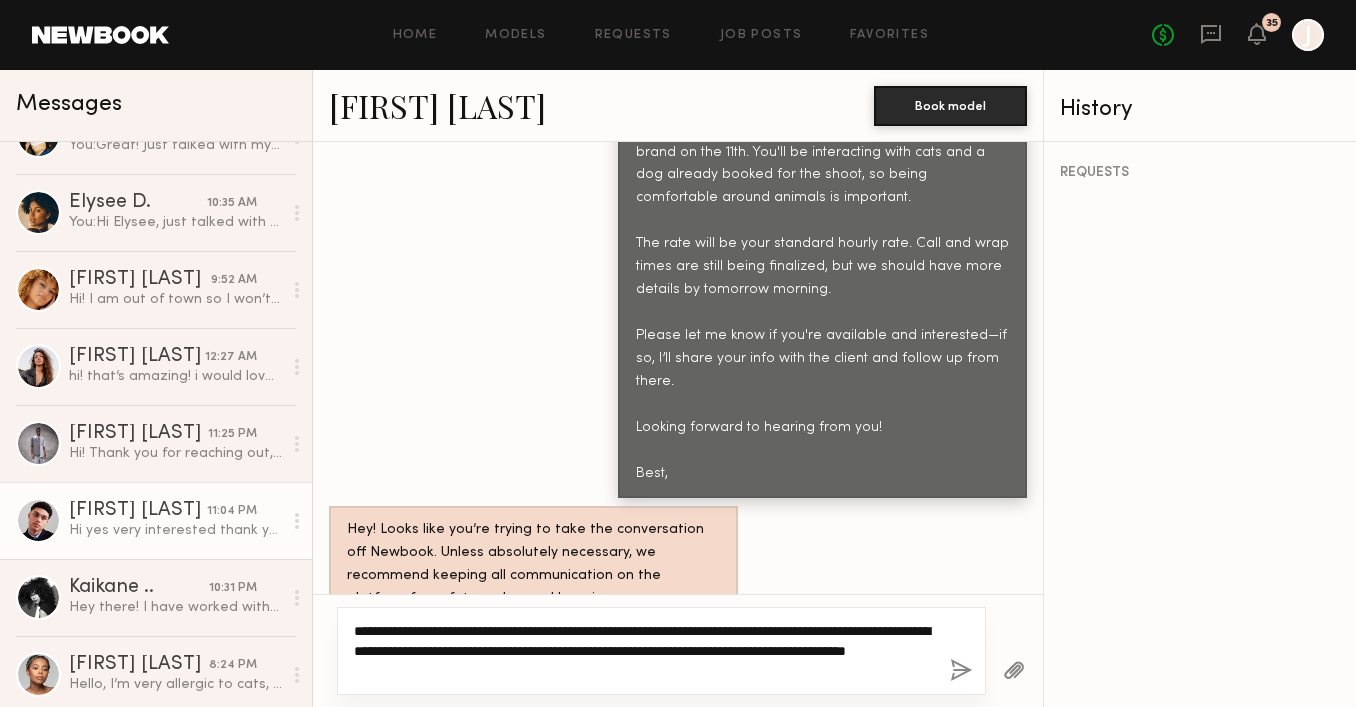 click on "**********" 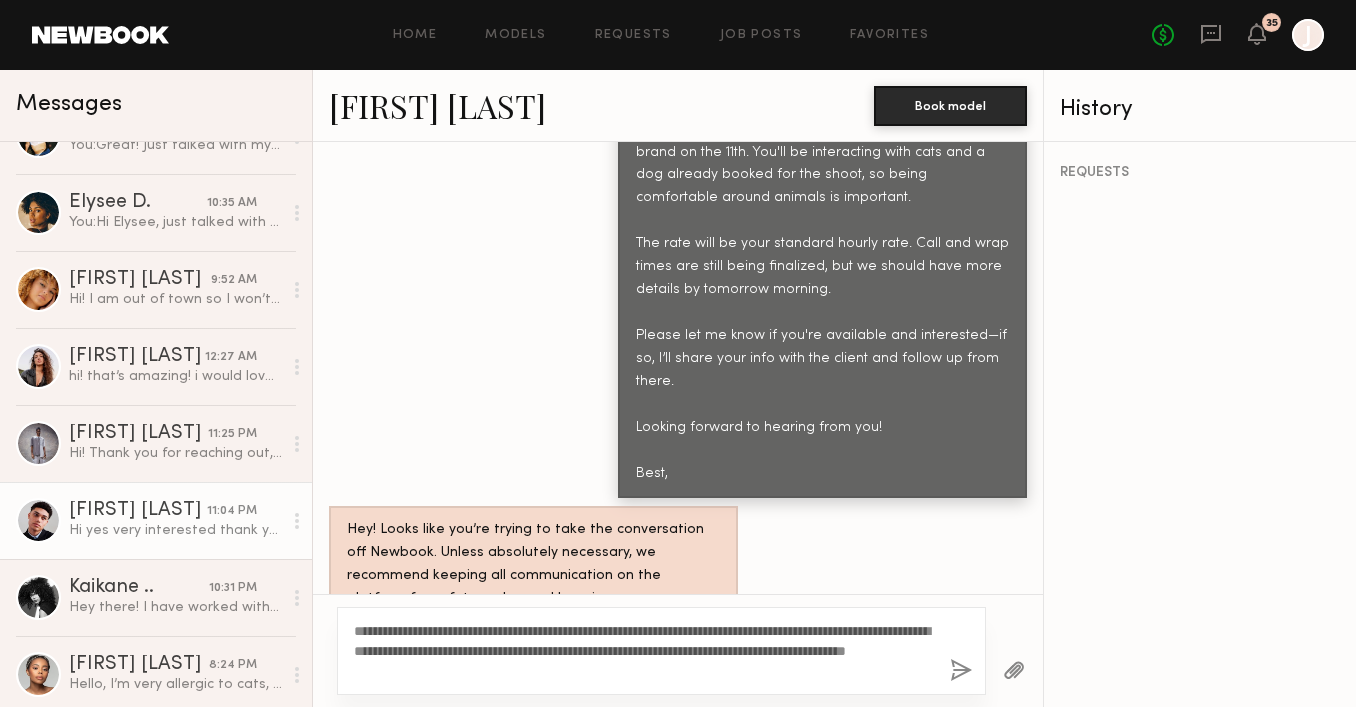 click 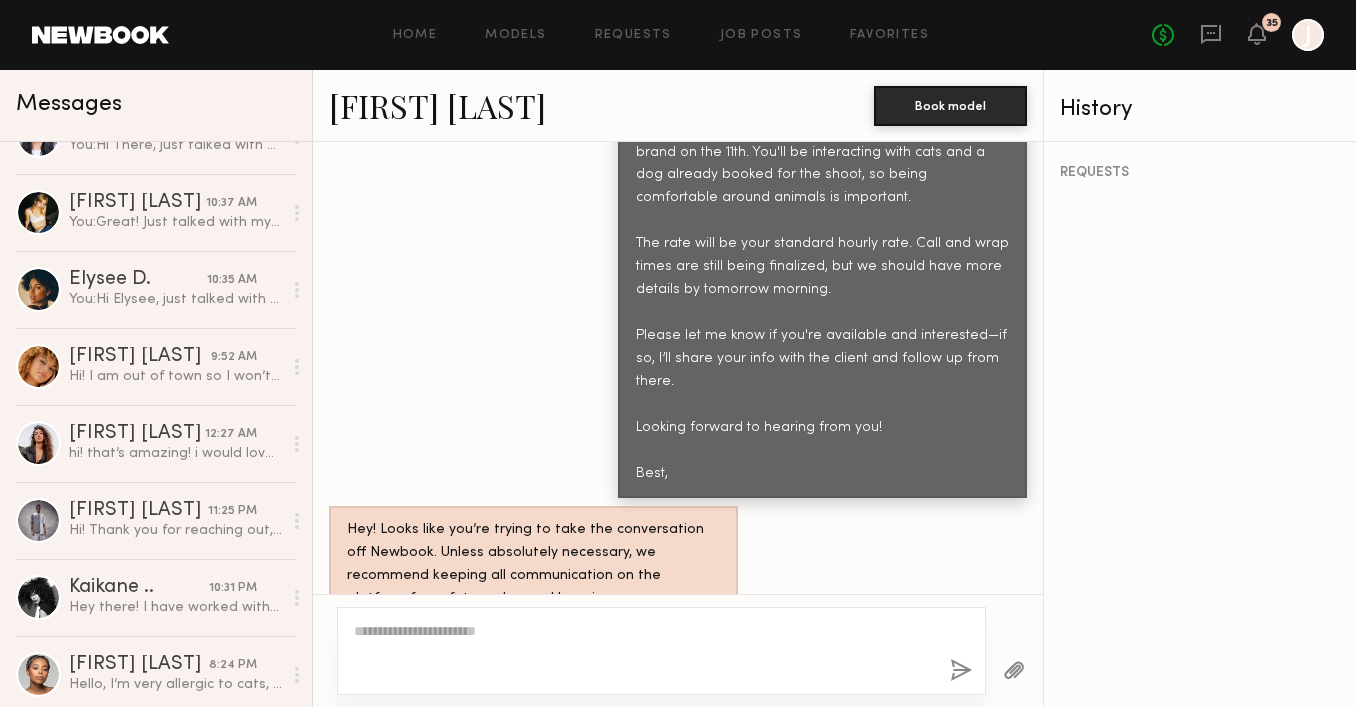 scroll, scrollTop: 2362, scrollLeft: 0, axis: vertical 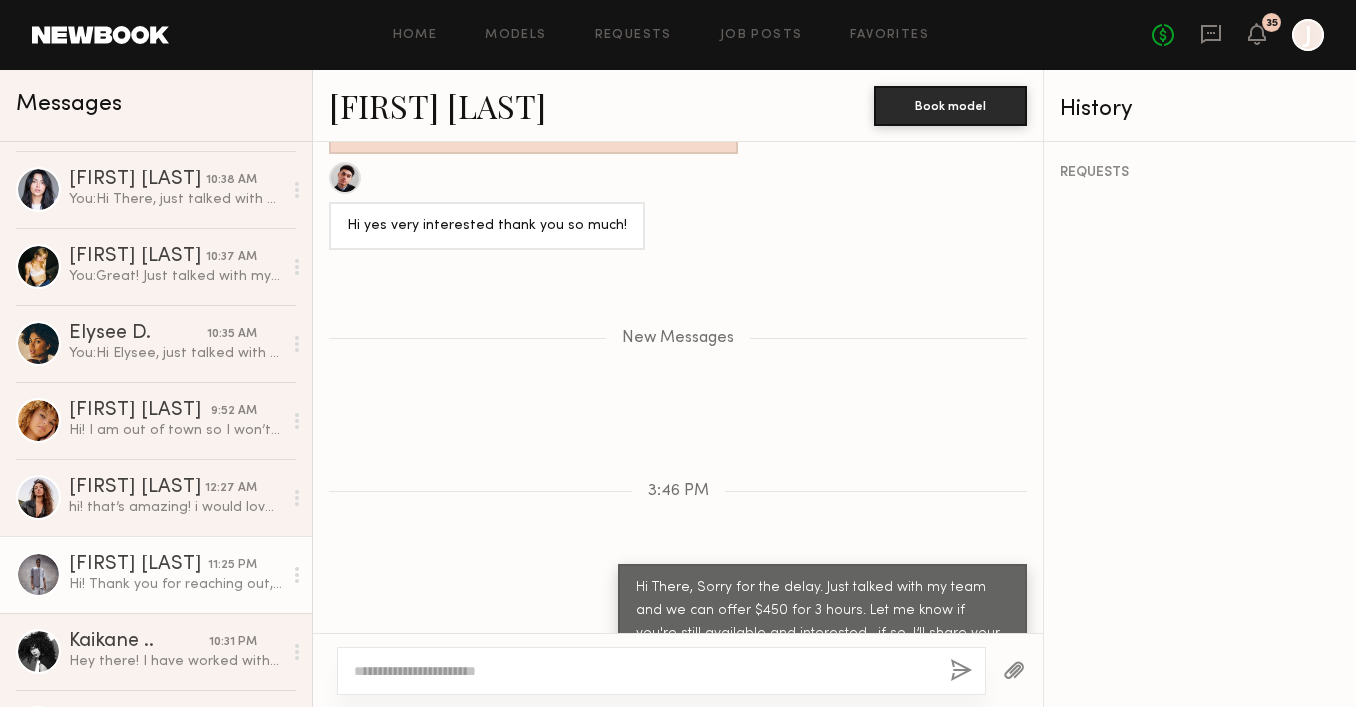 click on "Jordan T. 11:25 PM Hi! Thank you for reaching out, I’m available and interested. Feel free to send over the details when you have them." 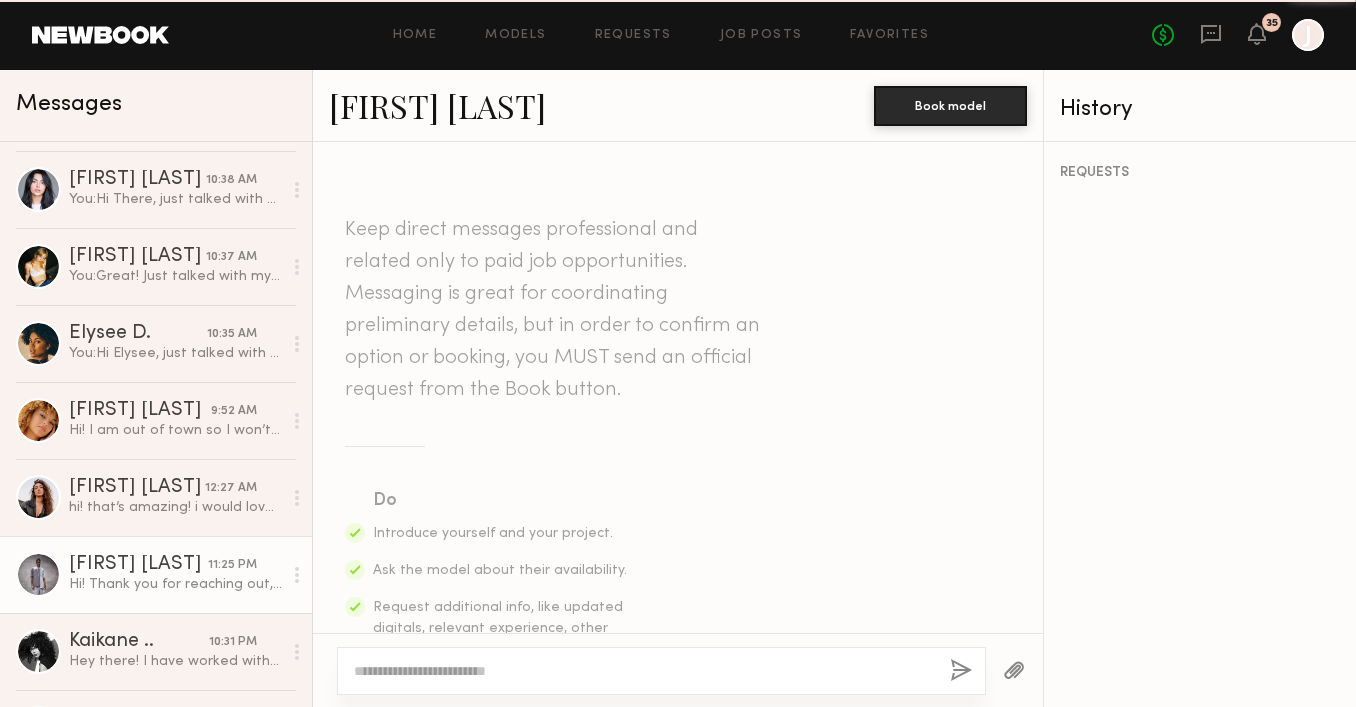 scroll, scrollTop: 1151, scrollLeft: 0, axis: vertical 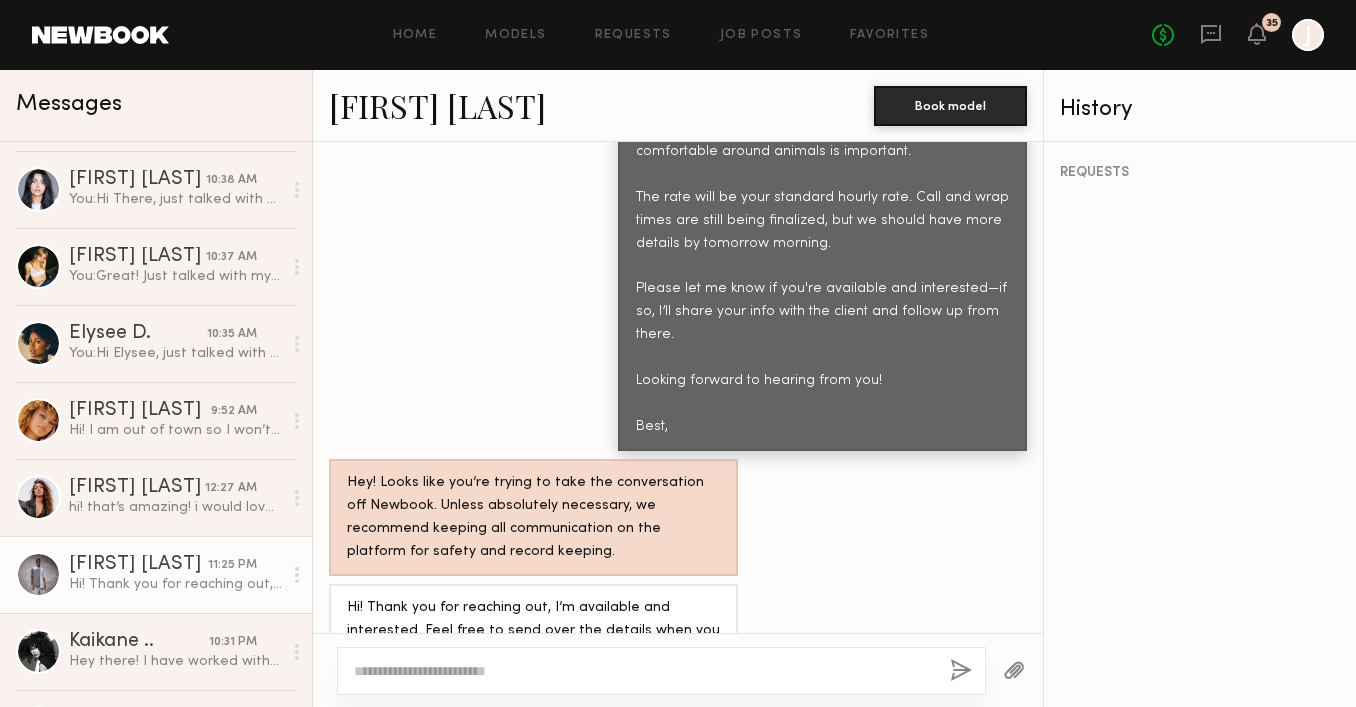 click 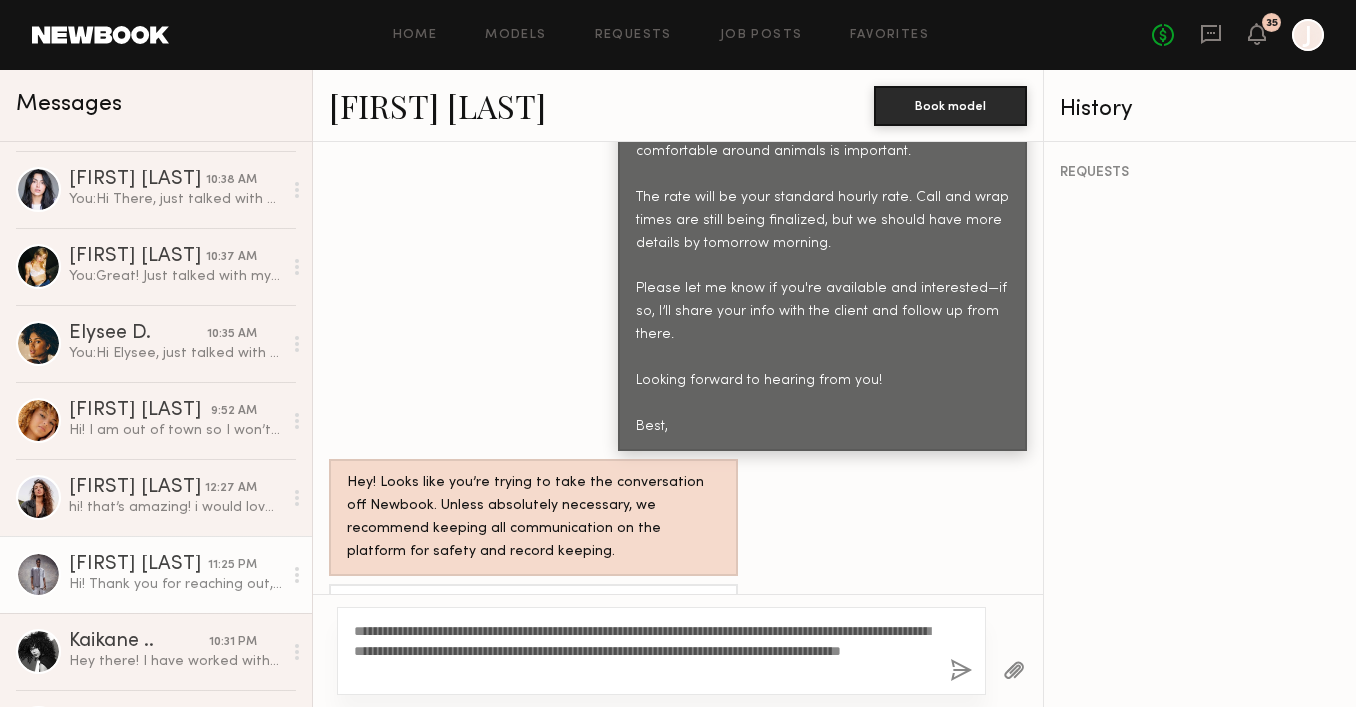 type on "**********" 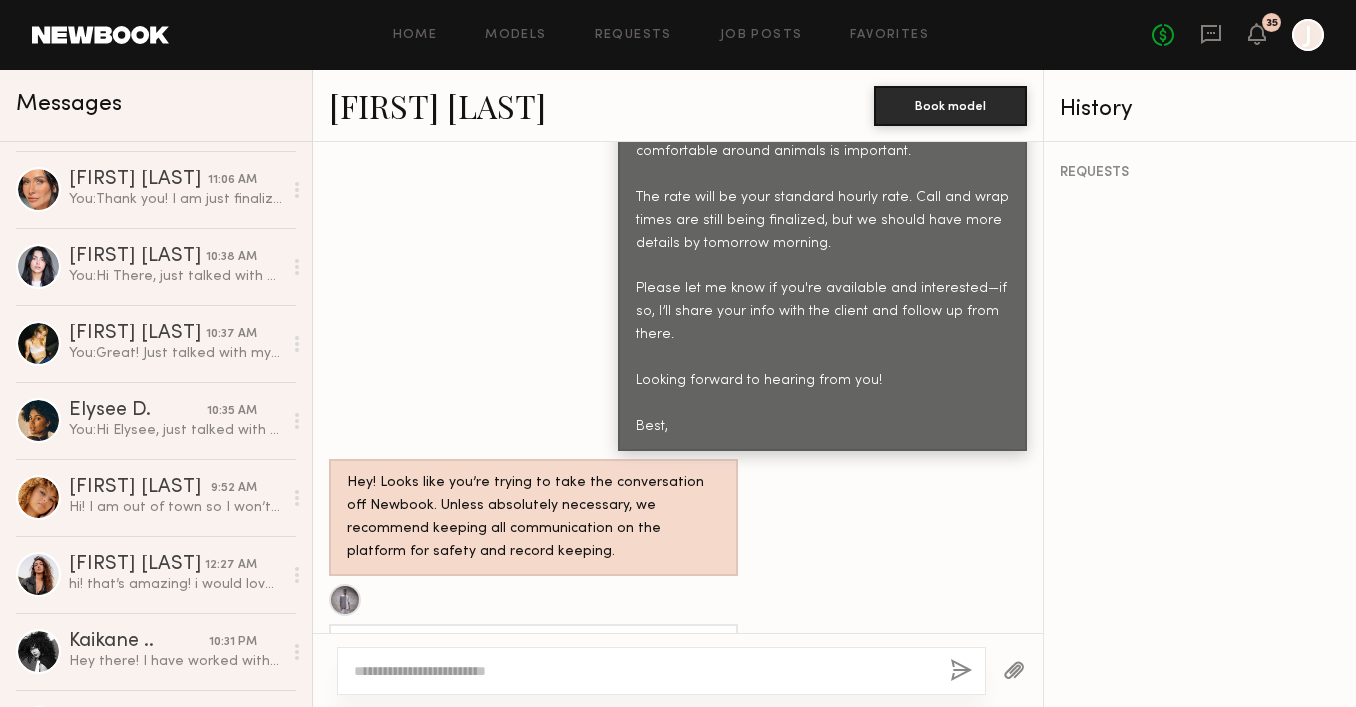 scroll, scrollTop: 1620, scrollLeft: 0, axis: vertical 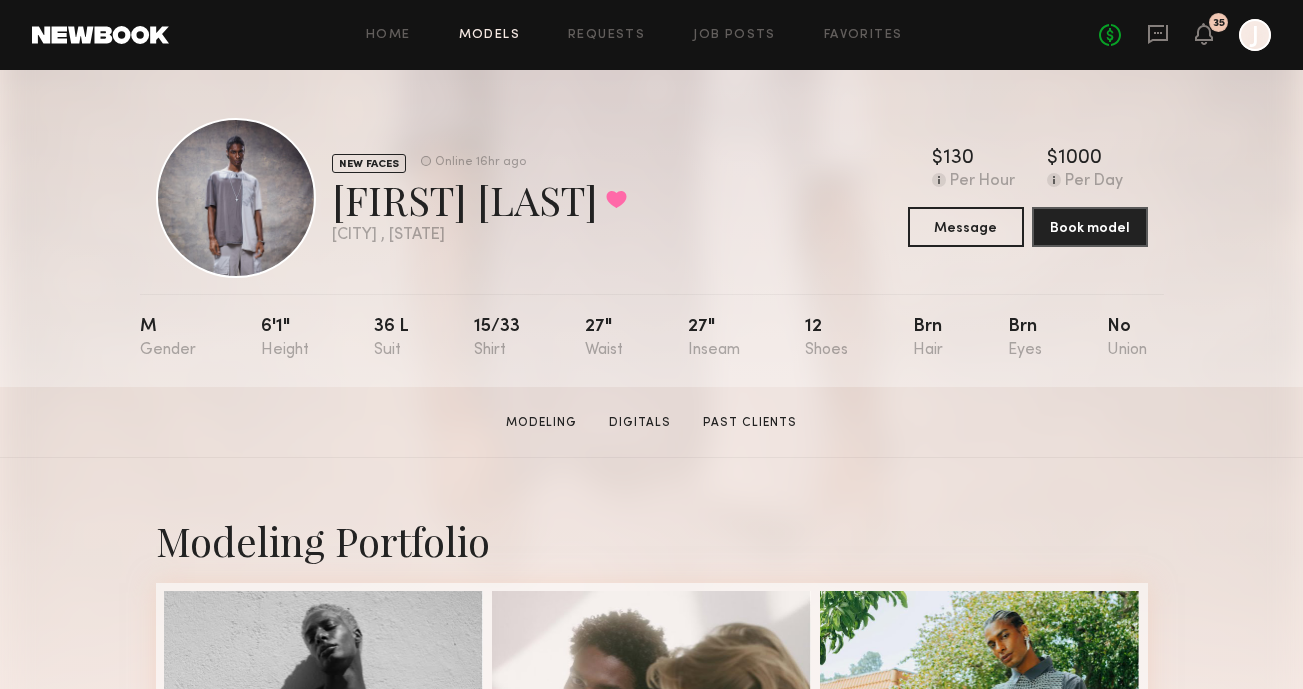 click on "Models" 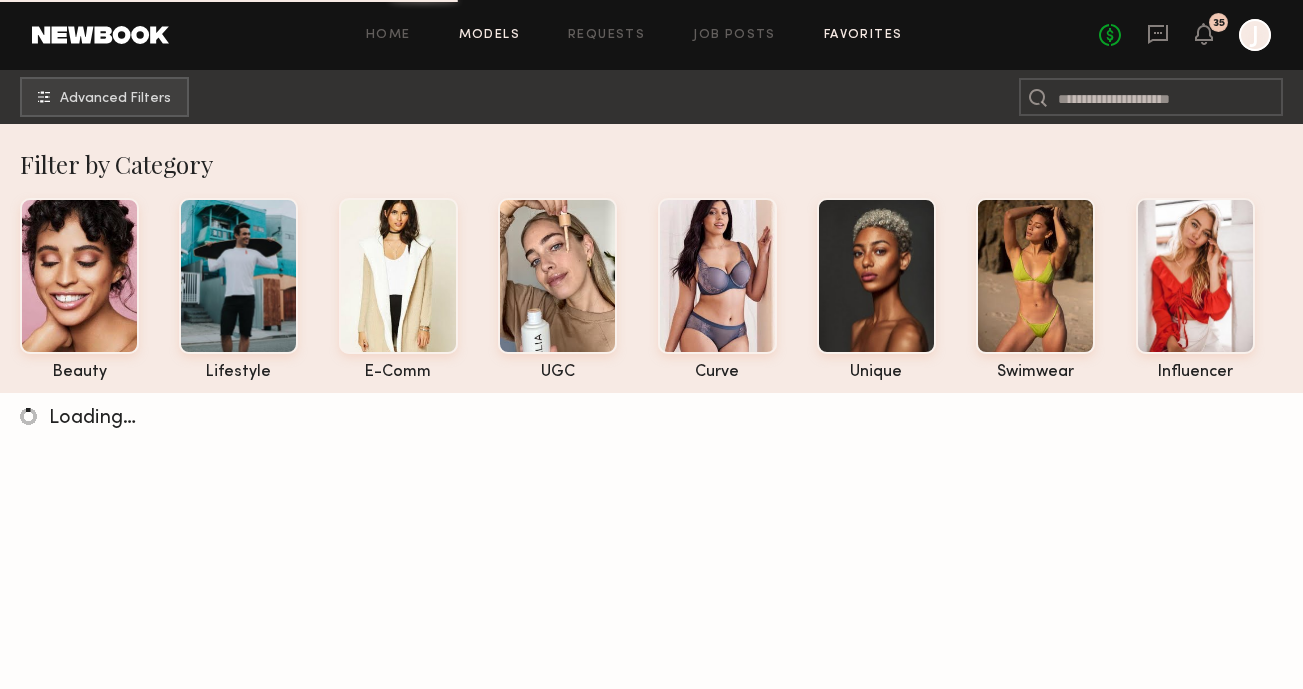 click on "Favorites" 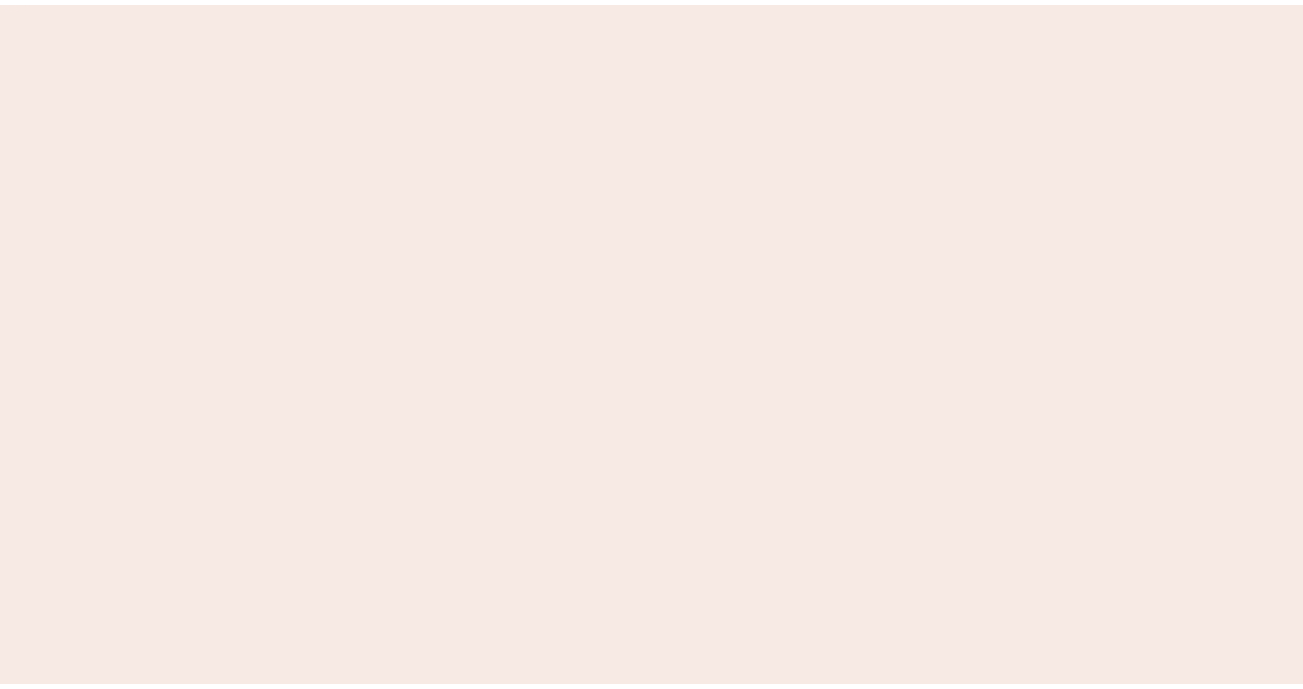 scroll, scrollTop: 0, scrollLeft: 0, axis: both 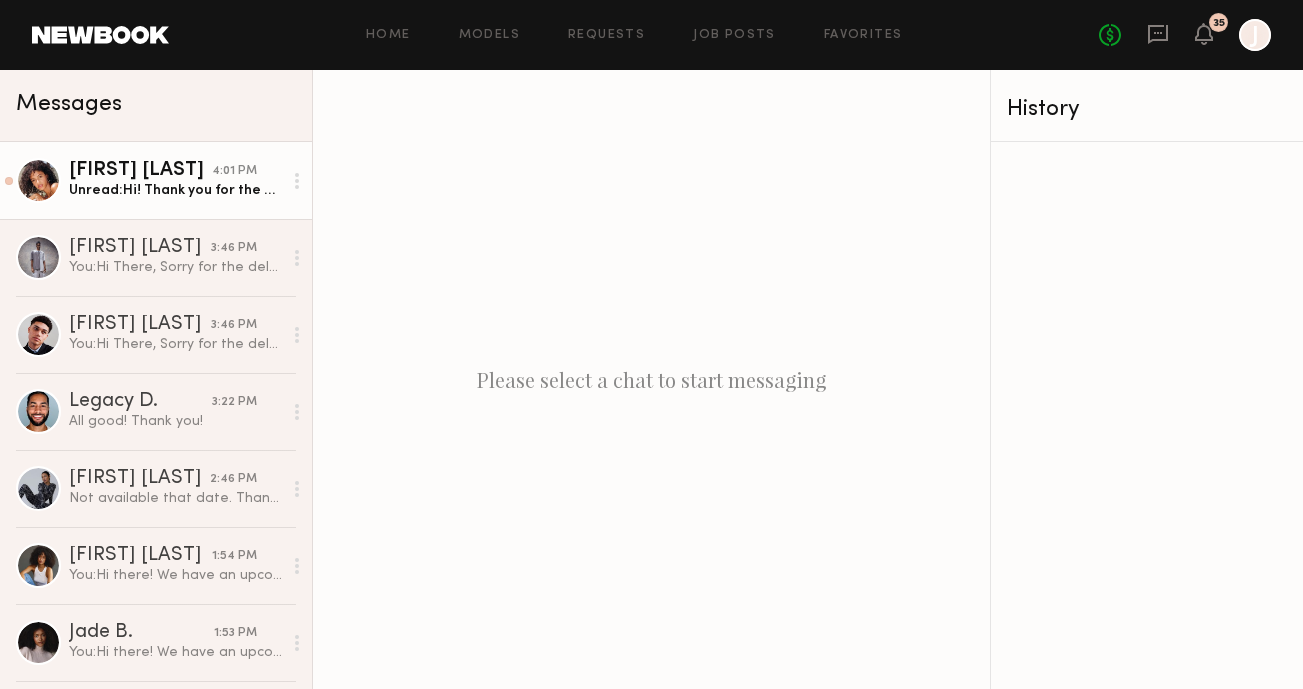 click on "[FIRST] [LAST]" 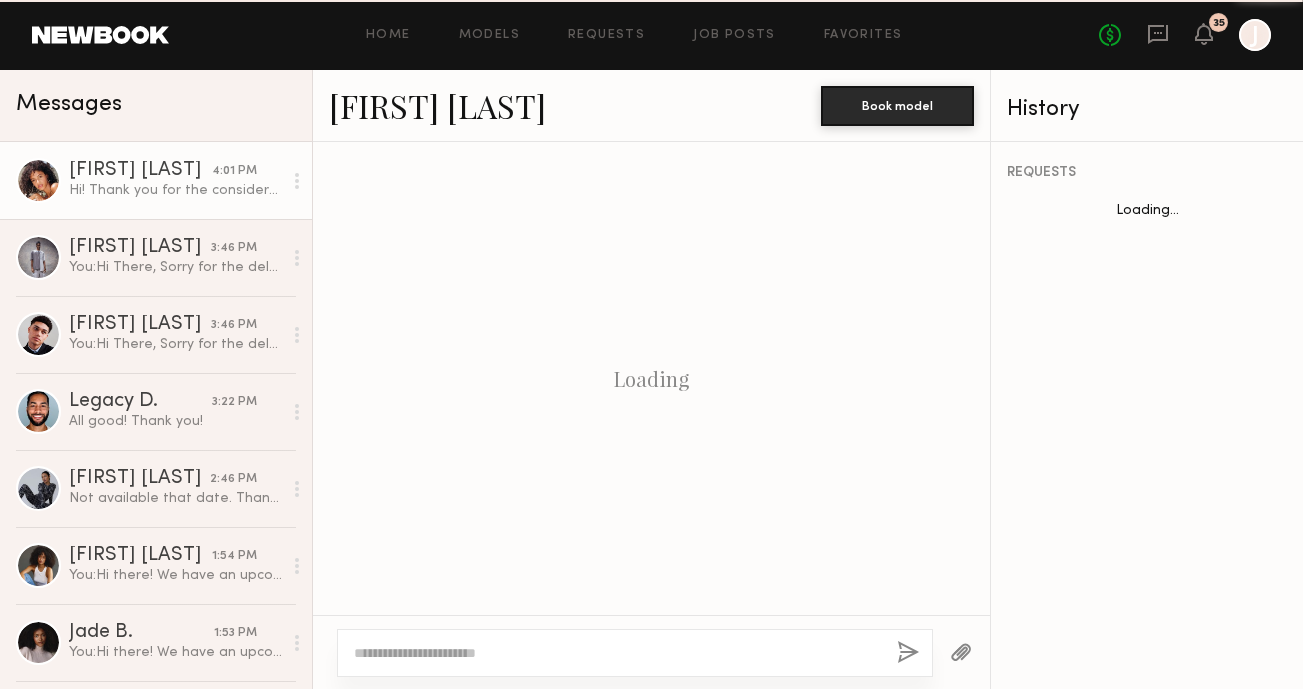 click on "[FIRST] [LAST] [TIME] You:  Hi There, Sorry for the delay. Just talked with my team and we can offer $450 for 3 hours. Let me know if you're still available and interested—if so, I’ll share your info with the client and follow up from there" 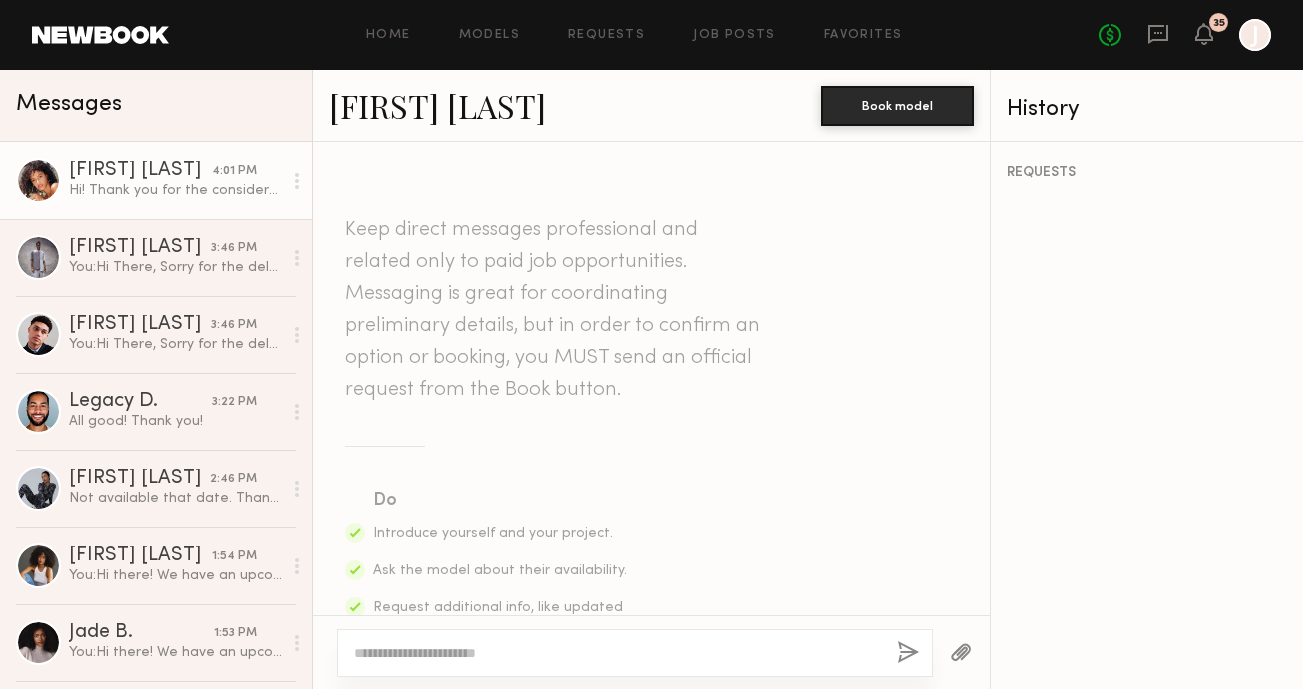 scroll, scrollTop: 0, scrollLeft: 0, axis: both 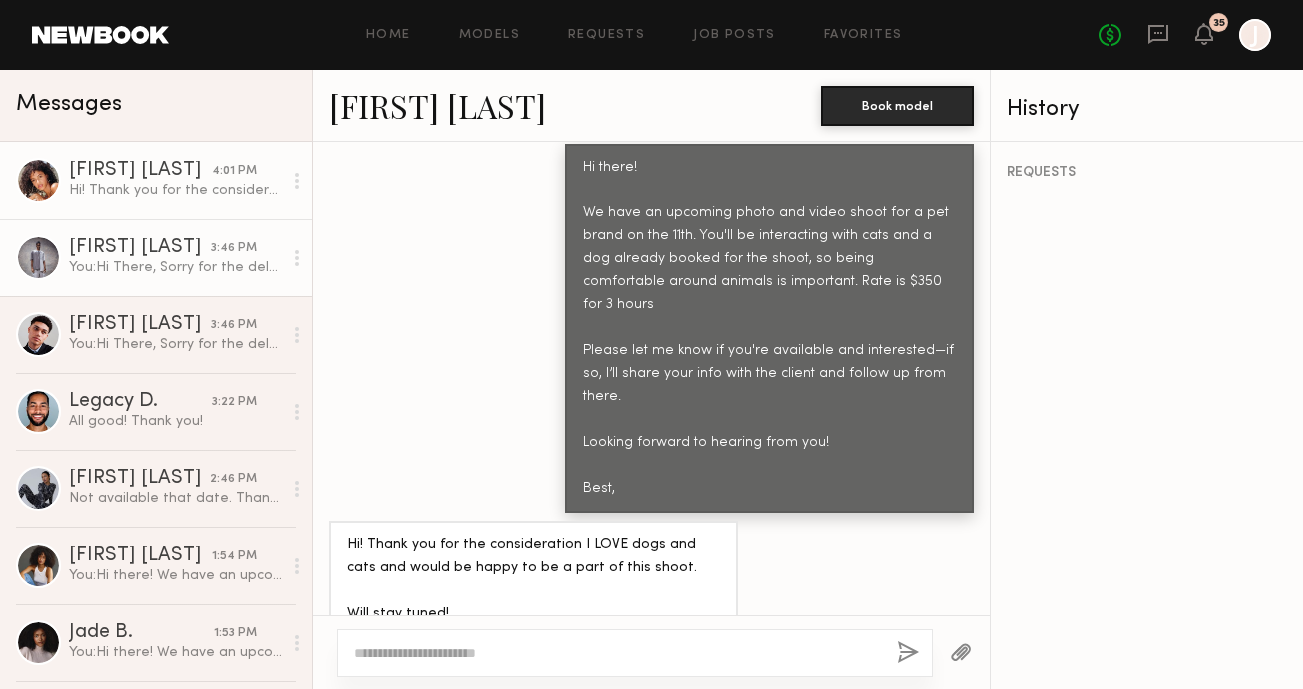 click on "You:  Hi There, Sorry for the delay. Just talked with my team and we can offer $450 for 3 hours. Let me know if you're still available and interested—if so, I’ll share your info with the client and follow up from there" 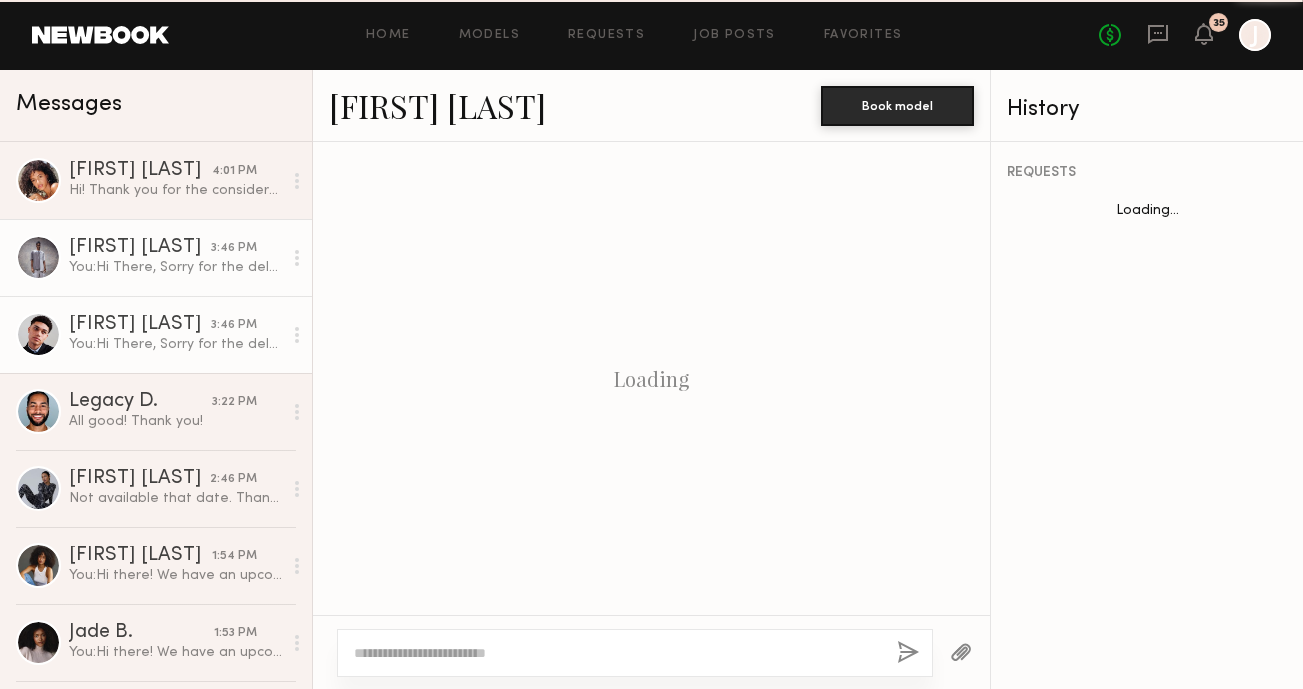scroll, scrollTop: 1486, scrollLeft: 0, axis: vertical 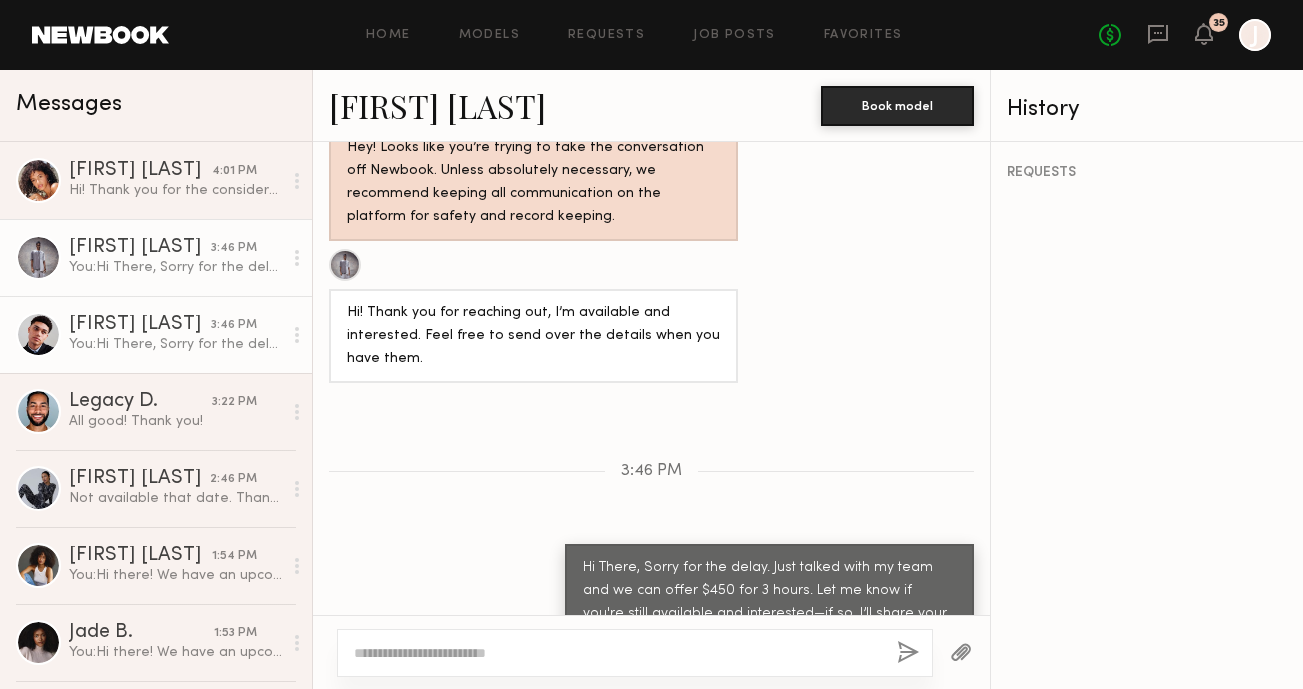 click on "You:  Hi There, Sorry for the delay. Just talked with my team and we can offer $450 for 3 hours. Let me know if you're still available and interested—if so, I’ll share your info with the client and follow up from there." 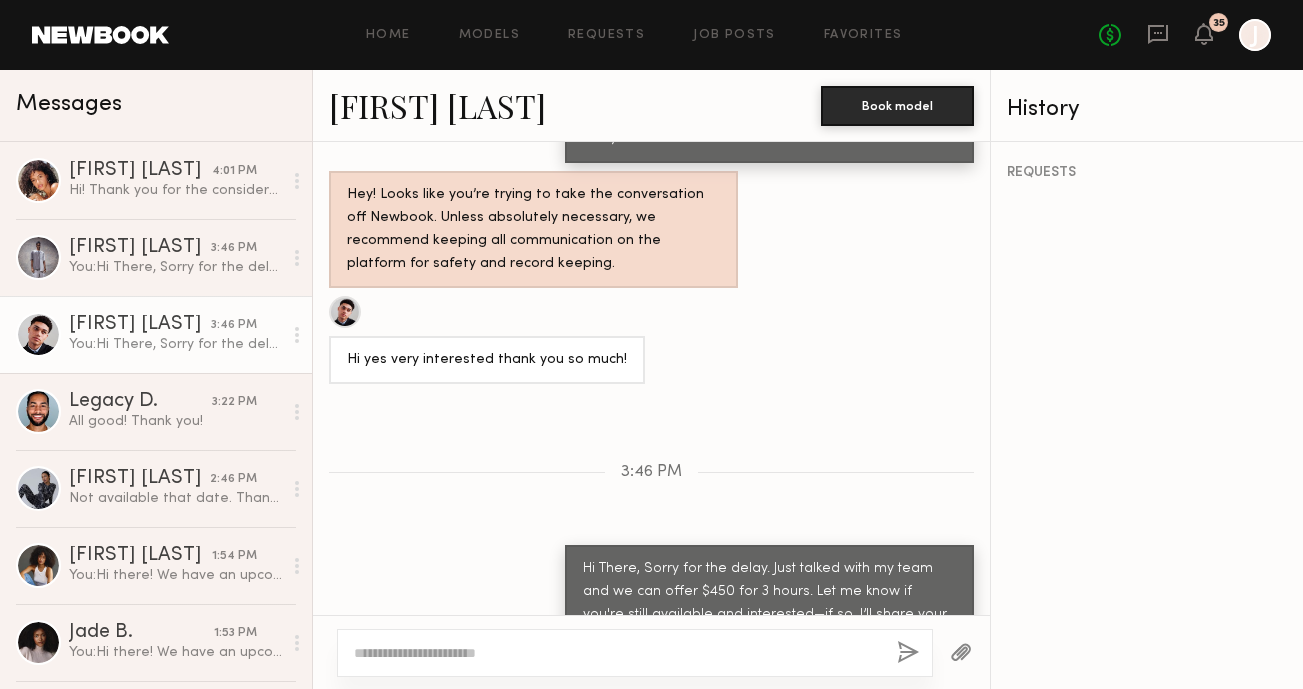 scroll, scrollTop: 2146, scrollLeft: 0, axis: vertical 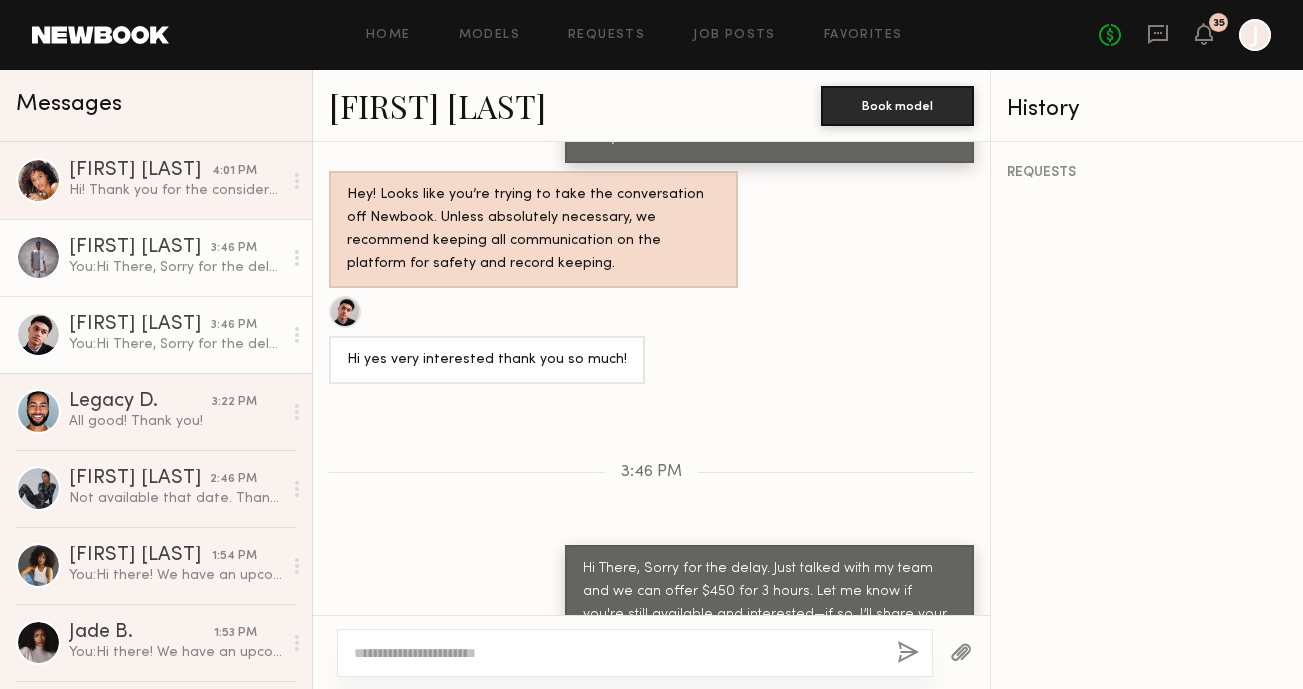 click on "You:  Hi There, Sorry for the delay. Just talked with my team and we can offer $450 for 3 hours. Let me know if you're still available and interested—if so, I’ll share your info with the client and follow up from there" 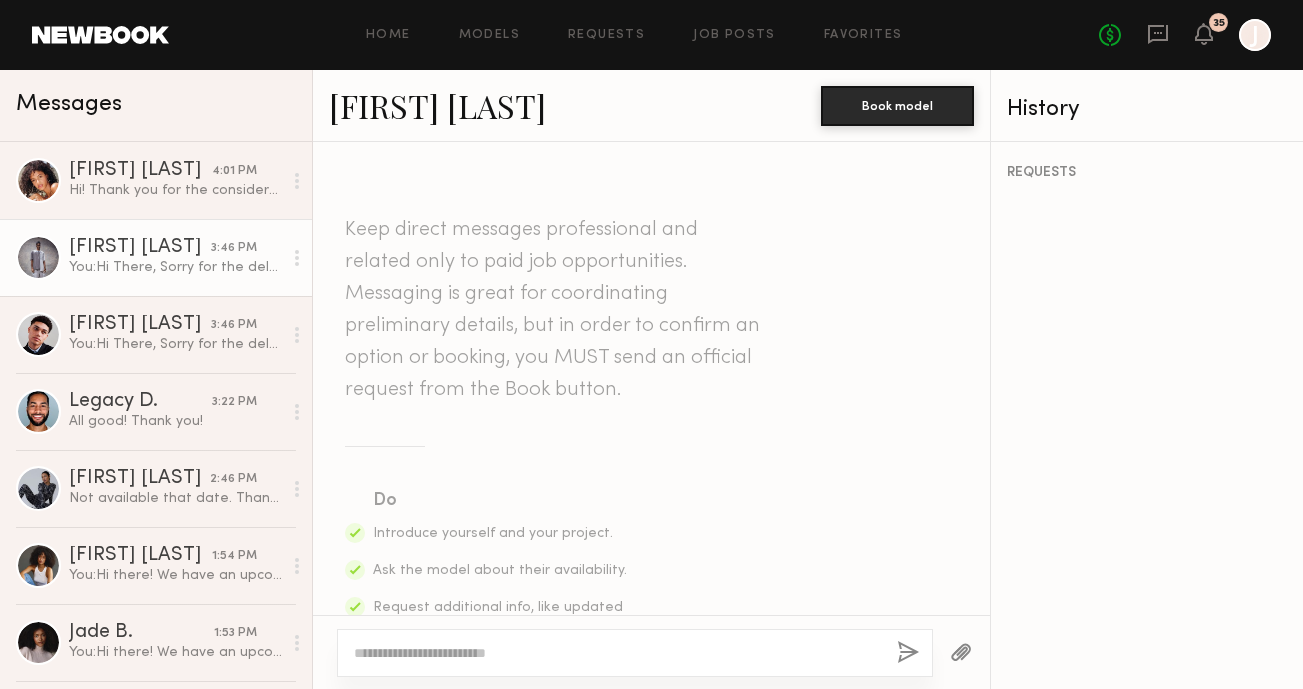 scroll, scrollTop: 1486, scrollLeft: 0, axis: vertical 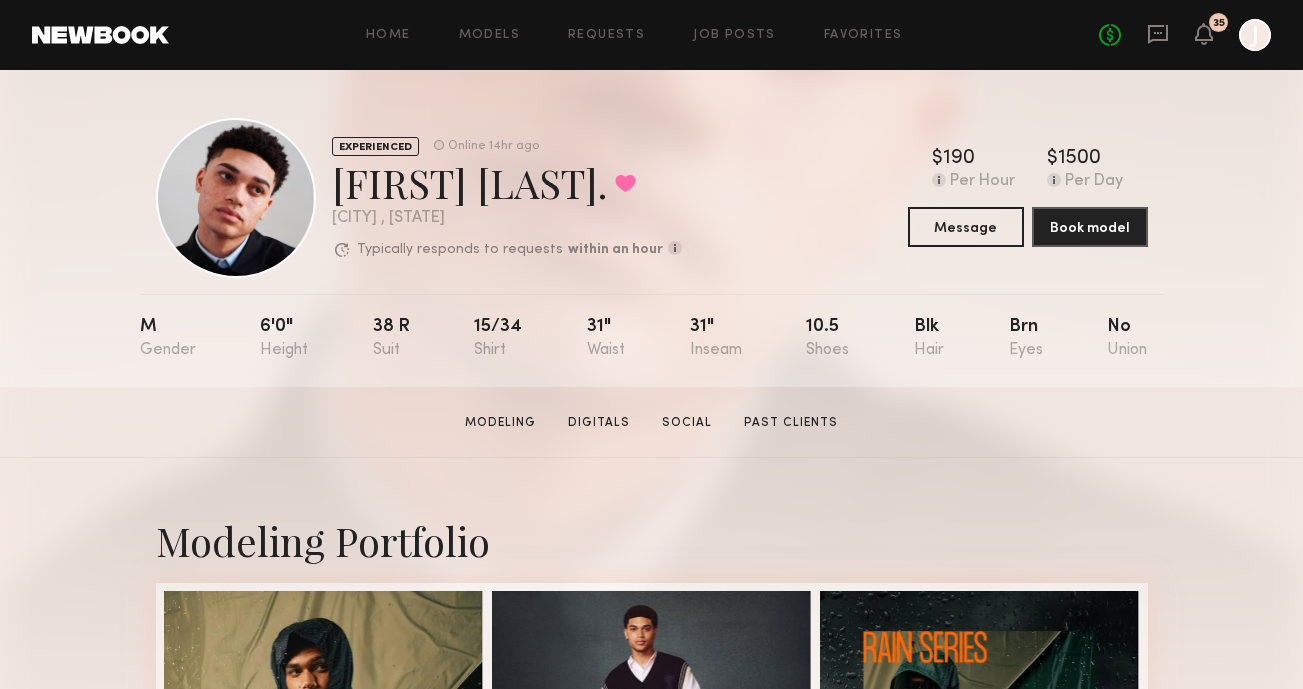 click on "No fees up to $5,000 35 J" 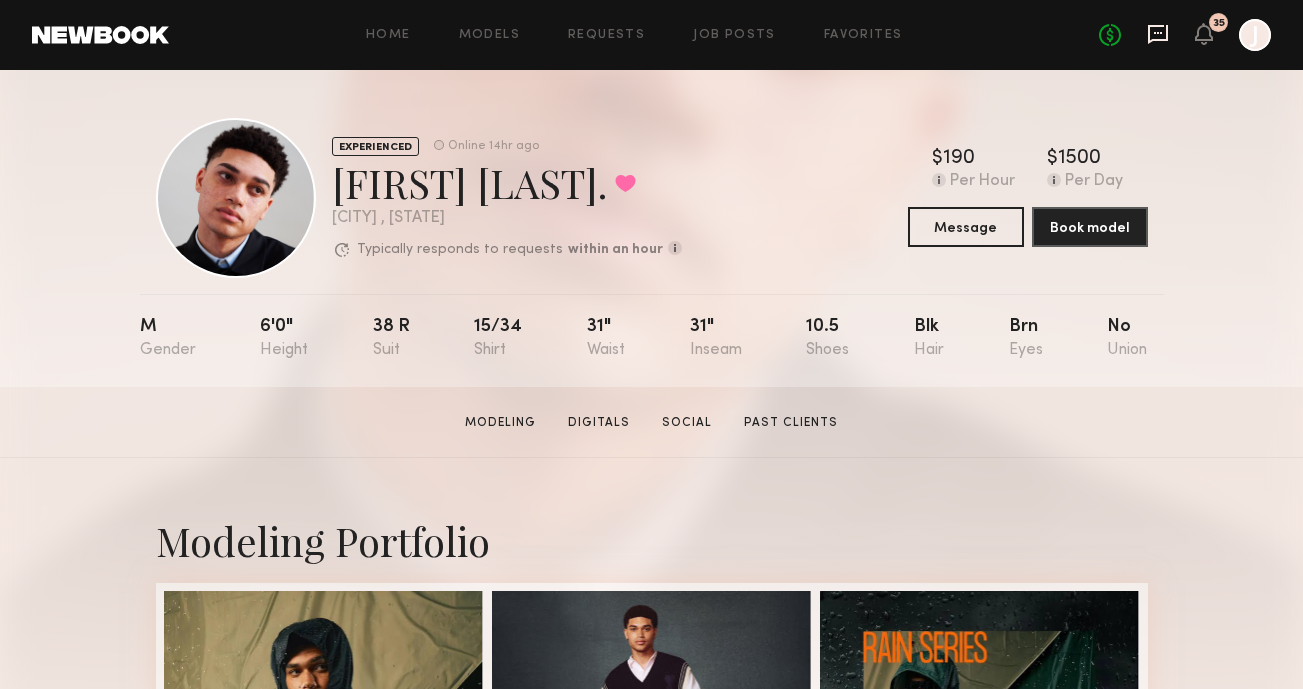 click 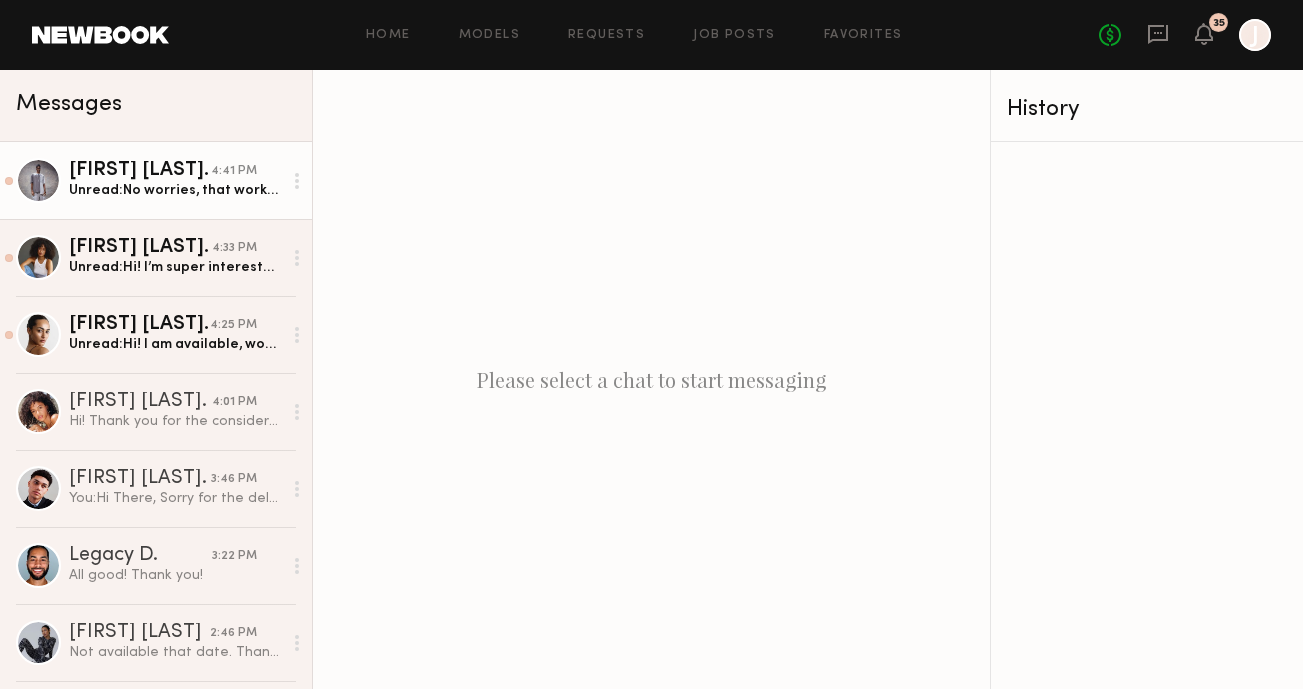 click on "Unread:  No worries, that works for me" 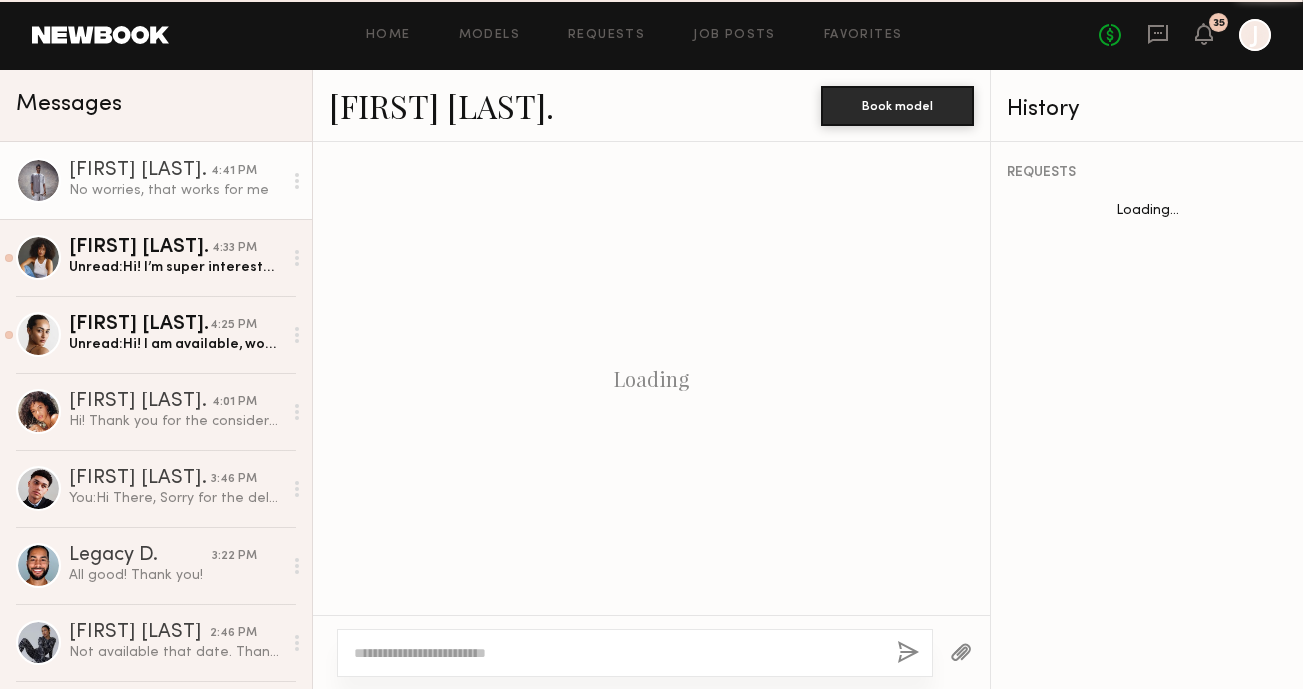 scroll, scrollTop: 1582, scrollLeft: 0, axis: vertical 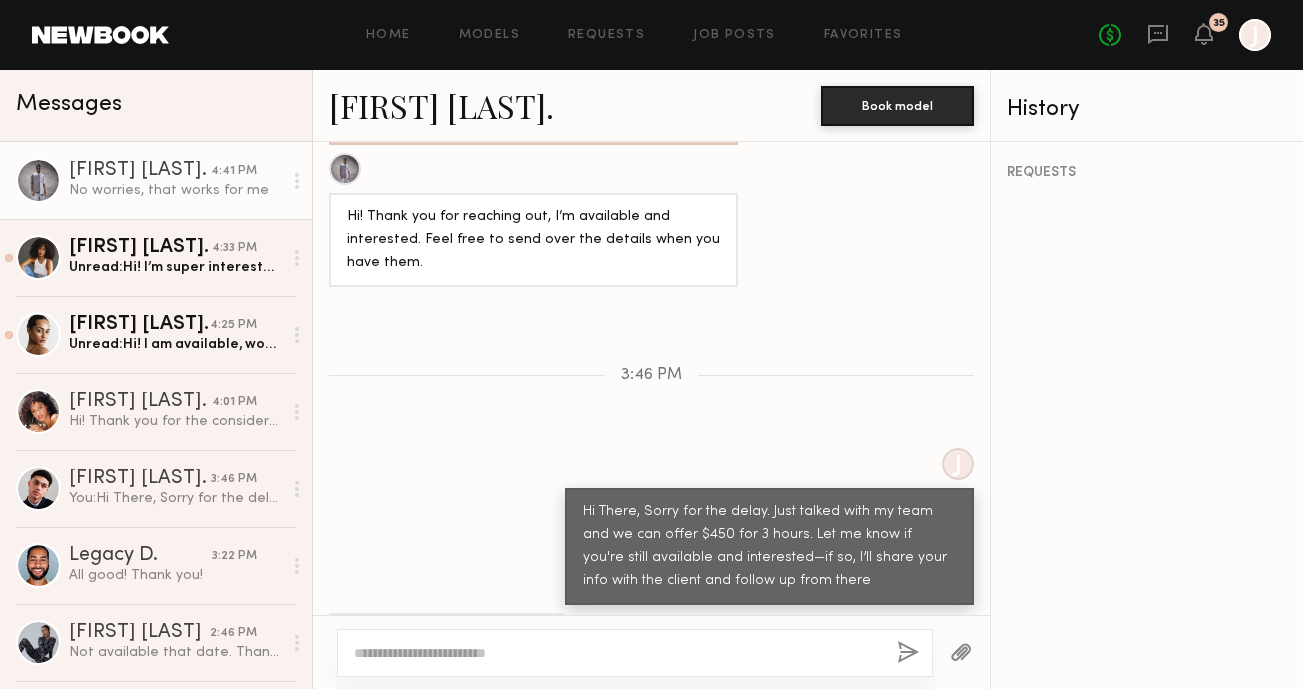 click on "[FIRST] [LAST]" 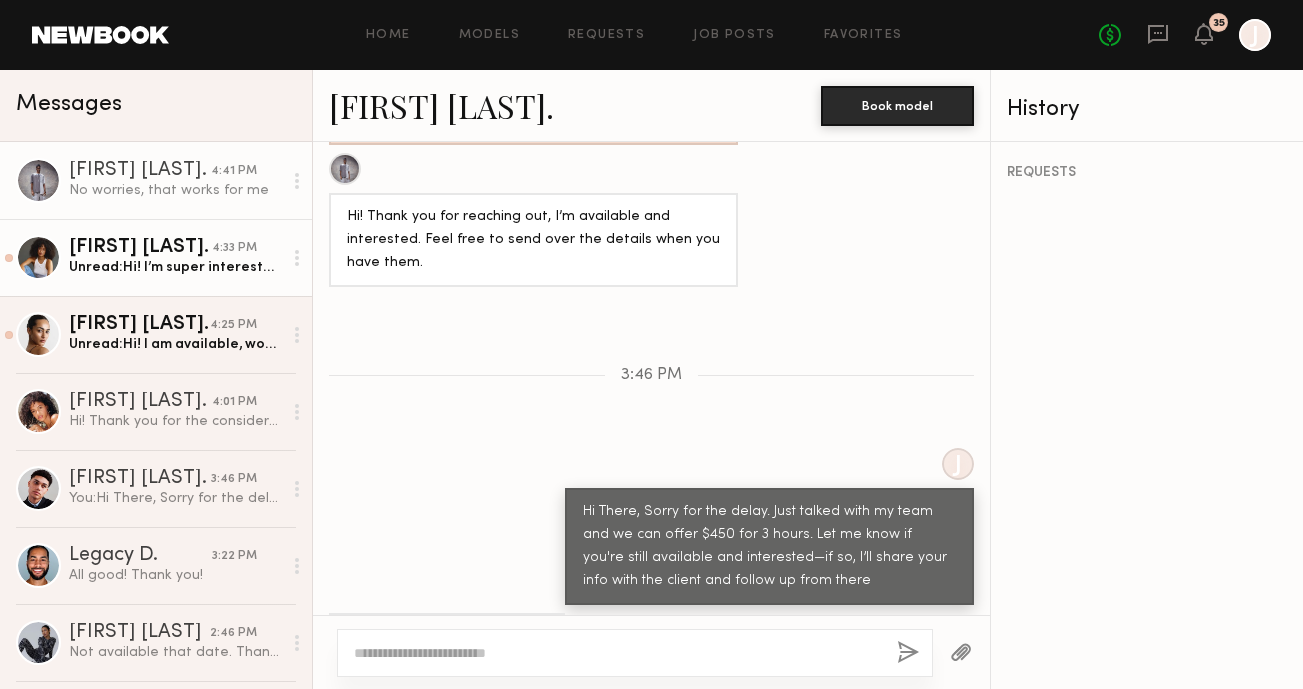click on "[FIRST] [LAST]" 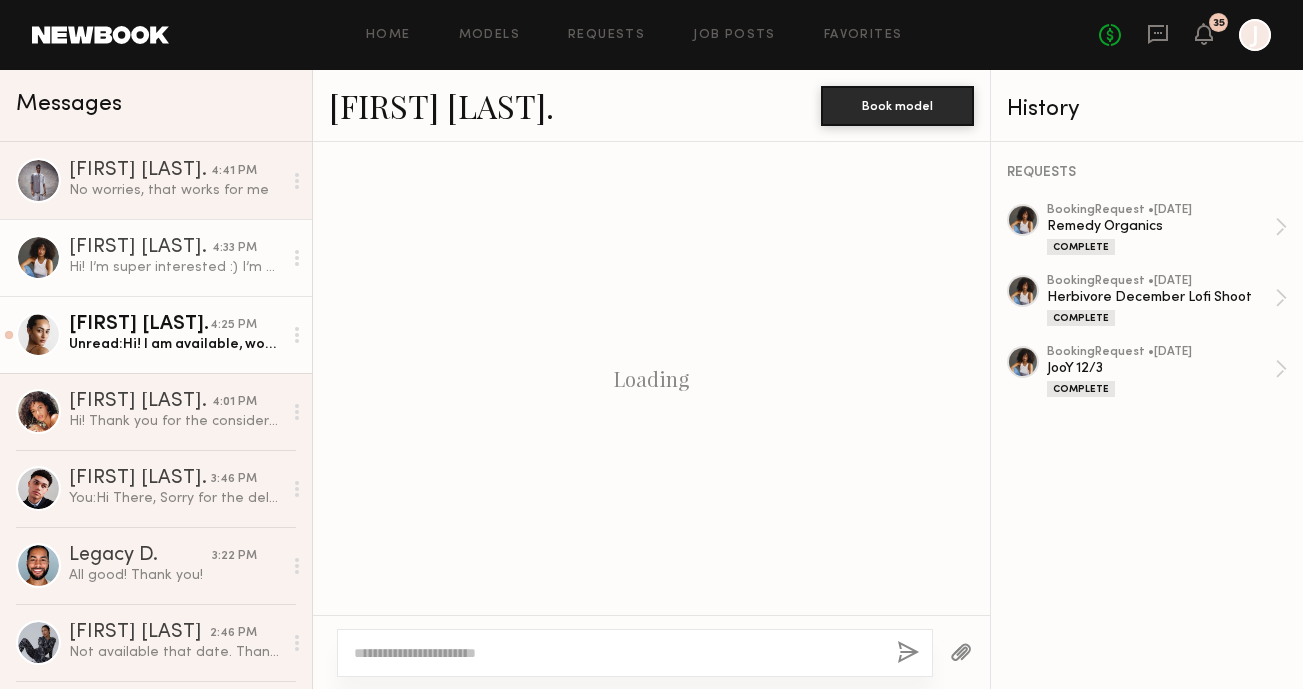 scroll, scrollTop: 1636, scrollLeft: 0, axis: vertical 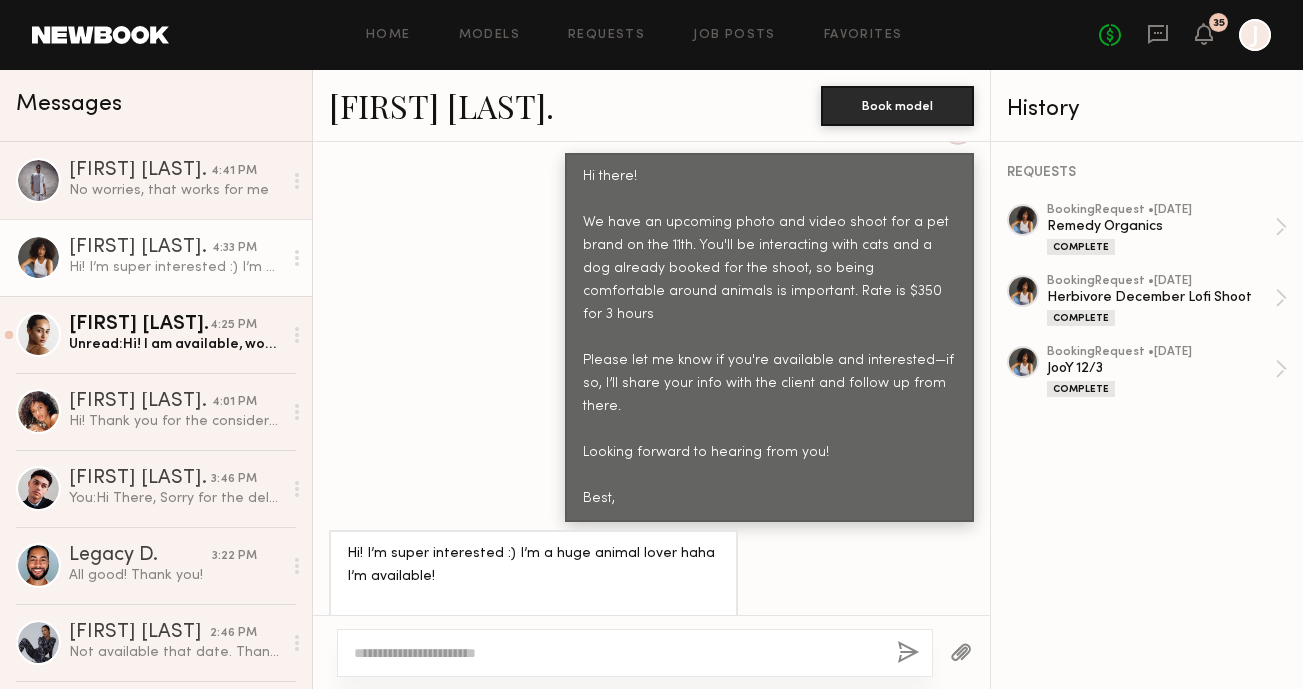 click on "[FIRST] [LAST]" 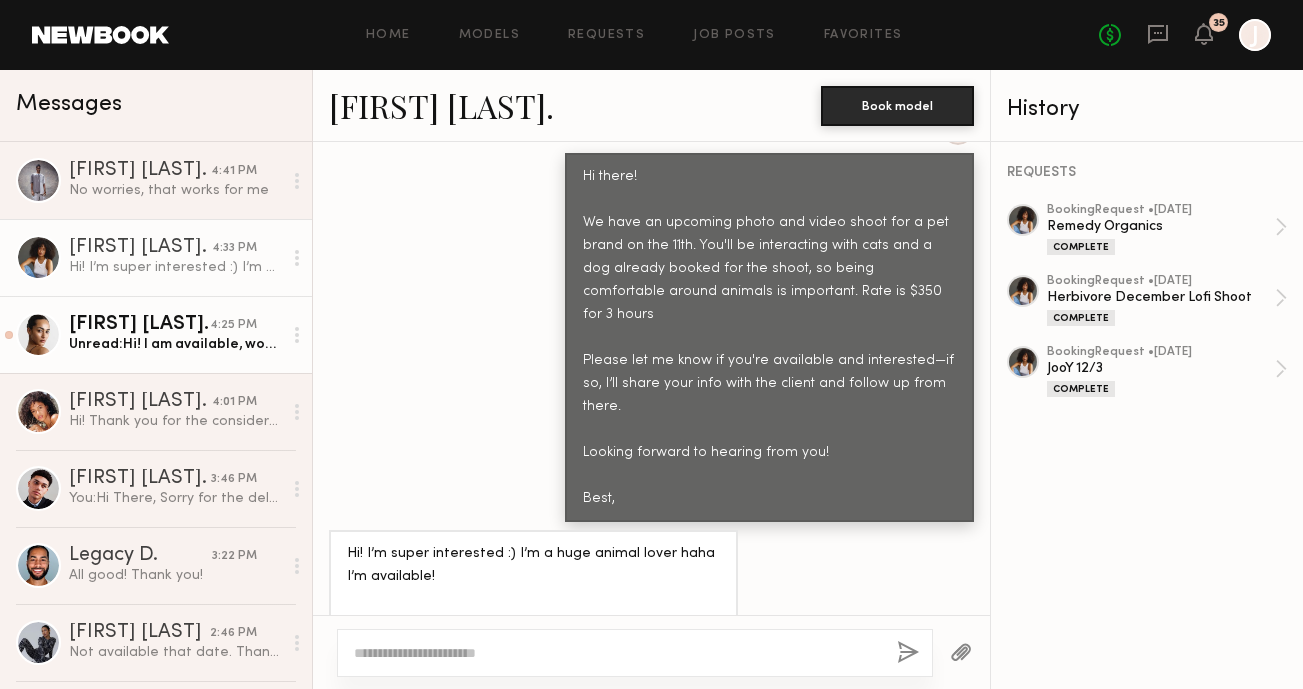 click on "Unread:  Hi! I am available, would love to know more details :)" 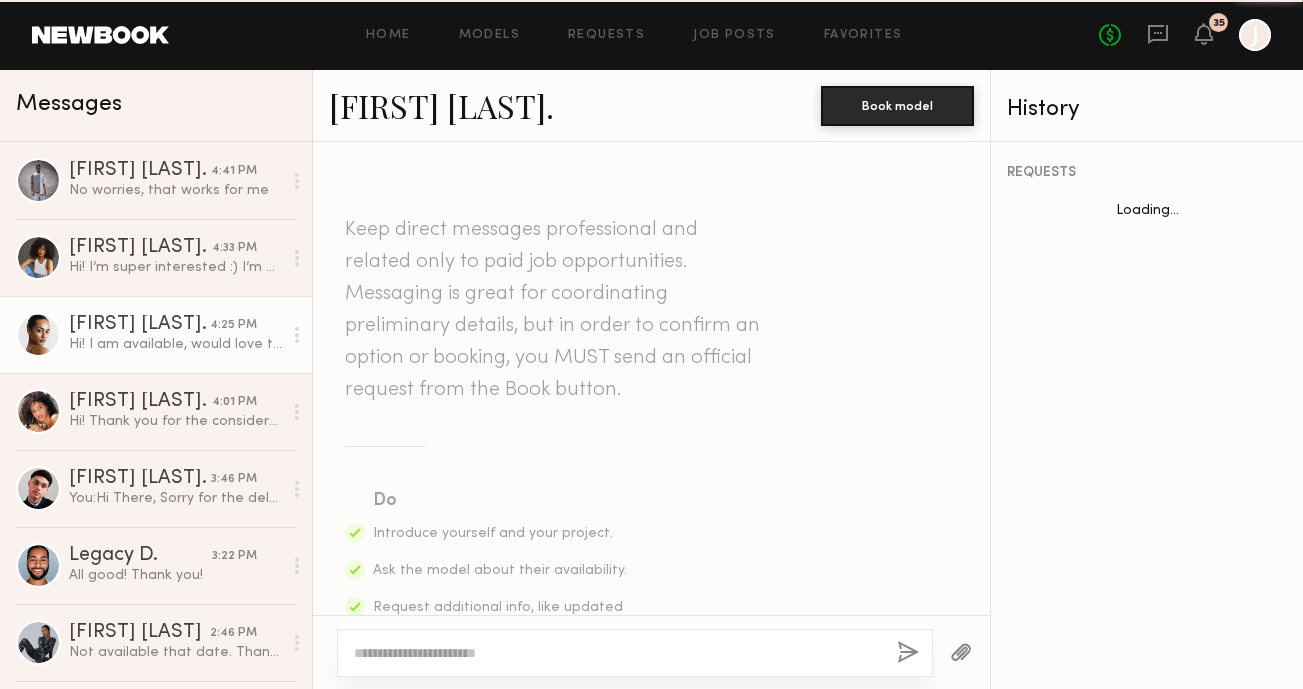 scroll, scrollTop: 1275, scrollLeft: 0, axis: vertical 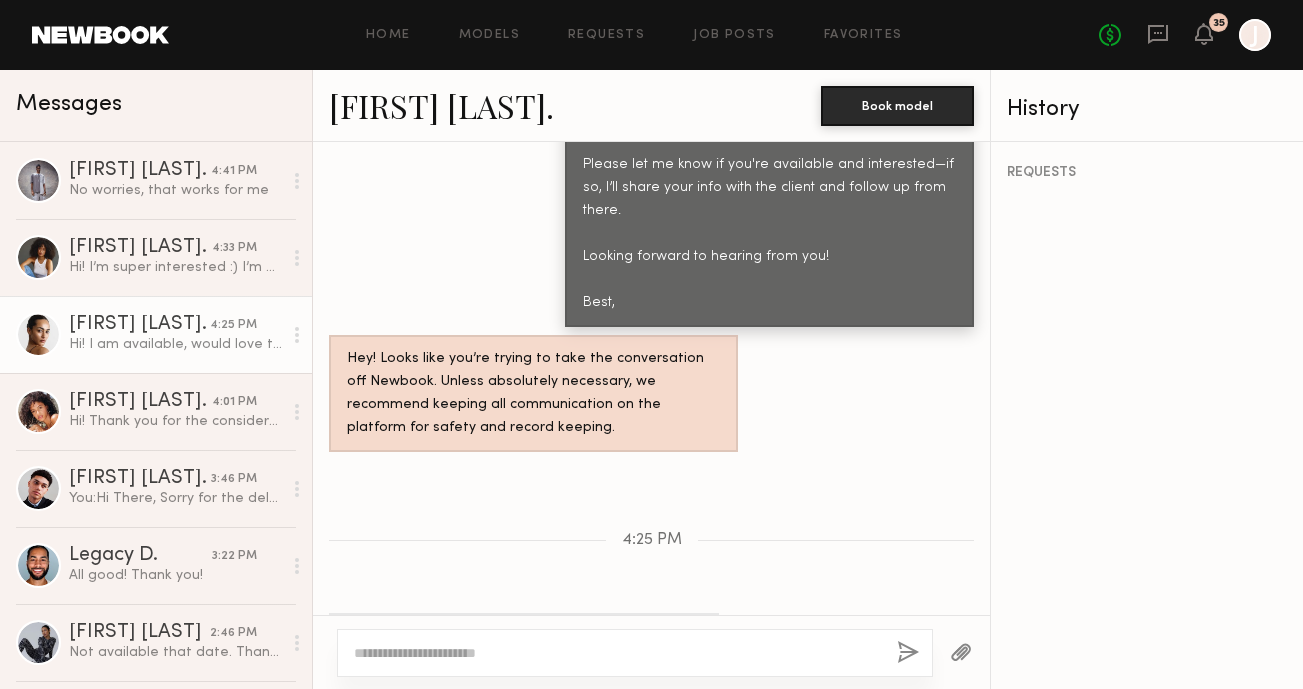 click on "[FIRST] [LAST]" 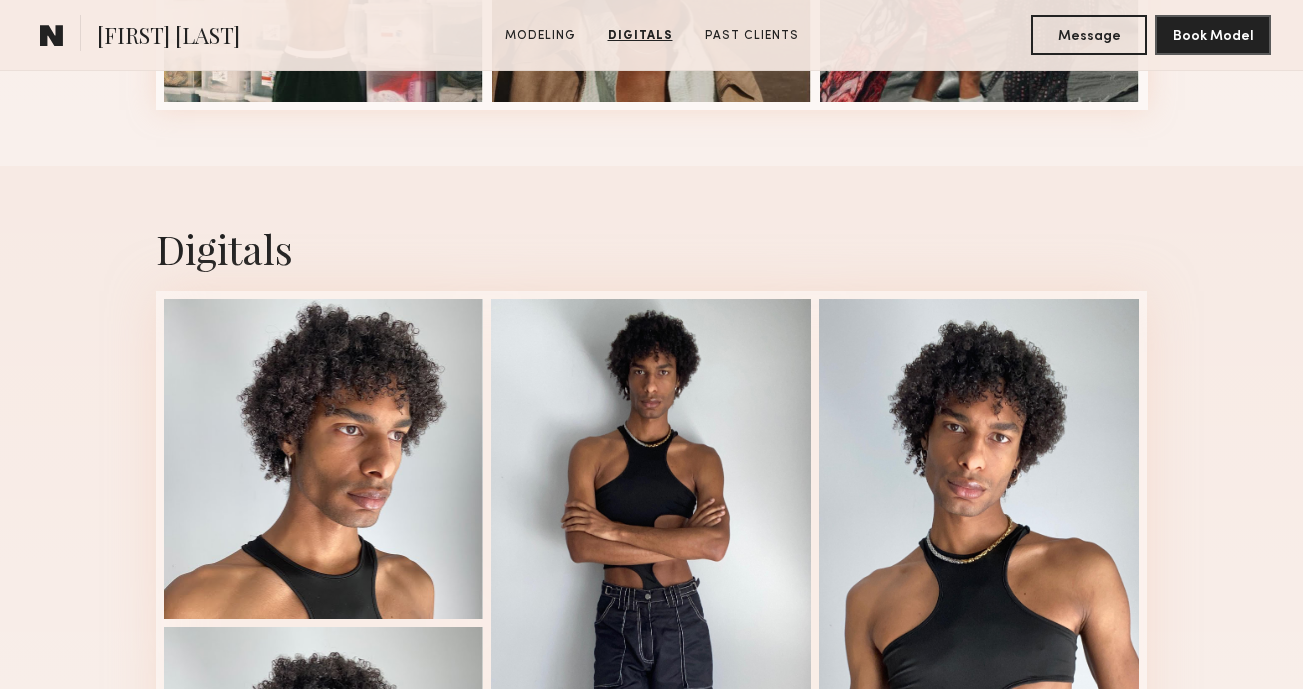 scroll, scrollTop: 1062, scrollLeft: 0, axis: vertical 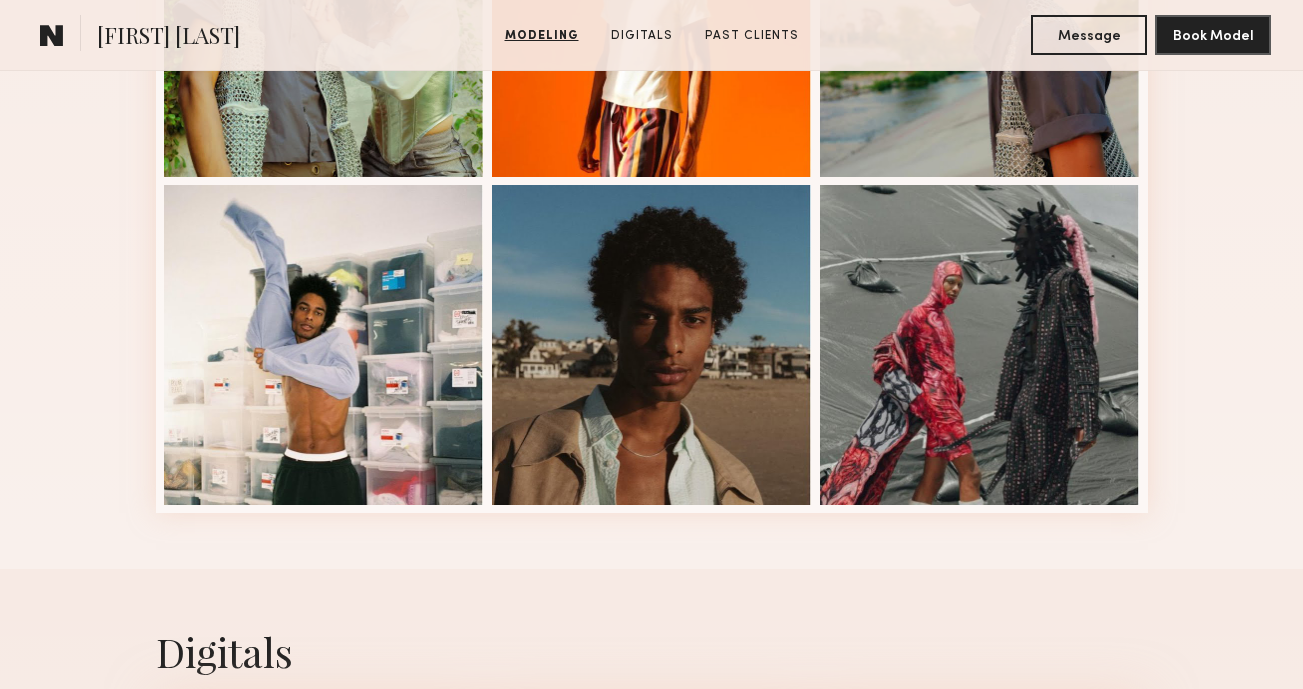 click at bounding box center [652, 345] 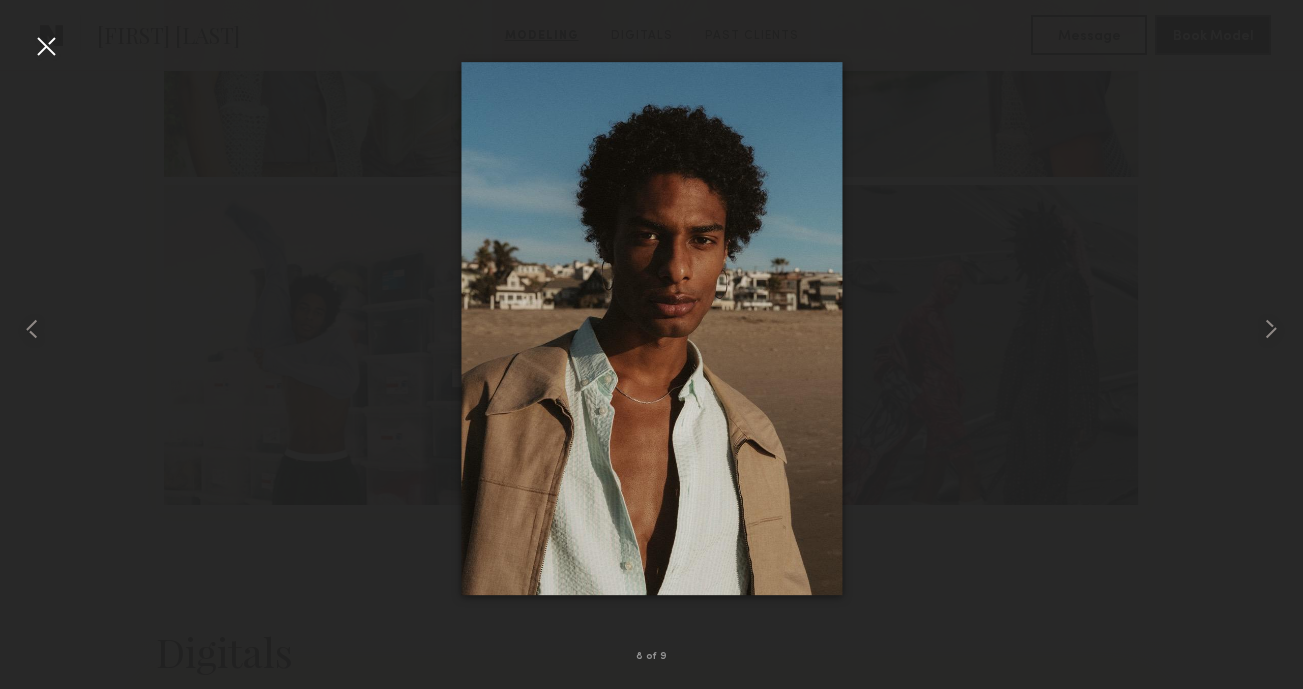 click at bounding box center (46, 46) 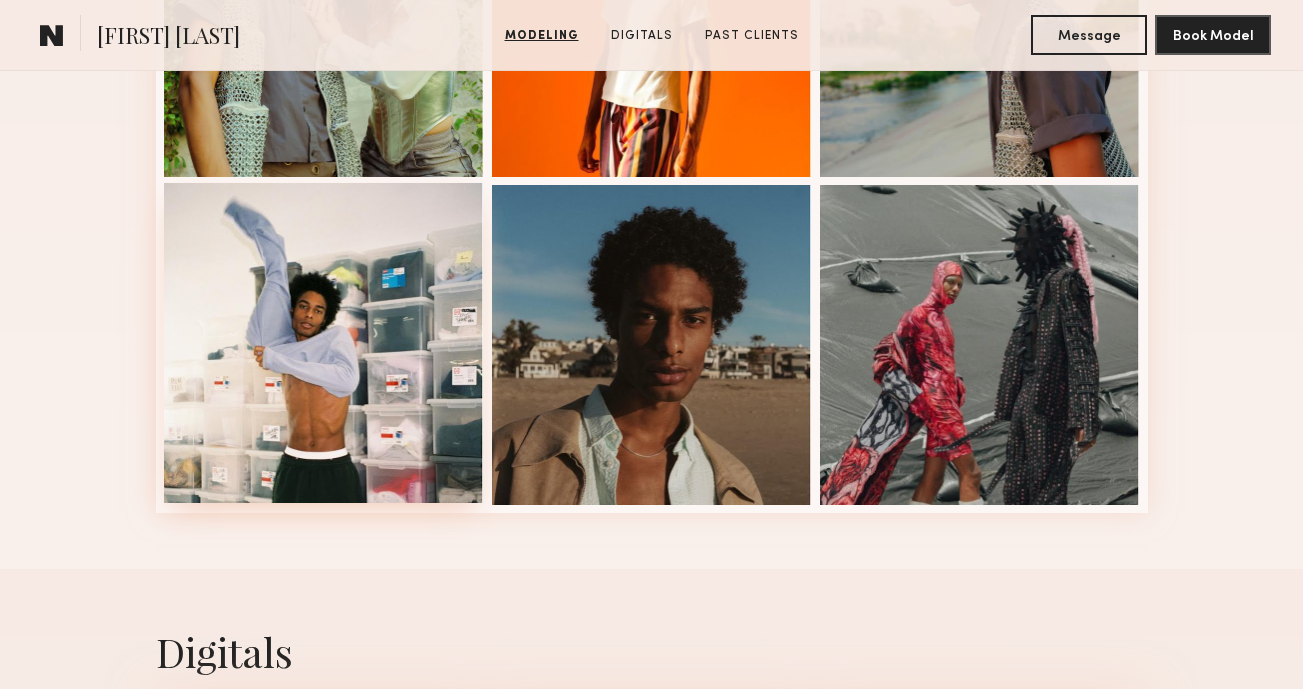 scroll, scrollTop: 549, scrollLeft: 0, axis: vertical 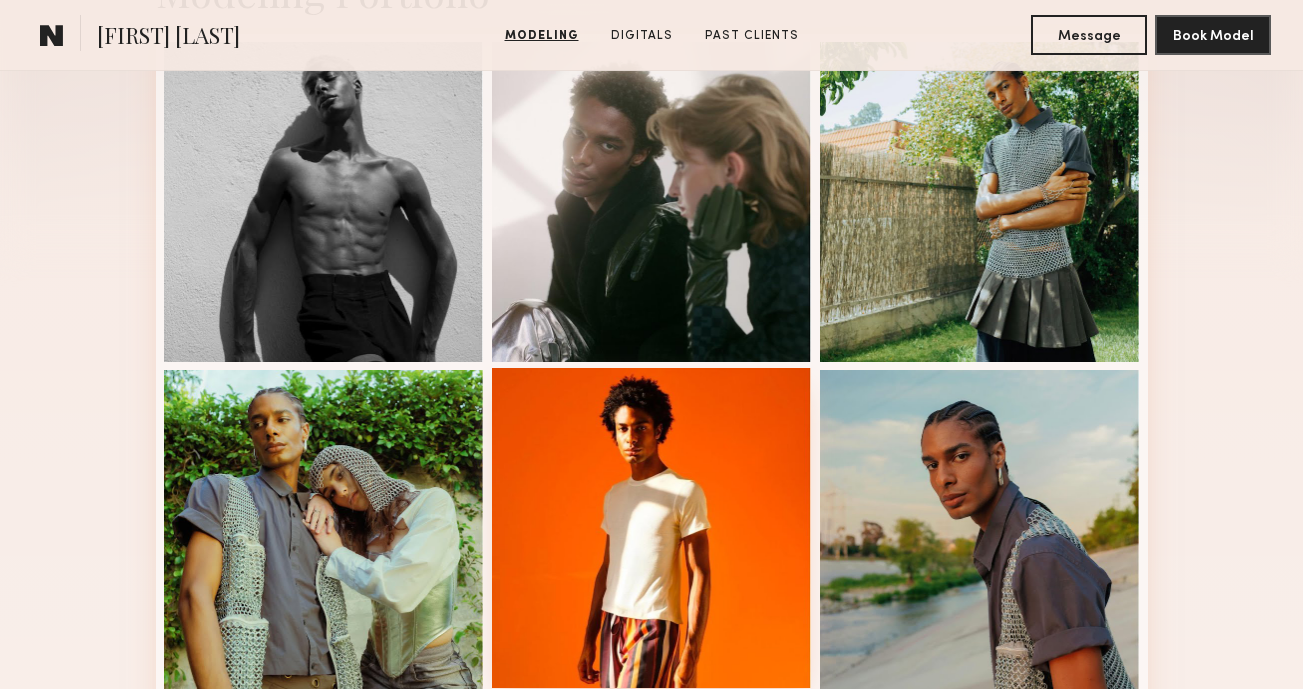click at bounding box center [652, 528] 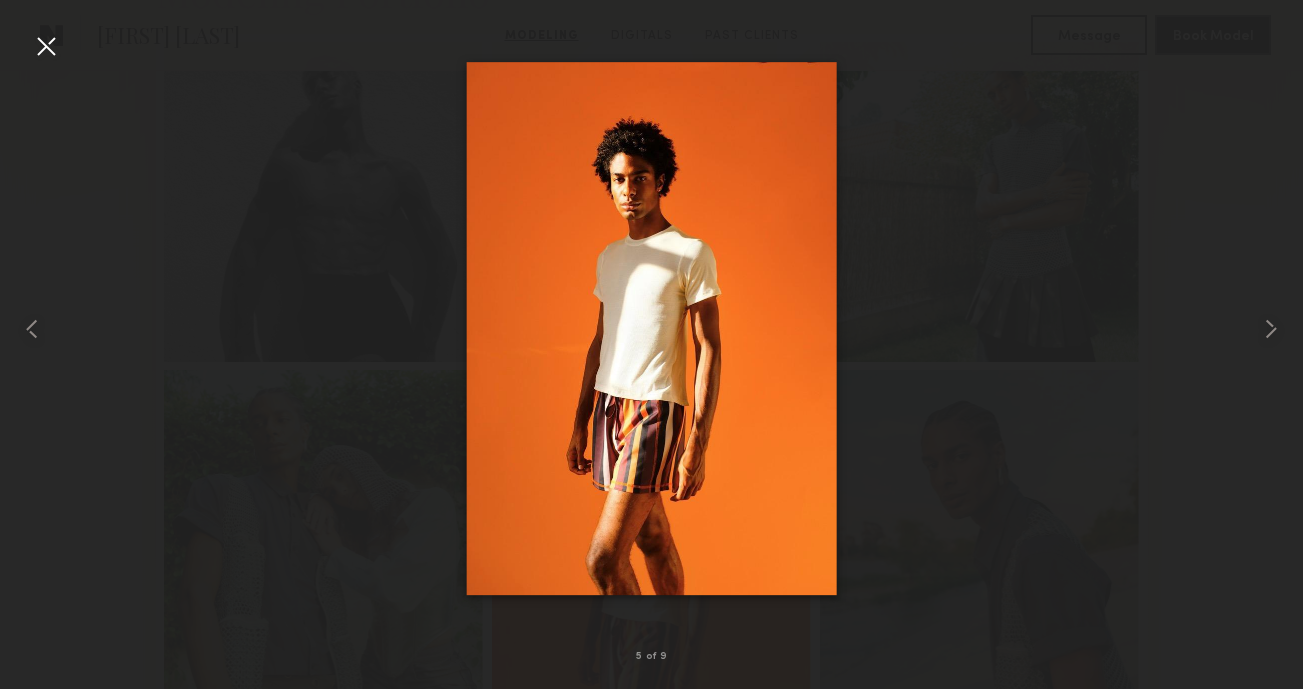 click at bounding box center (46, 46) 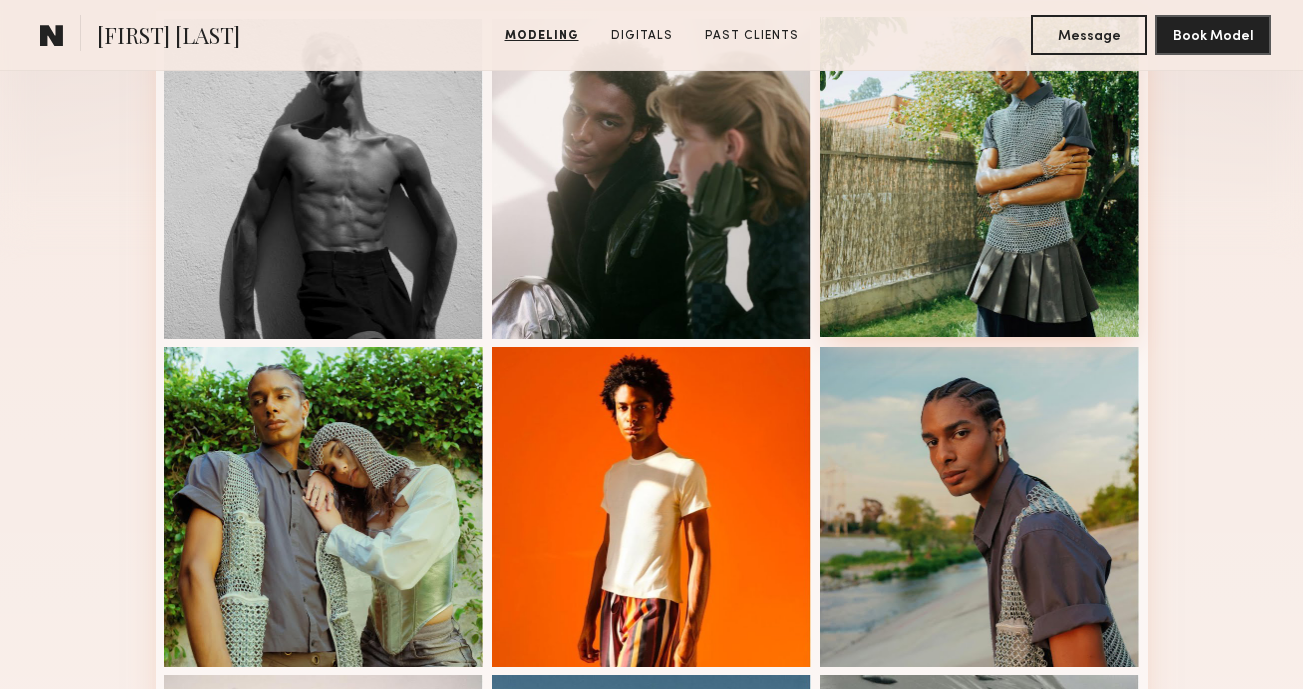 scroll, scrollTop: 270, scrollLeft: 0, axis: vertical 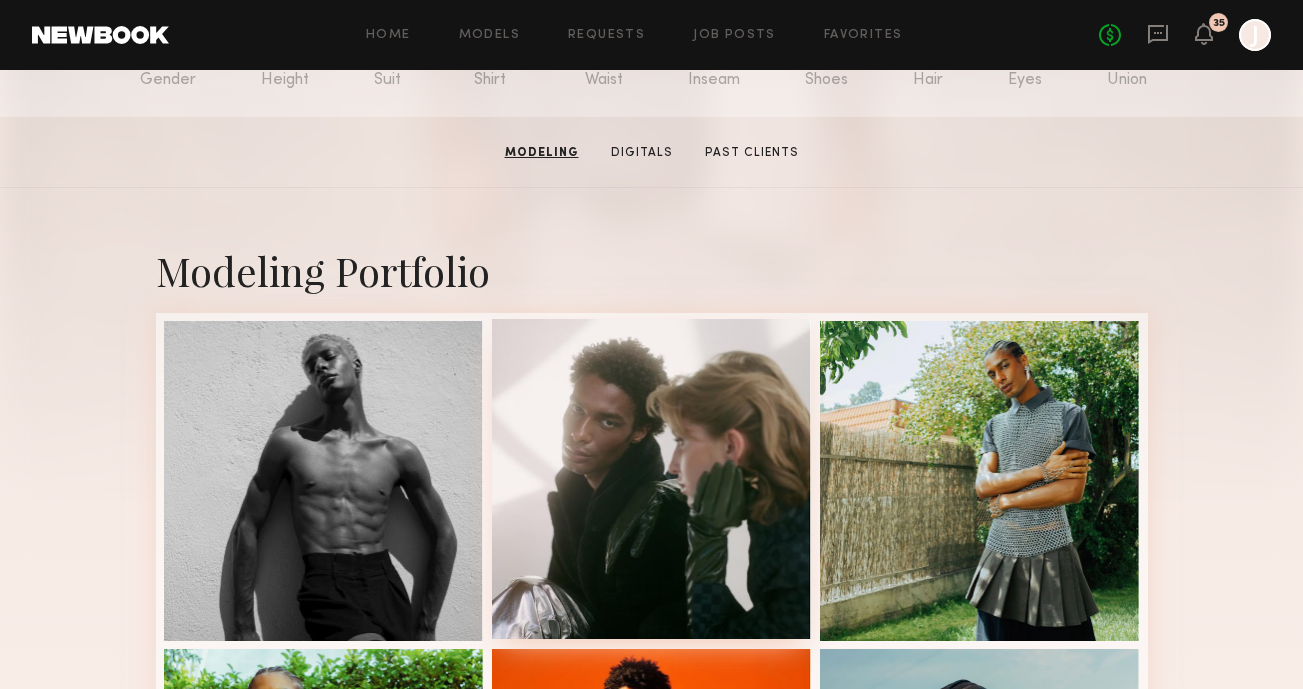 click at bounding box center (652, 479) 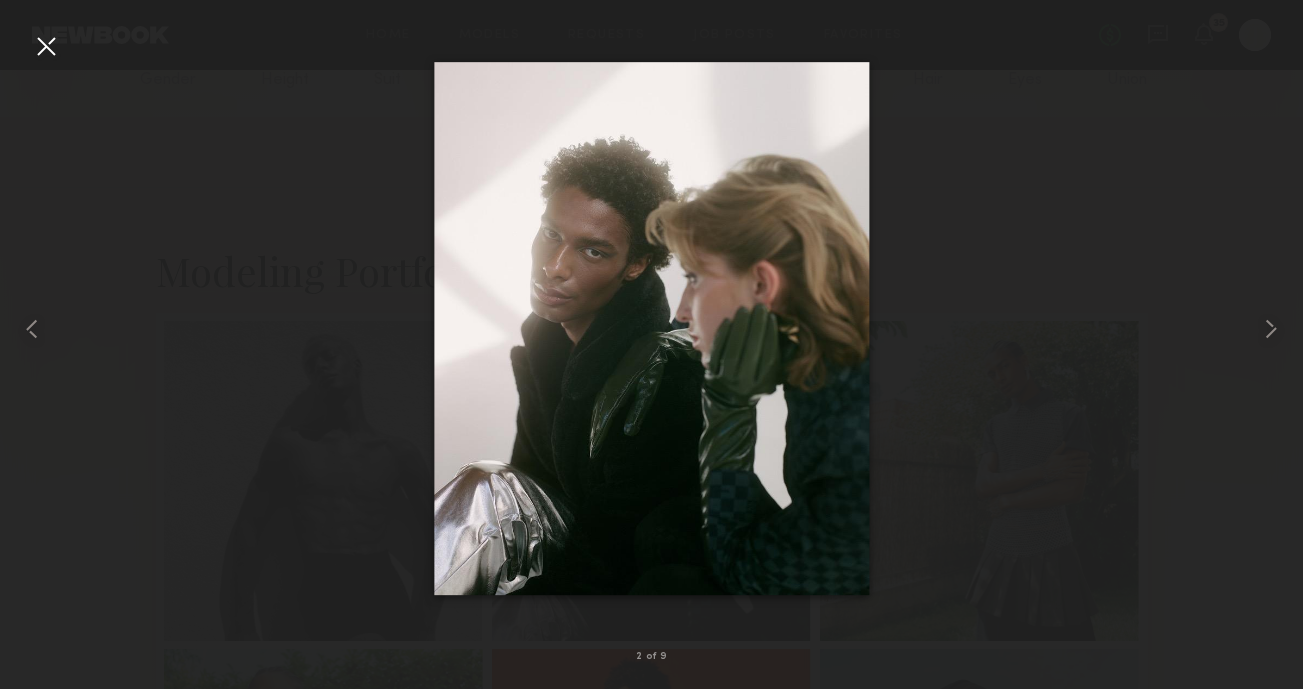 click at bounding box center [46, 46] 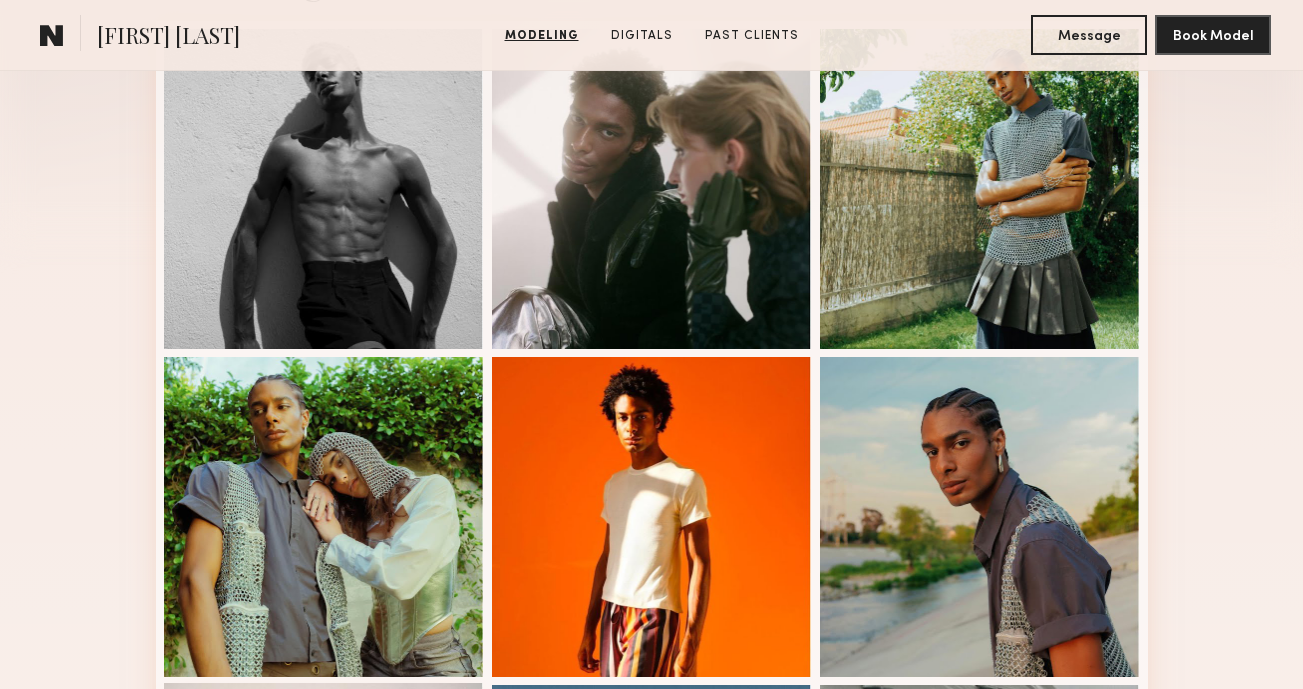scroll, scrollTop: 532, scrollLeft: 0, axis: vertical 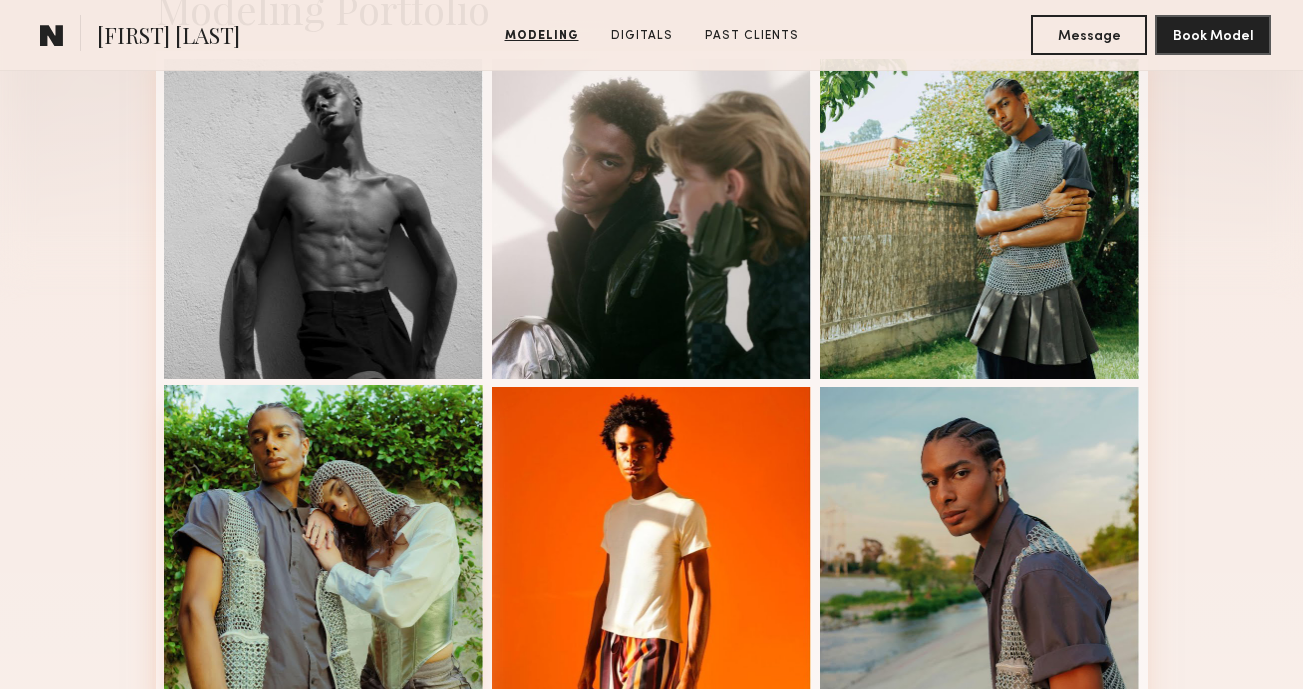 click at bounding box center [324, 545] 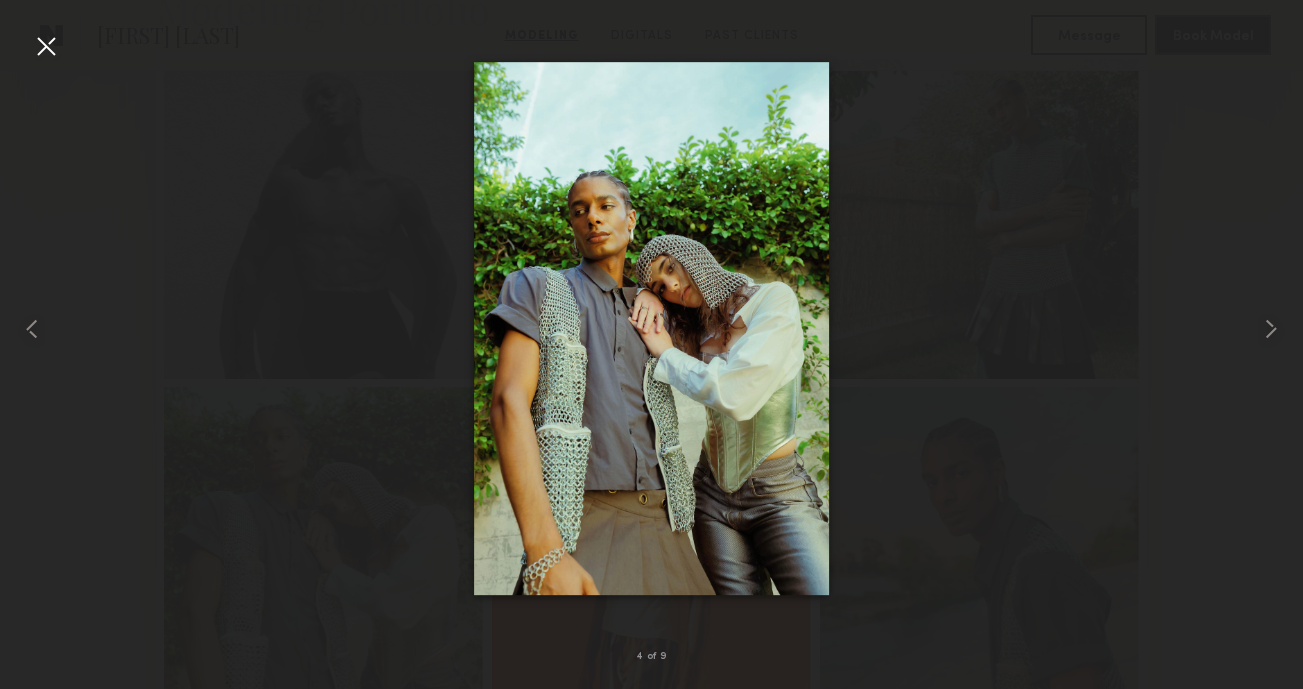 click at bounding box center [46, 46] 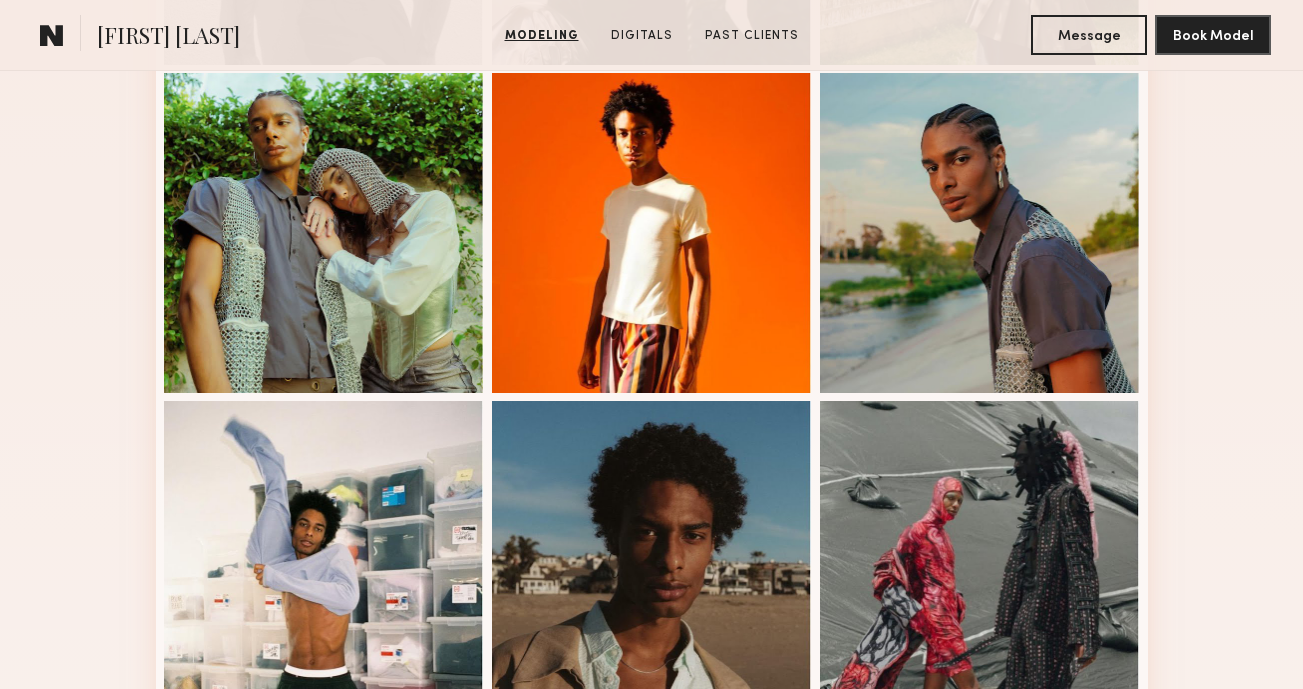 scroll, scrollTop: 853, scrollLeft: 0, axis: vertical 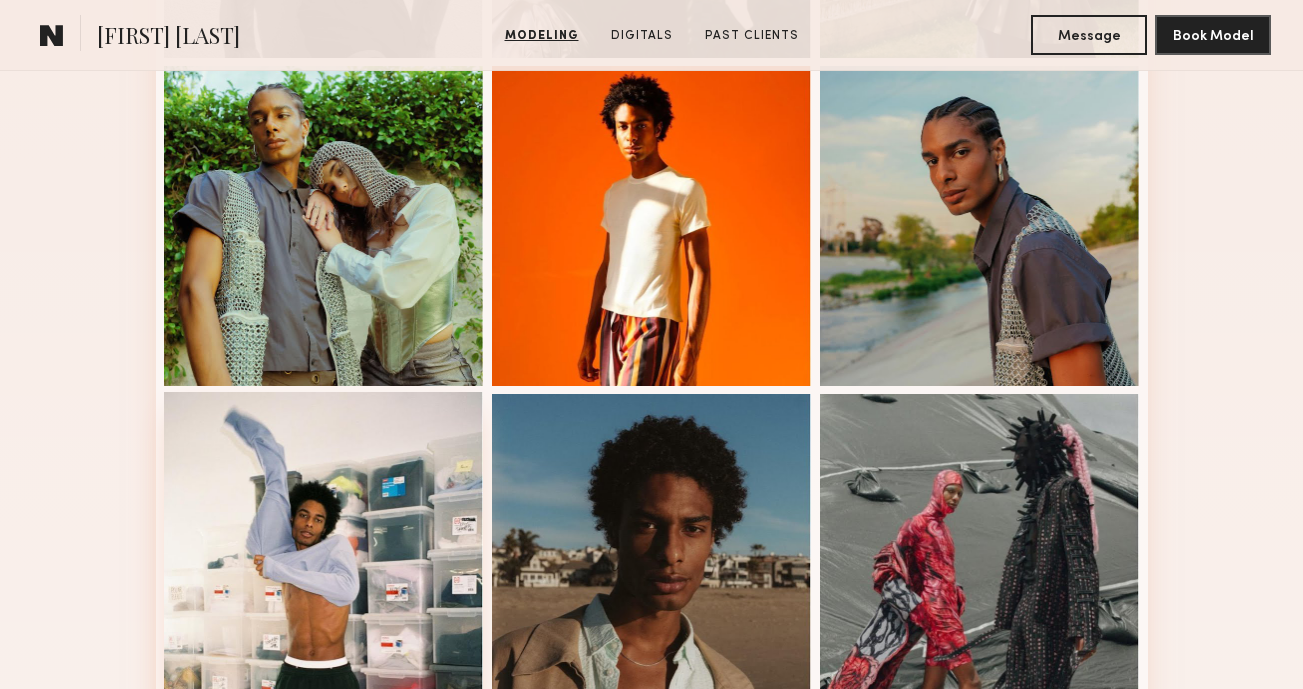 click at bounding box center [324, 552] 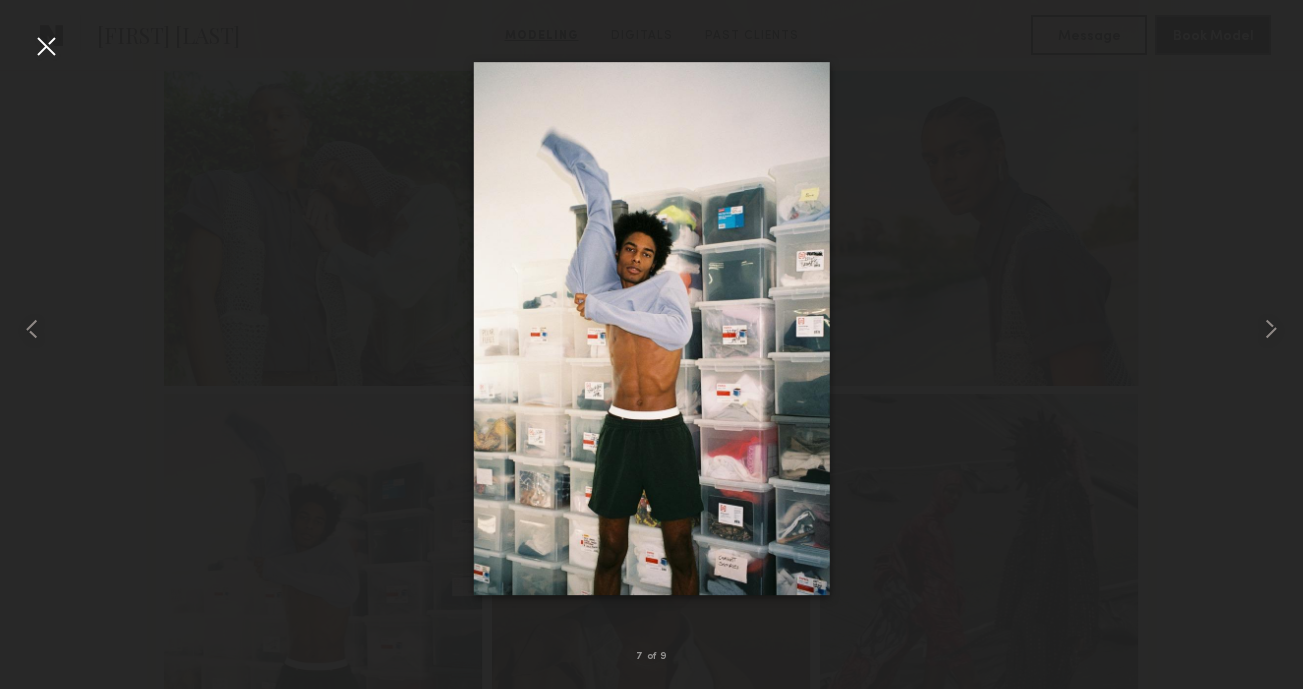 click at bounding box center [46, 46] 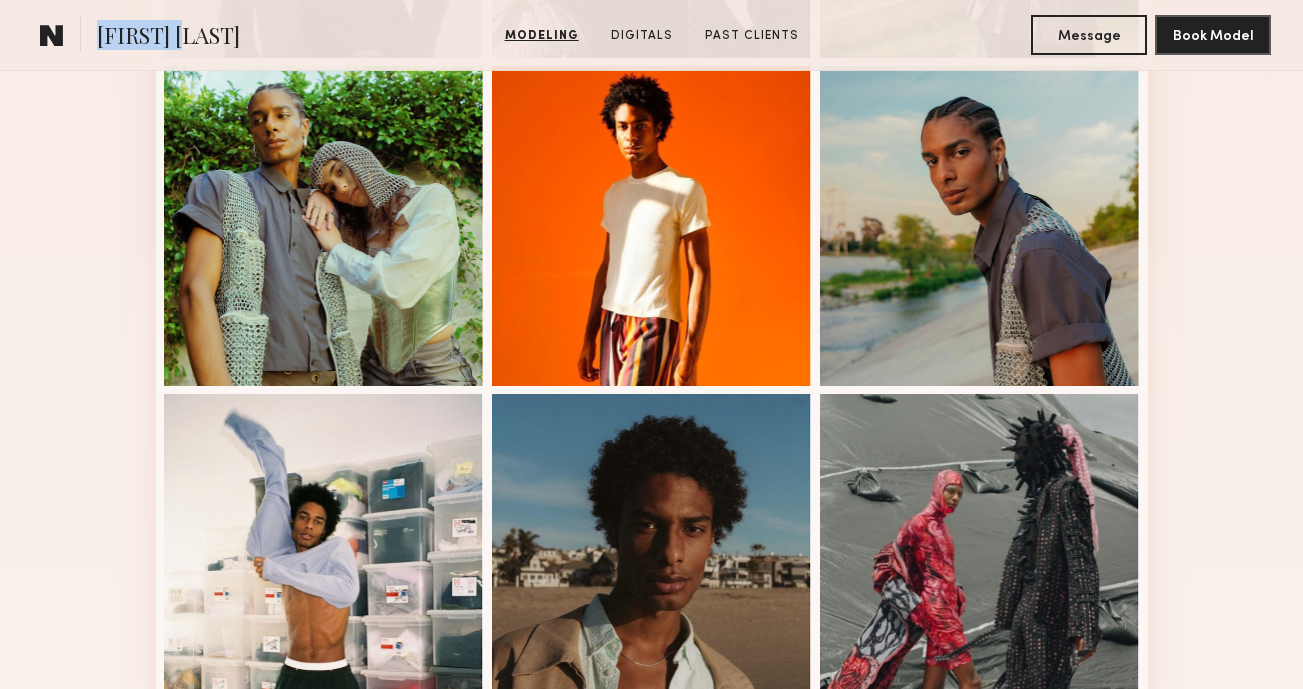 drag, startPoint x: 92, startPoint y: 32, endPoint x: 193, endPoint y: 33, distance: 101.00495 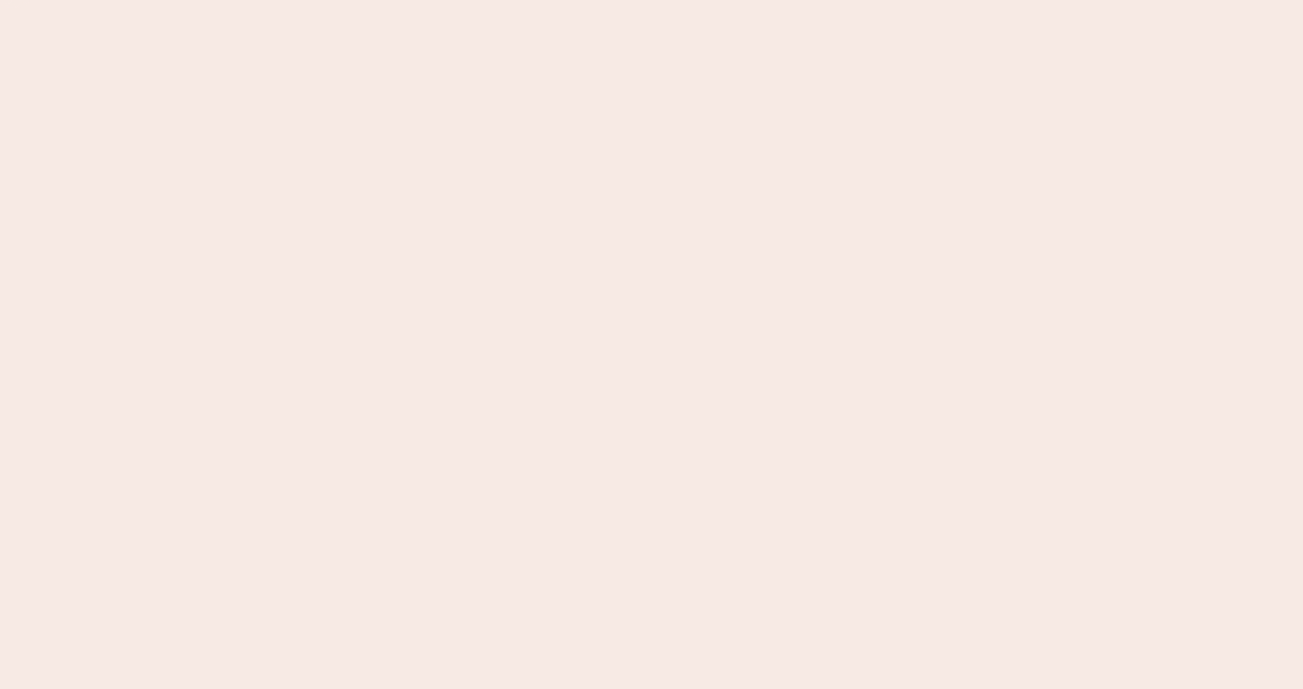 scroll, scrollTop: 0, scrollLeft: 0, axis: both 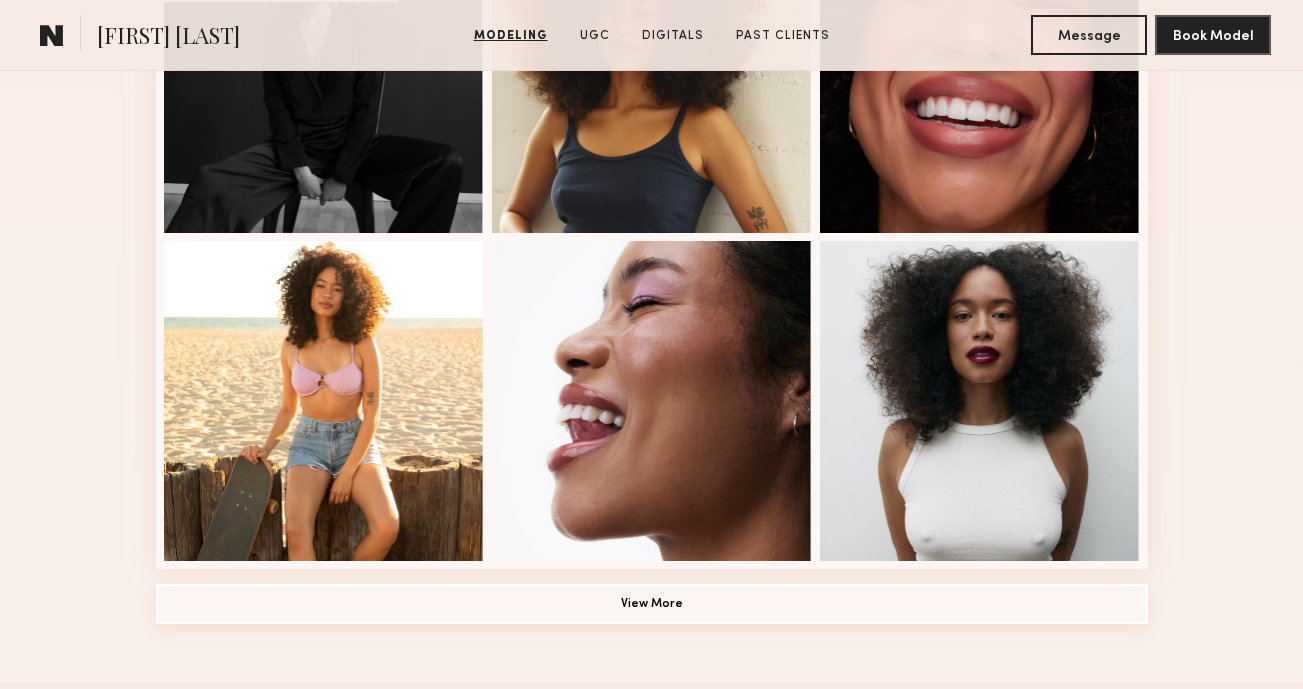 click on "View More" 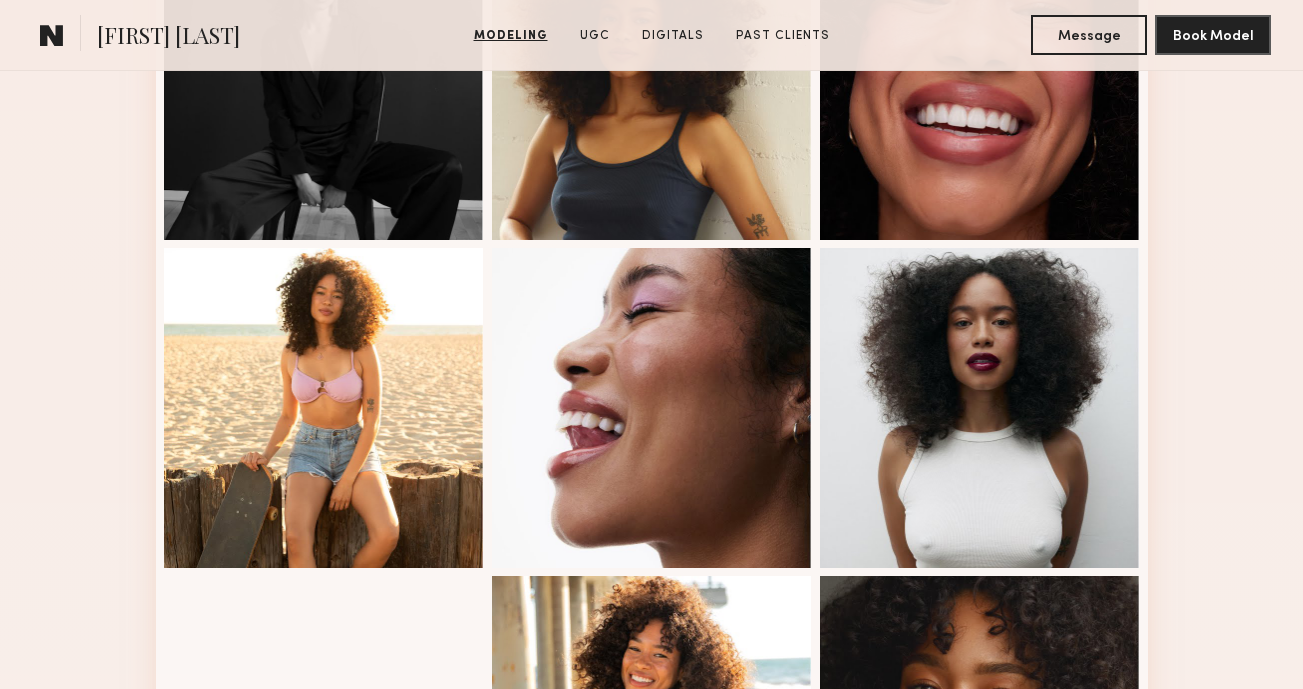 scroll, scrollTop: 1331, scrollLeft: 0, axis: vertical 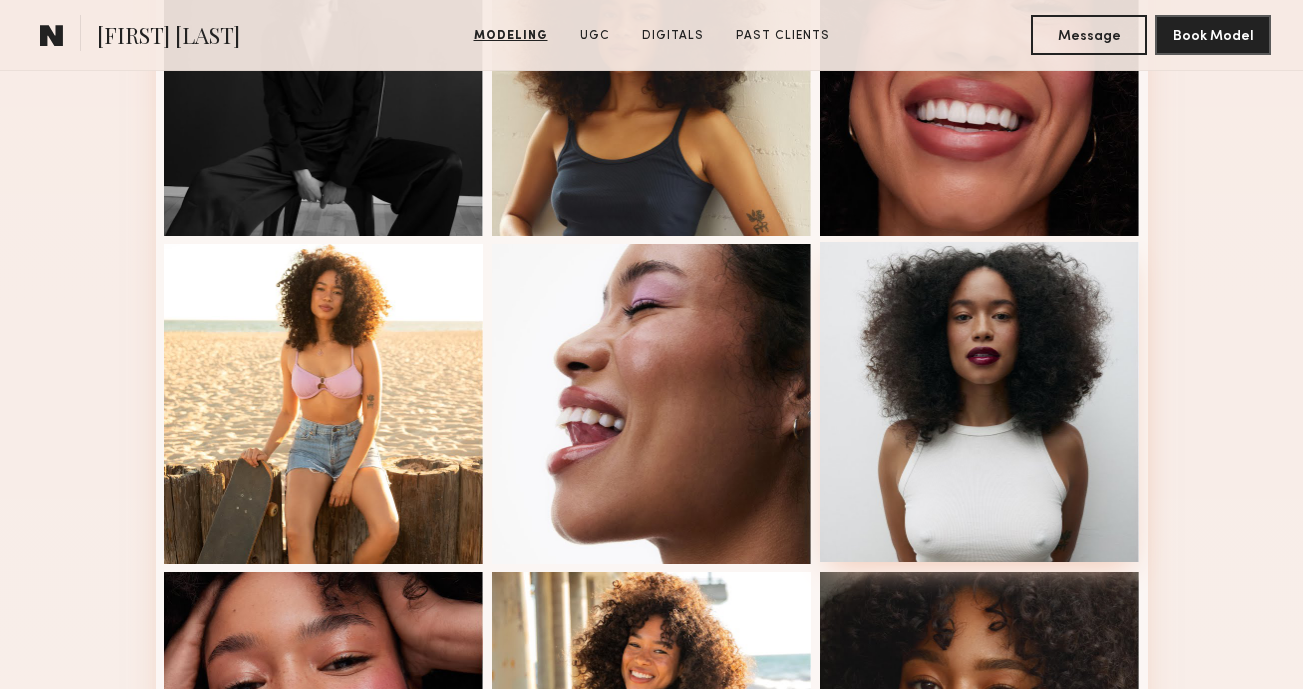 click at bounding box center [980, 402] 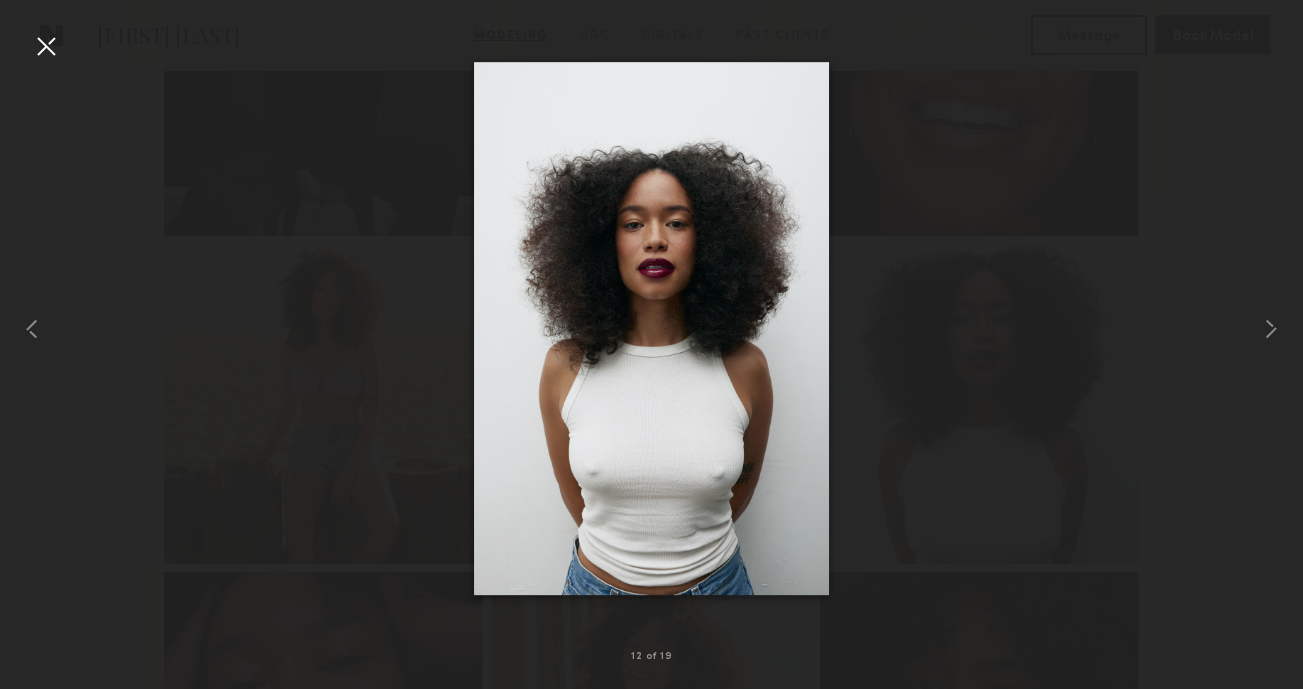 click at bounding box center [46, 46] 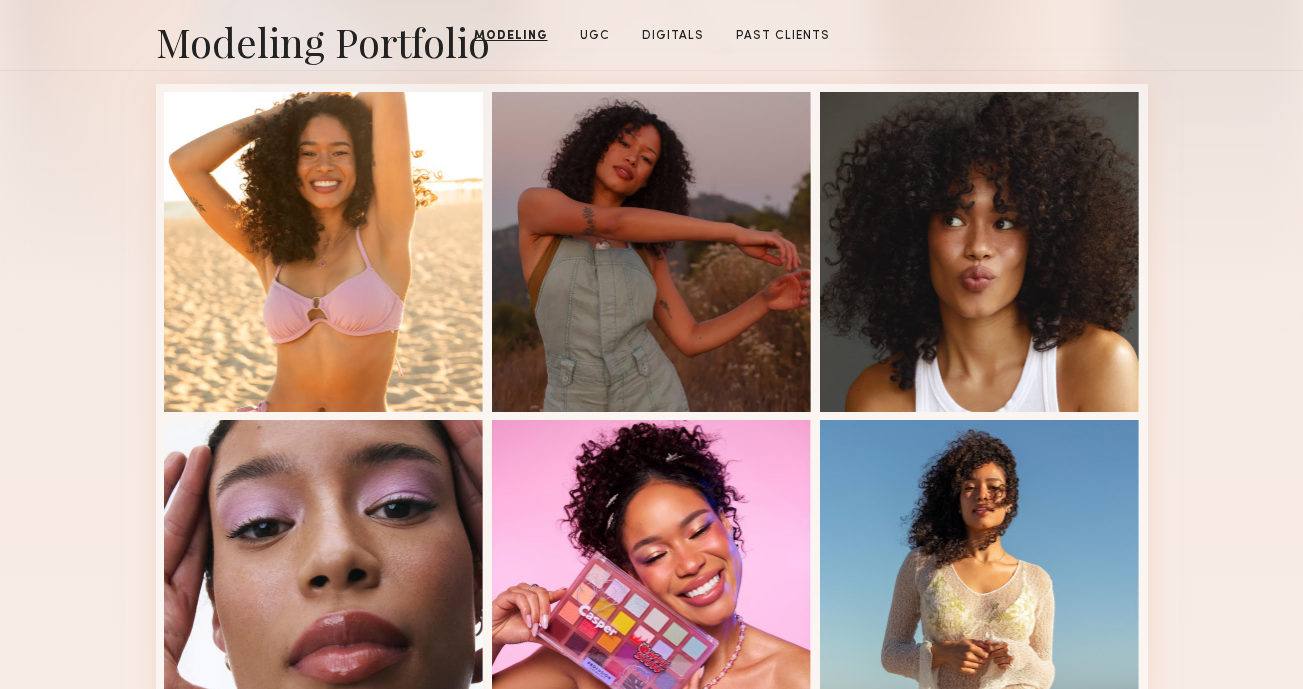 scroll, scrollTop: 0, scrollLeft: 0, axis: both 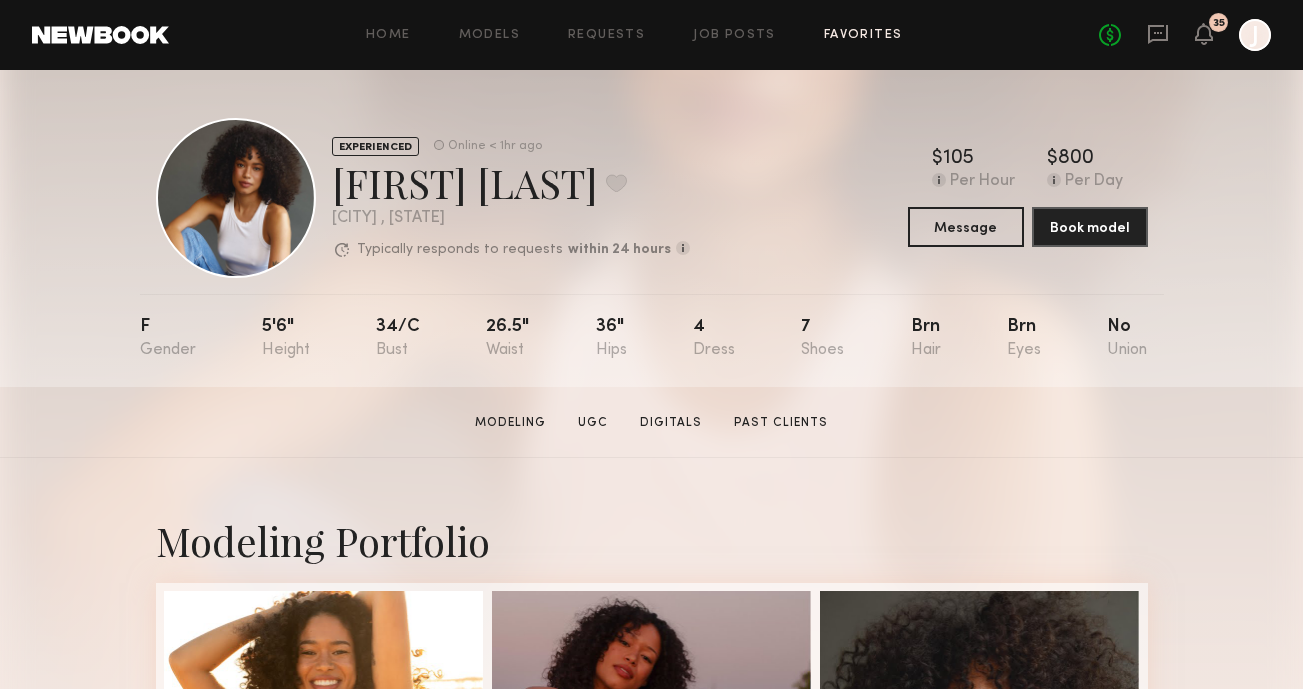 click on "Favorites" 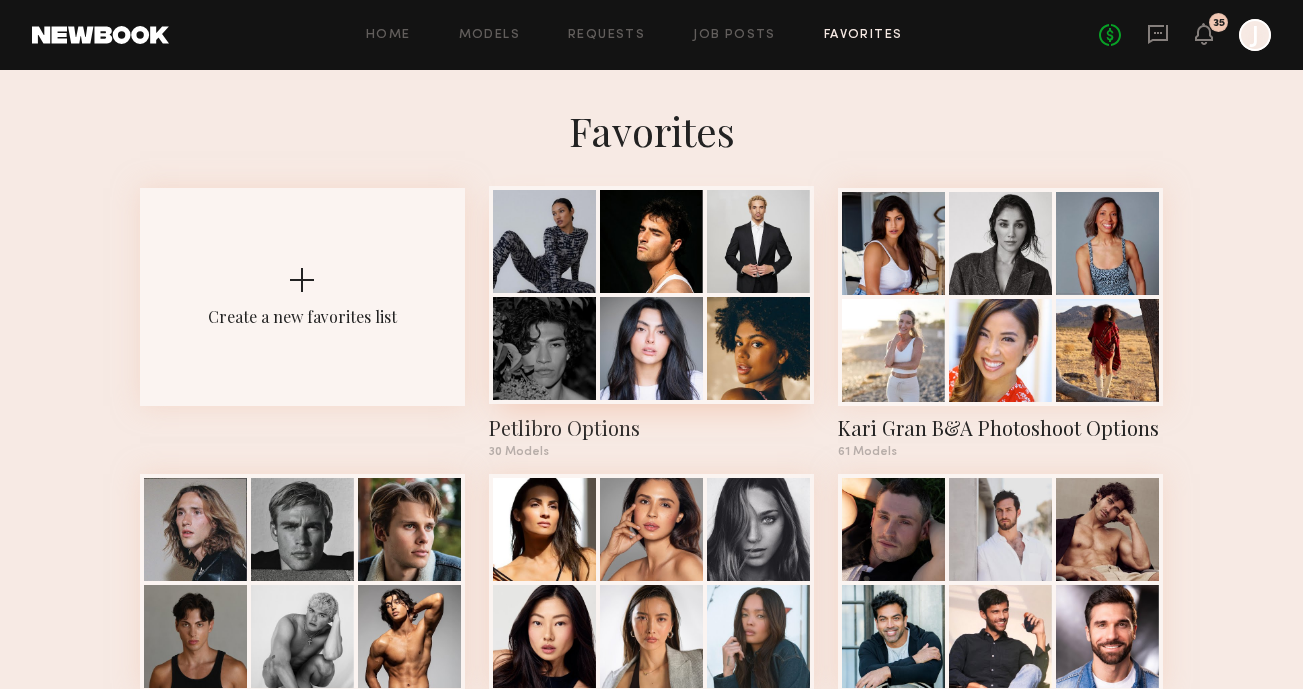 click 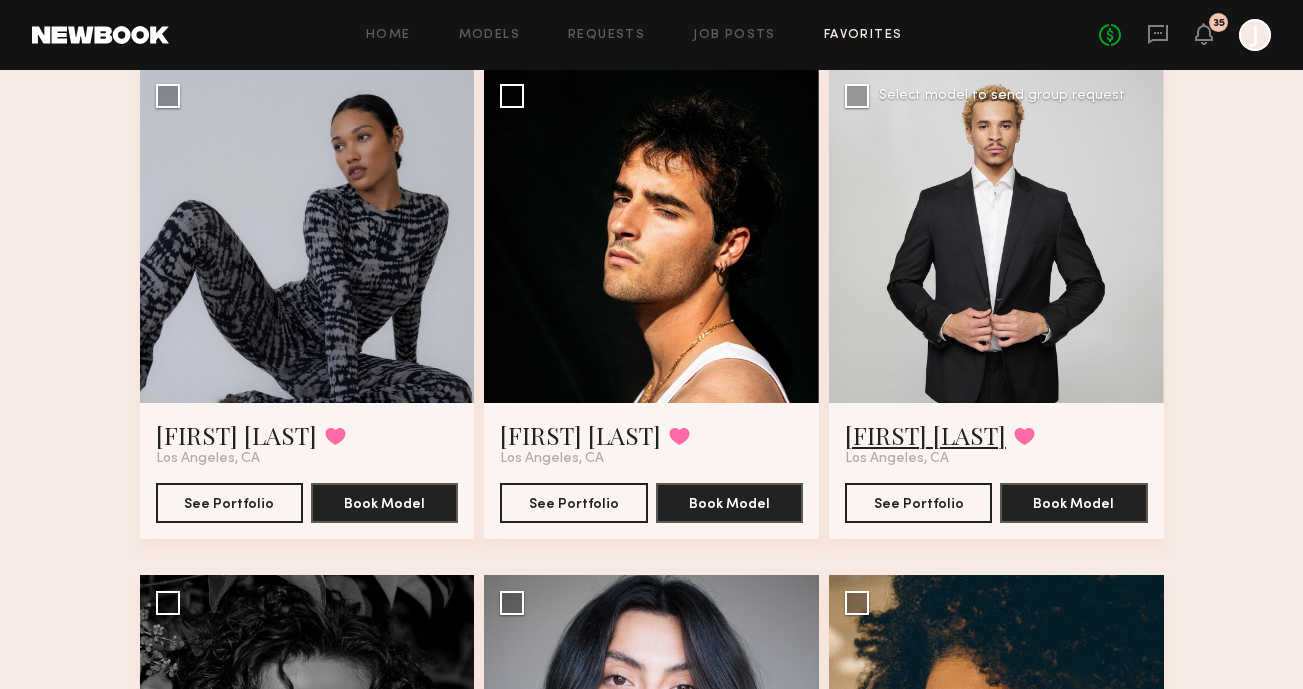 scroll, scrollTop: 163, scrollLeft: 0, axis: vertical 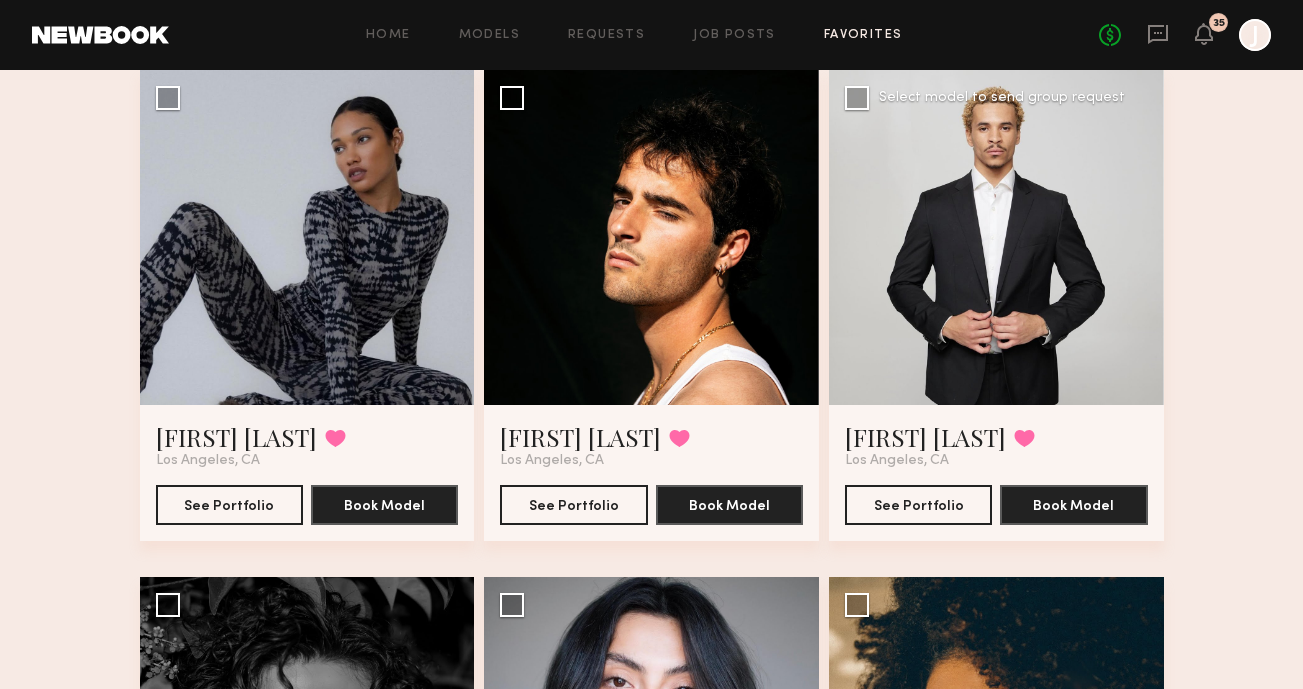 click 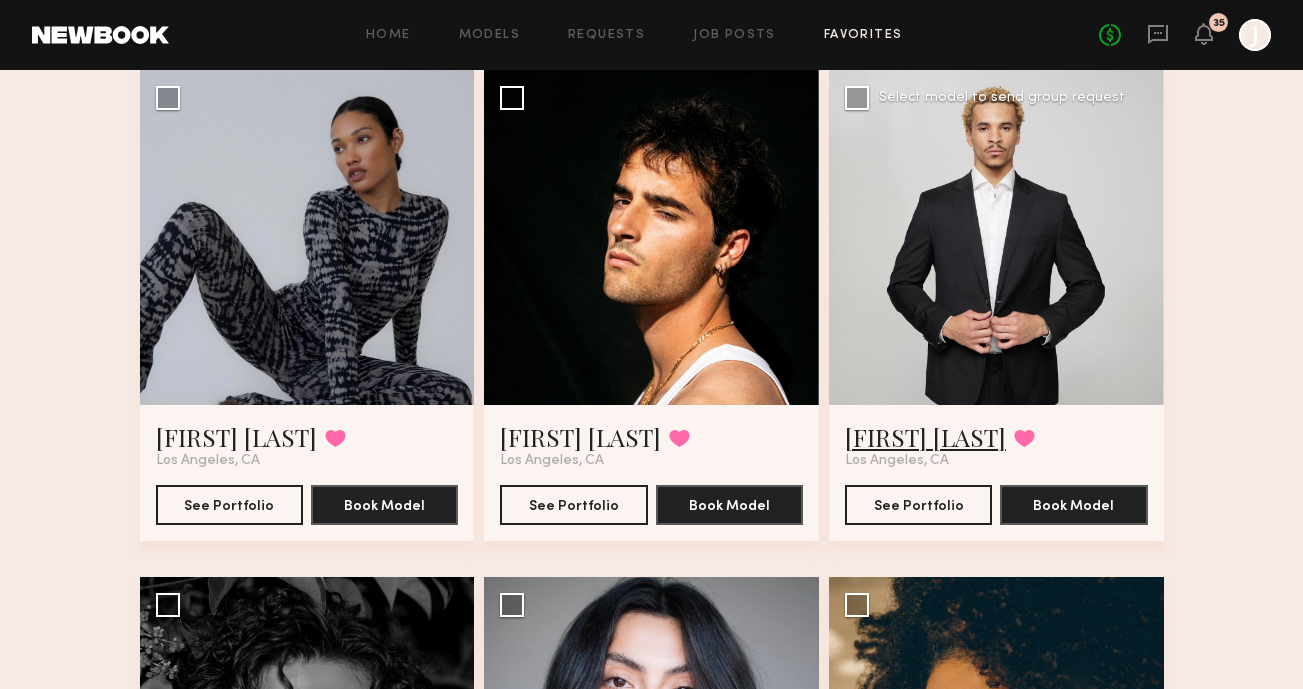 click on "Bryce W." 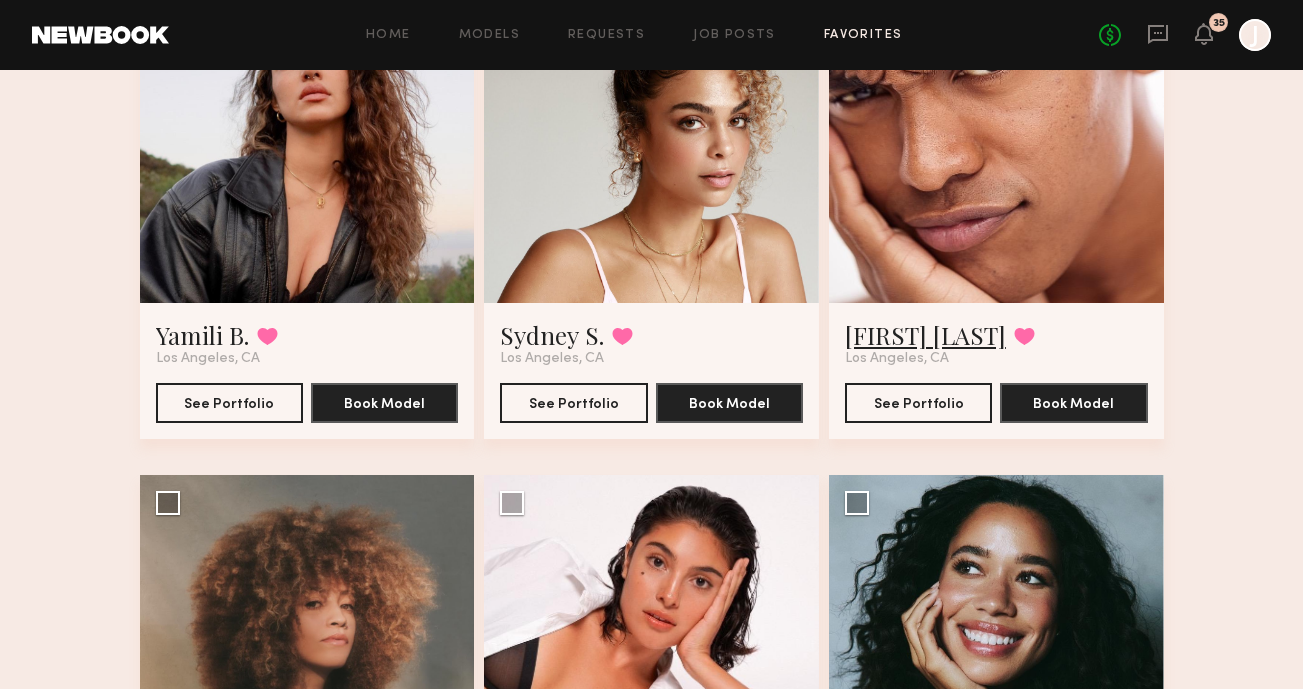 scroll, scrollTop: 2288, scrollLeft: 0, axis: vertical 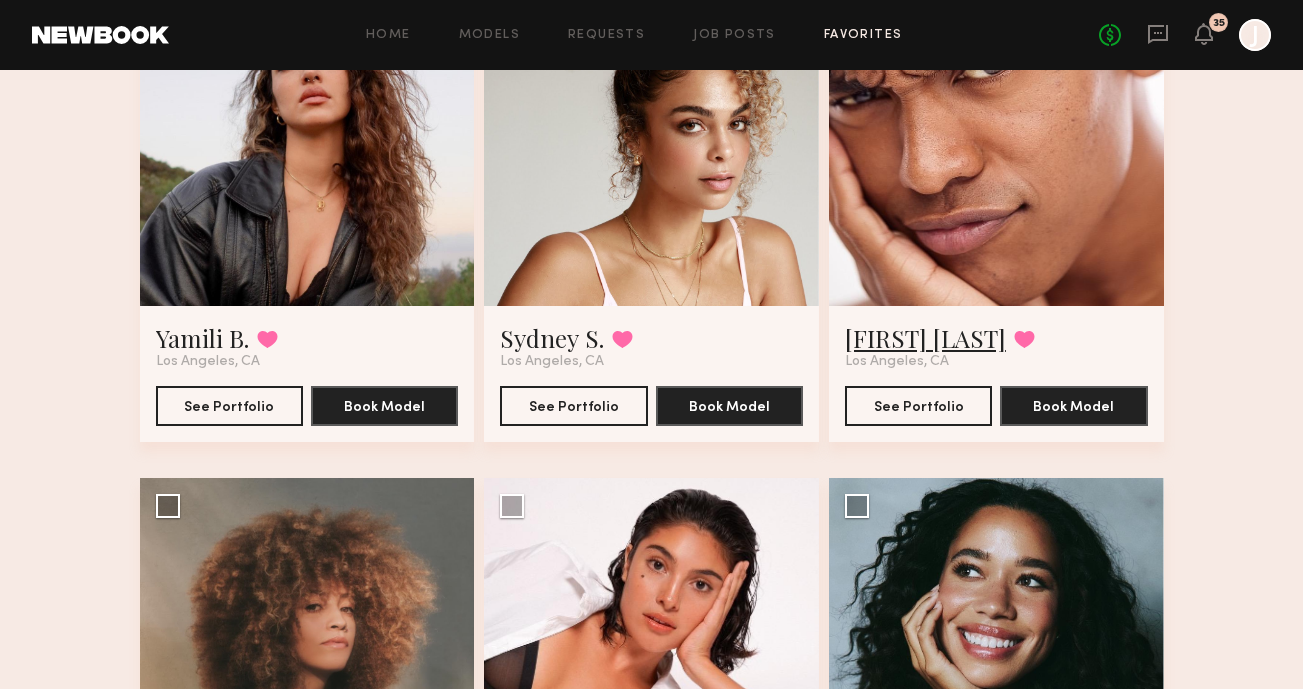 click on "Royce V." 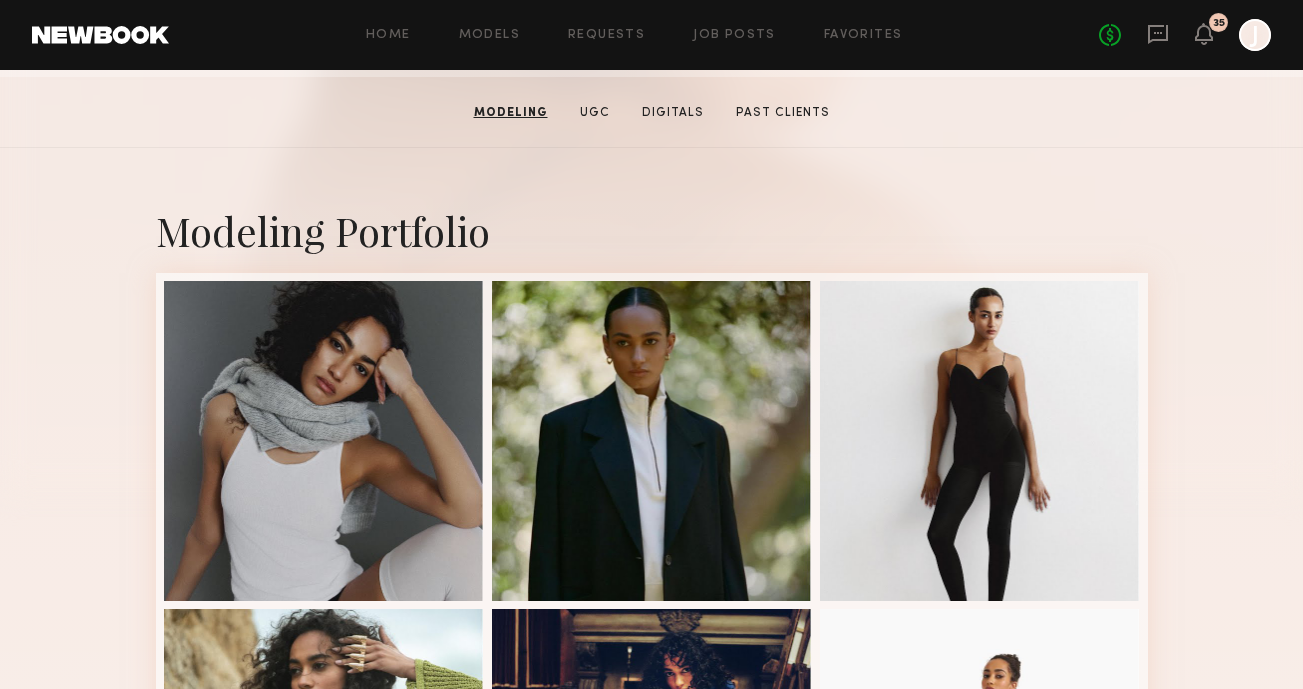 scroll, scrollTop: 307, scrollLeft: 0, axis: vertical 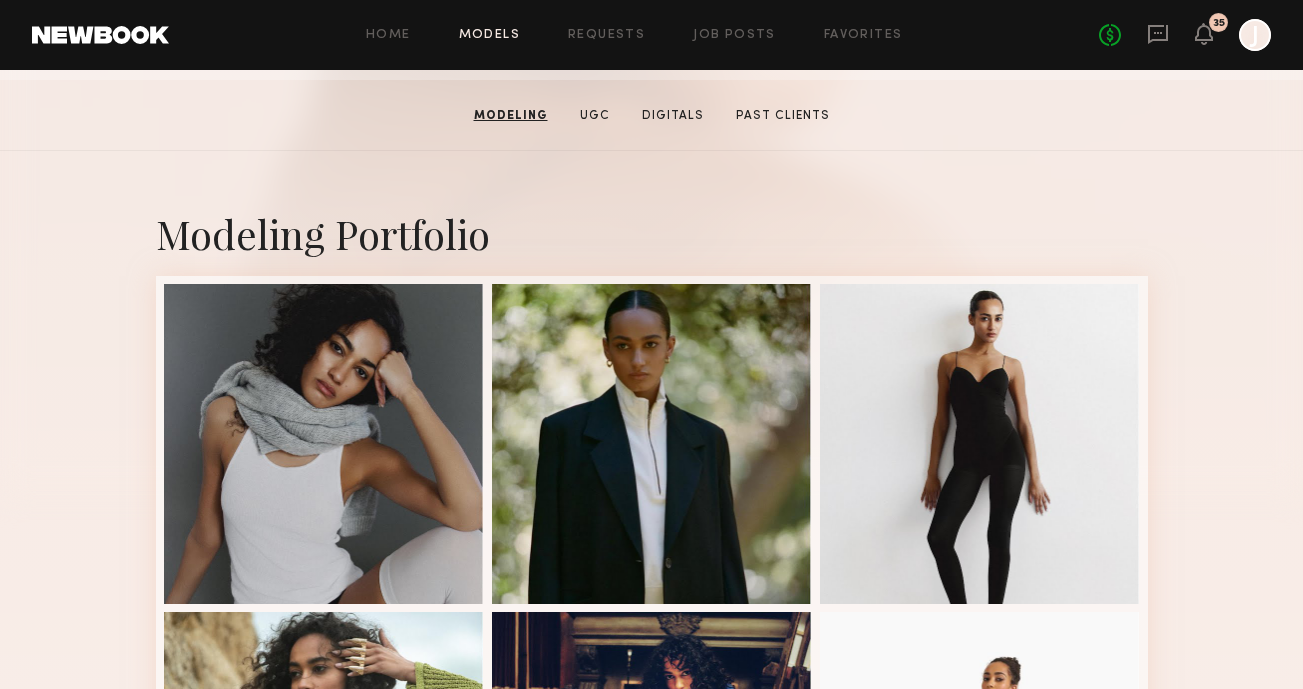 click on "Models" 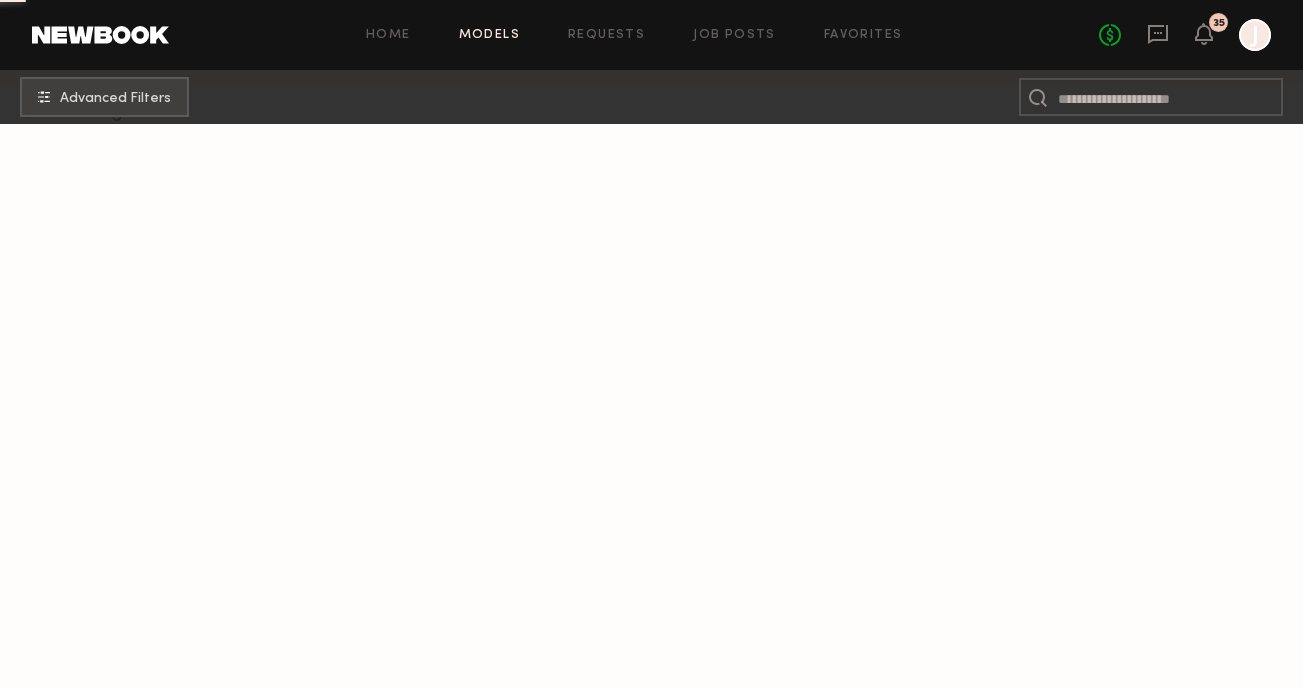 scroll, scrollTop: 0, scrollLeft: 0, axis: both 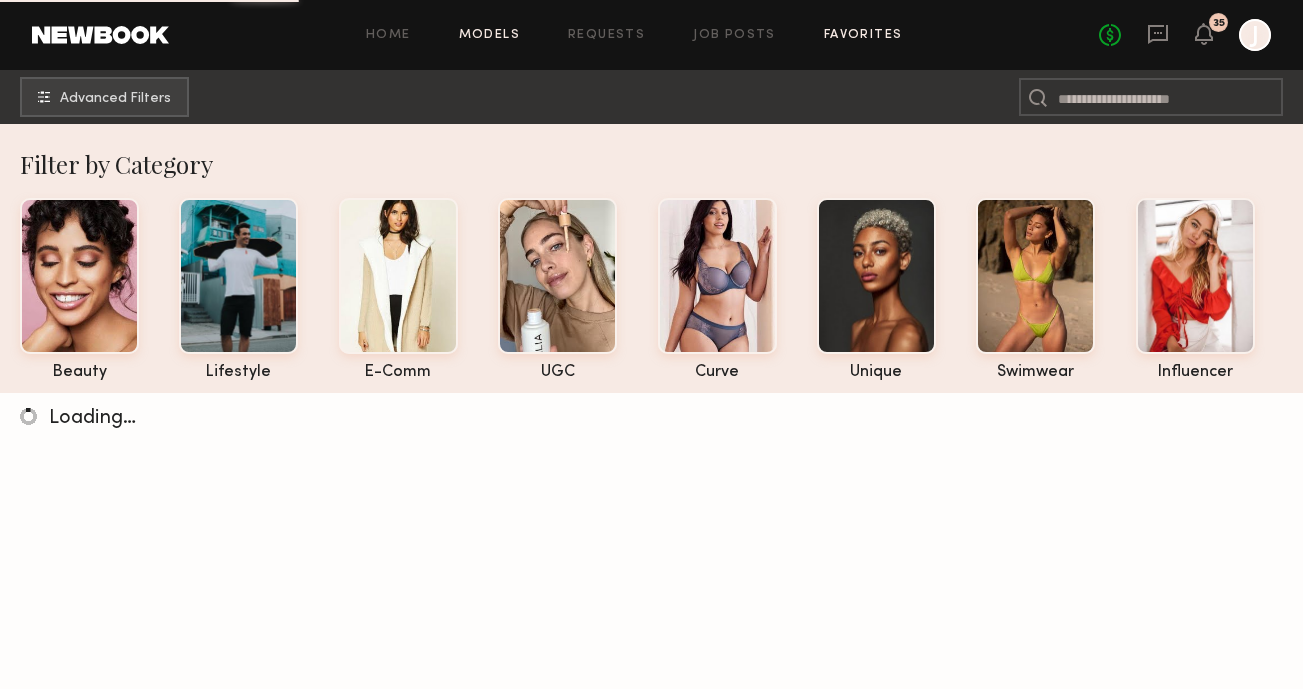 click on "Favorites" 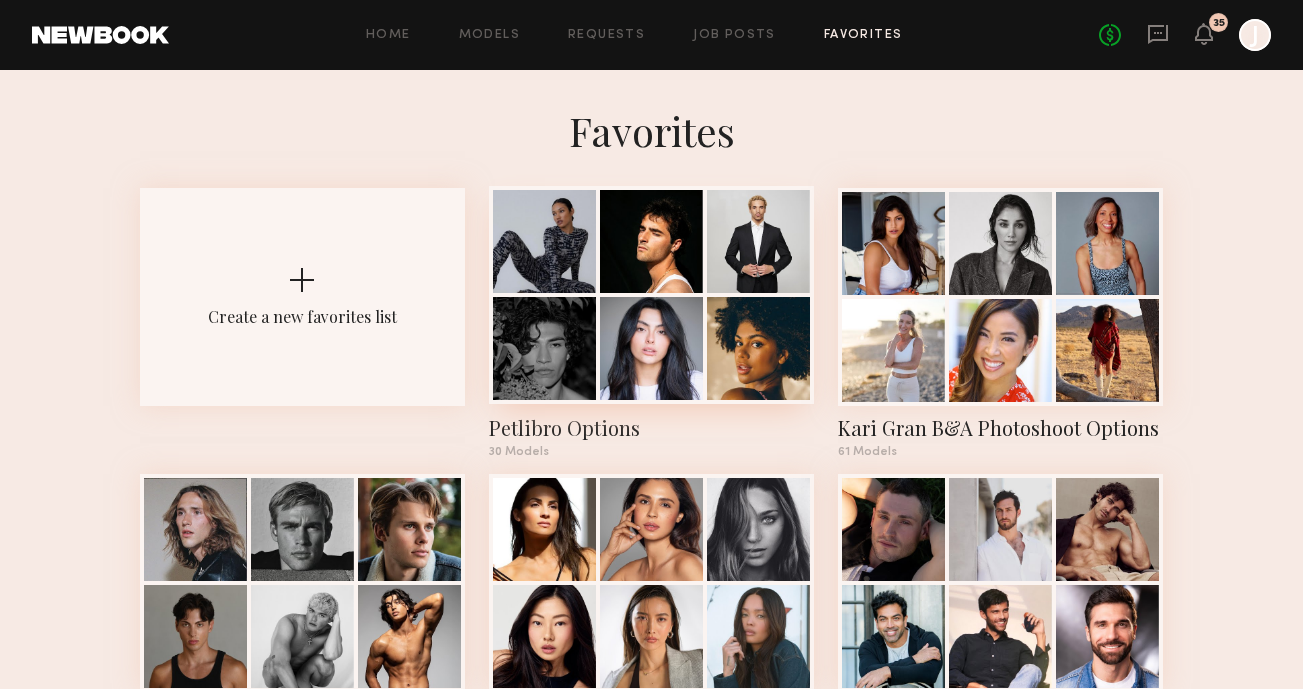 click 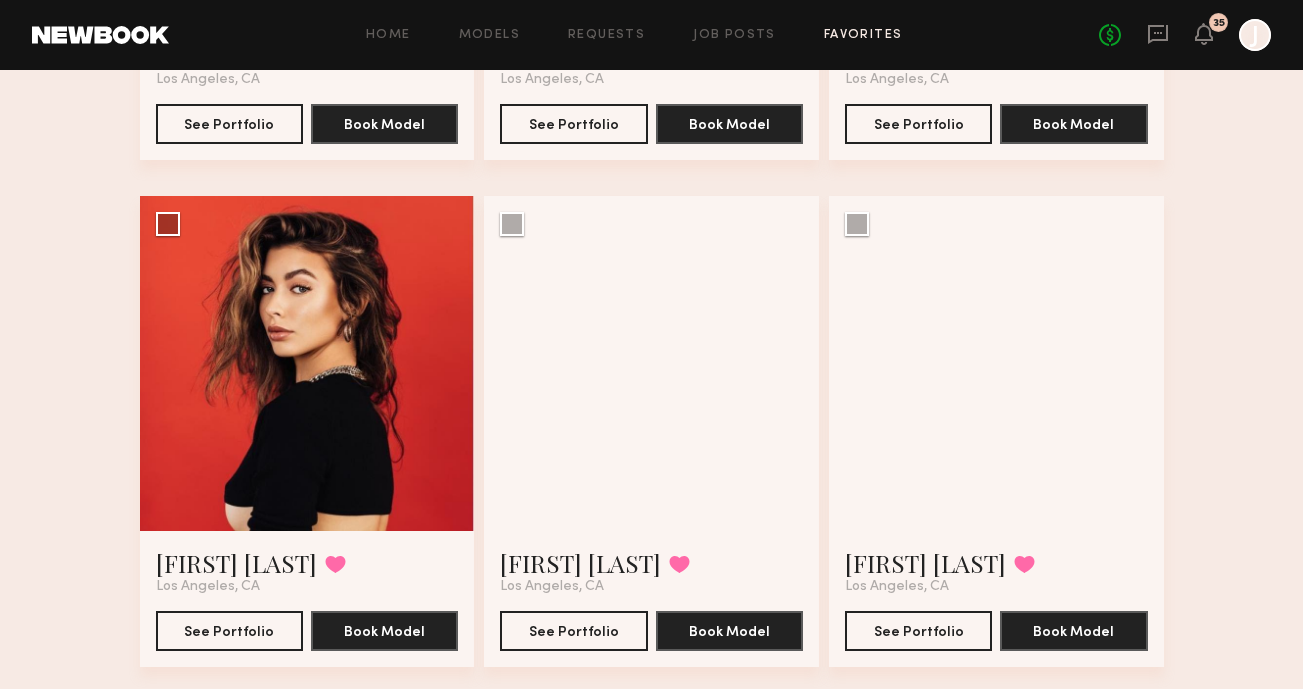 scroll, scrollTop: 582, scrollLeft: 0, axis: vertical 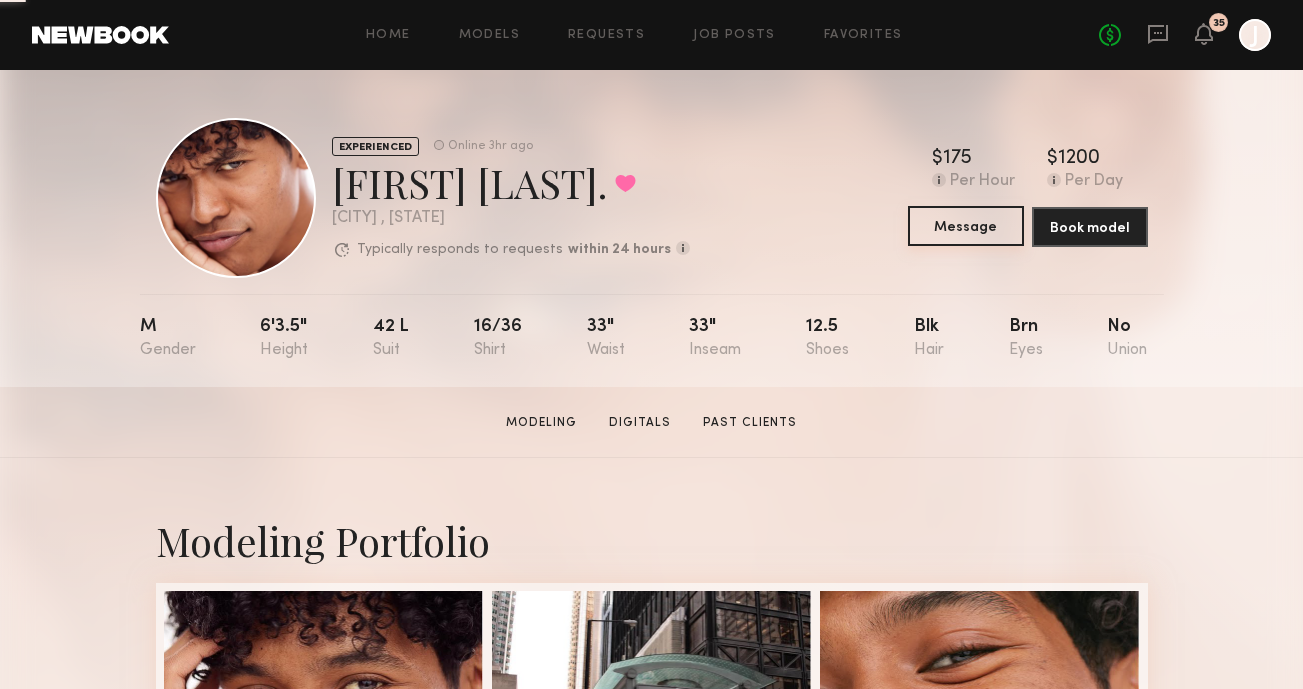 click on "Message" 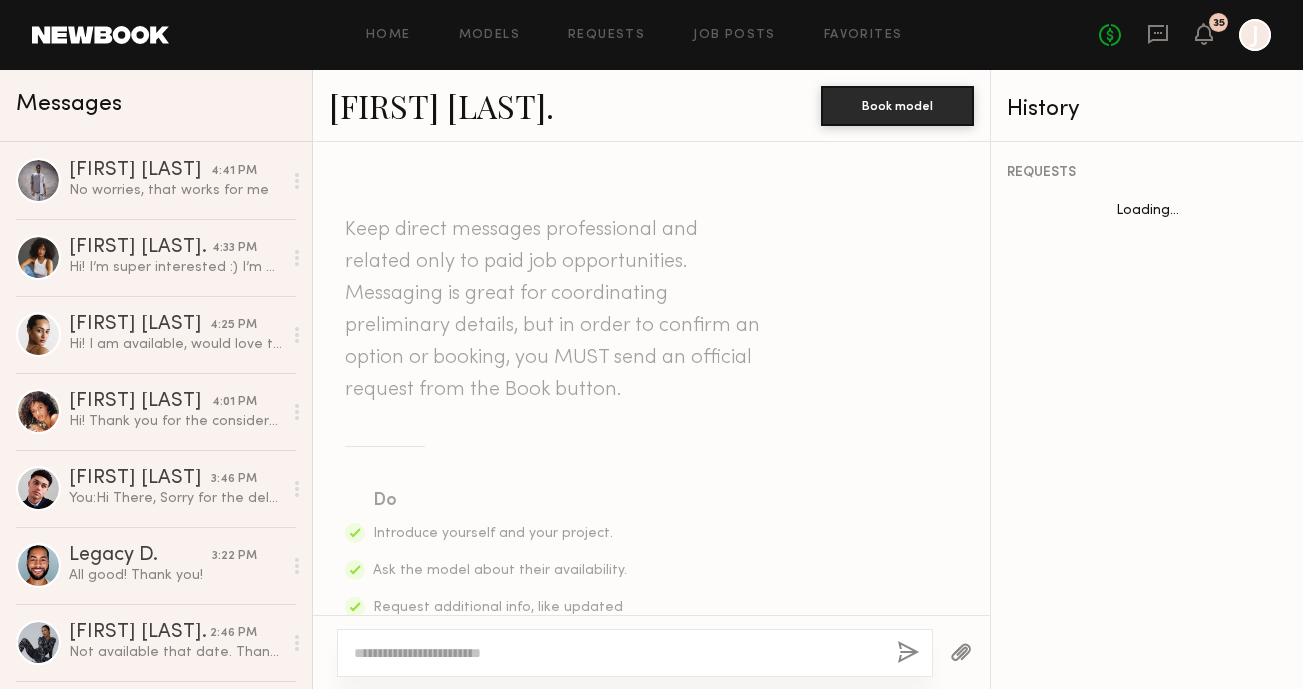 scroll, scrollTop: 1706, scrollLeft: 0, axis: vertical 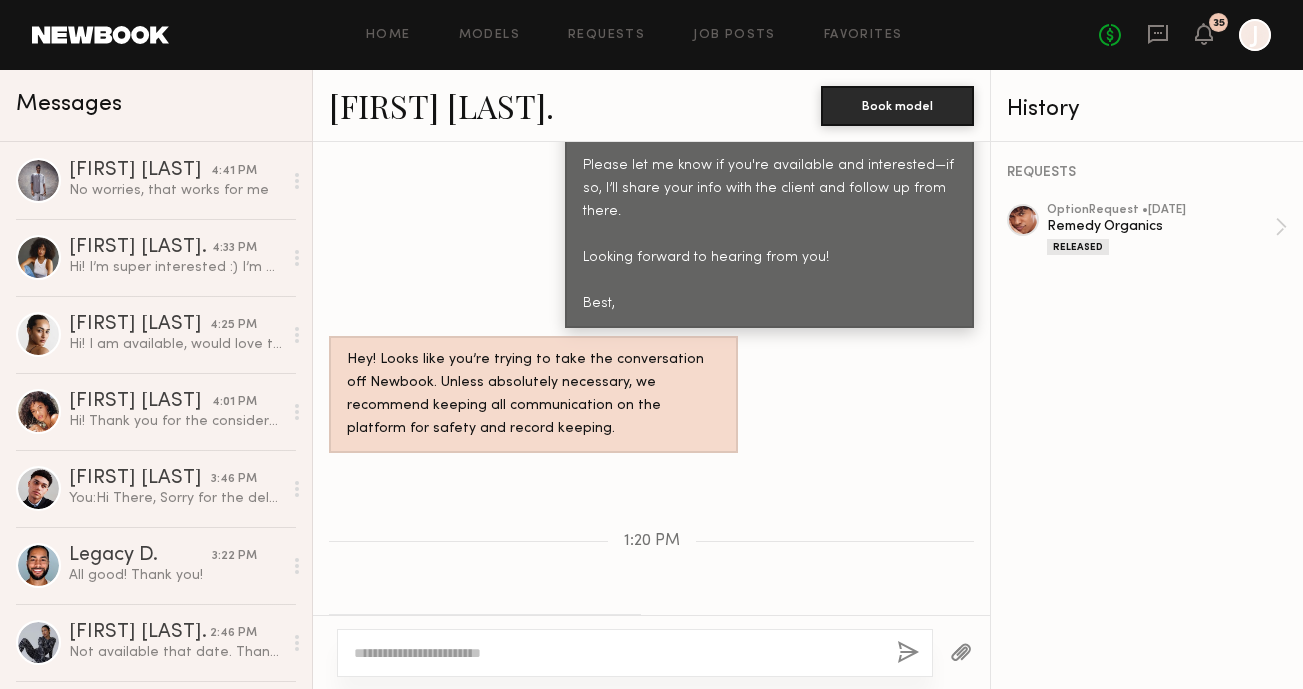 click 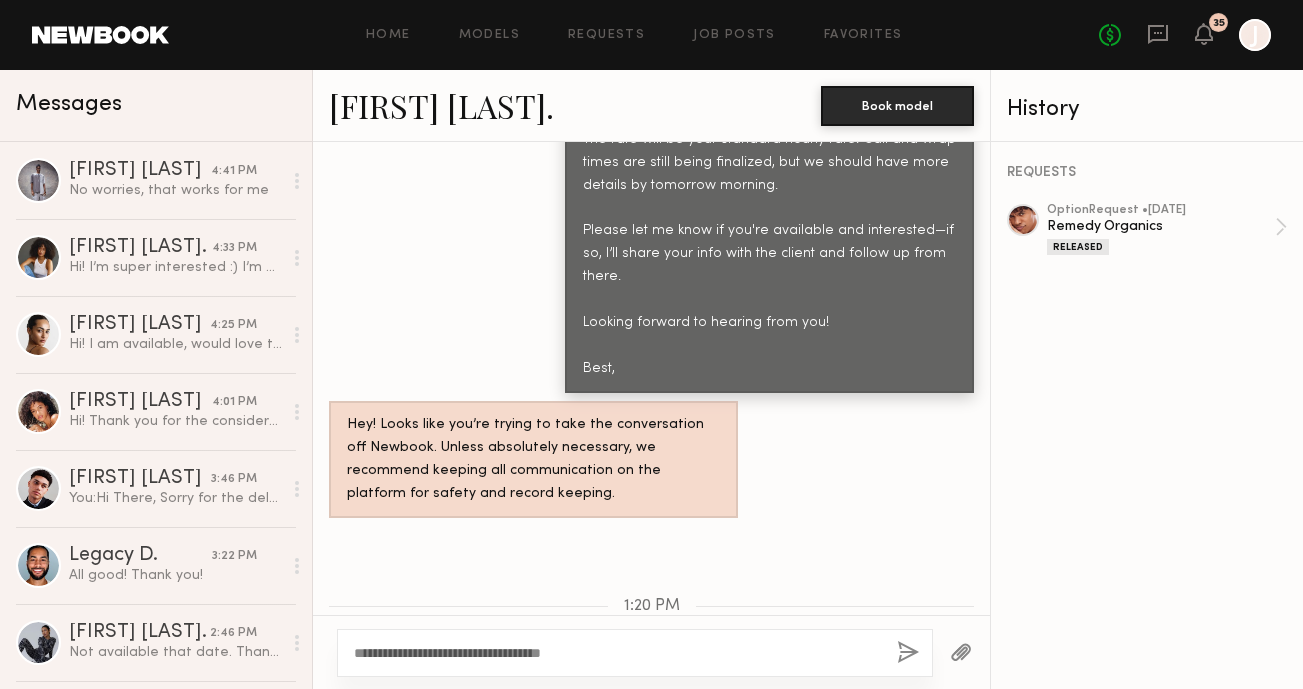 scroll, scrollTop: 1613, scrollLeft: 0, axis: vertical 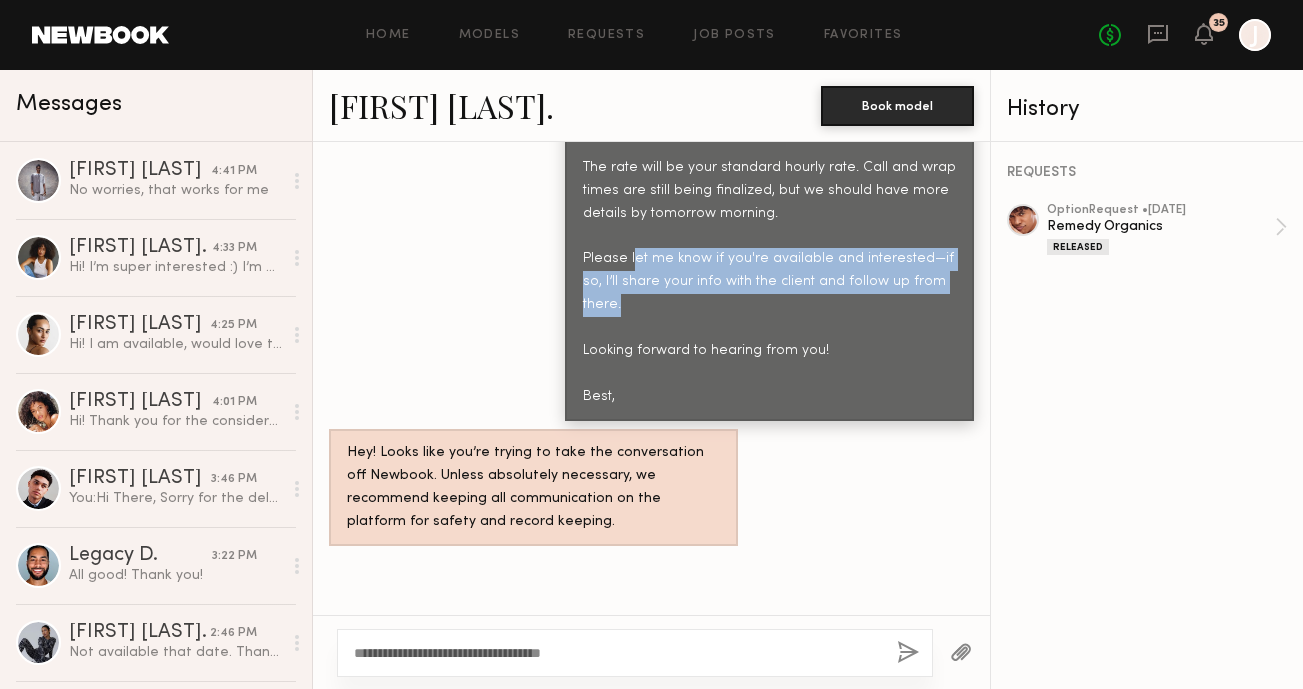 copy on "et me know if you're available and interested—if so, I’ll share your info with the client and follow up from there." 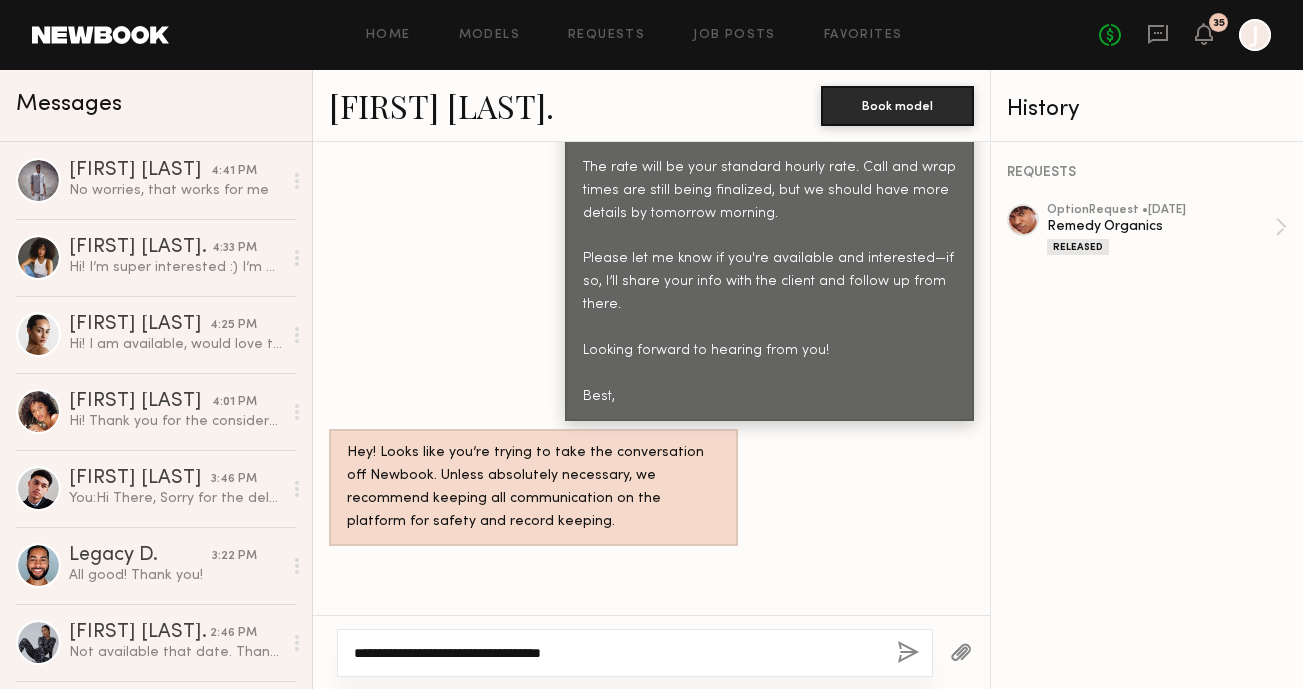 click on "**********" 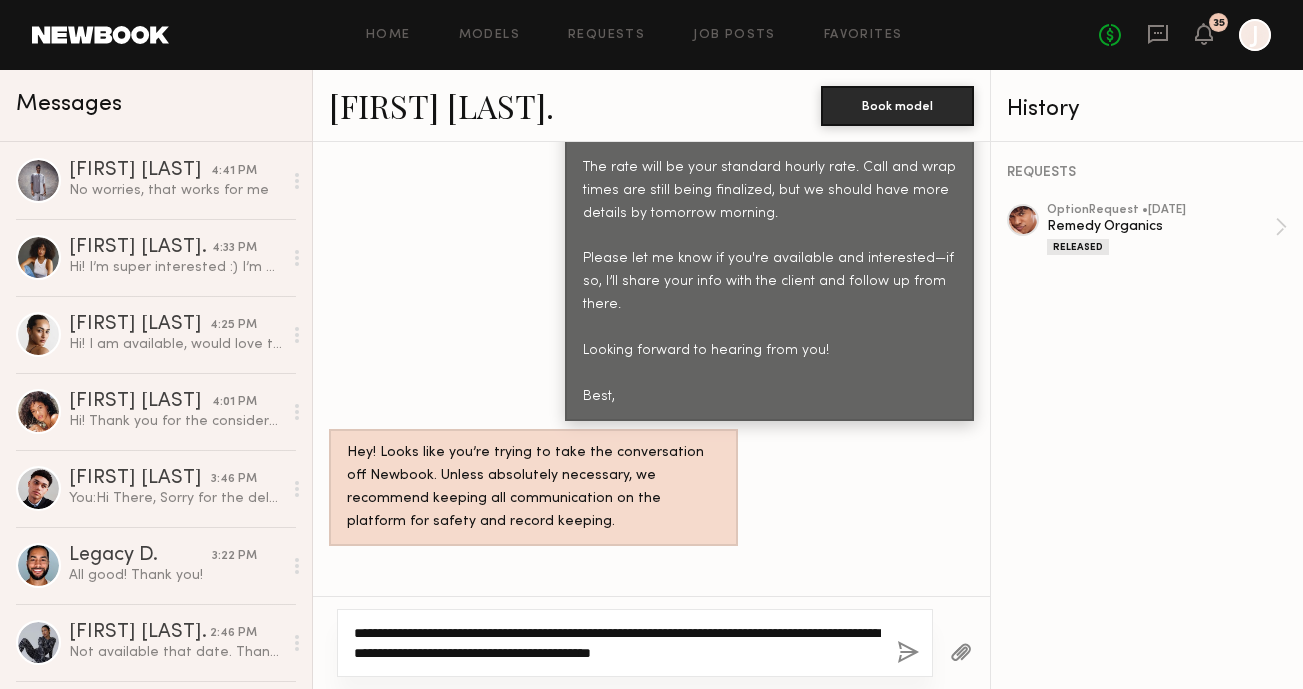 click on "**********" 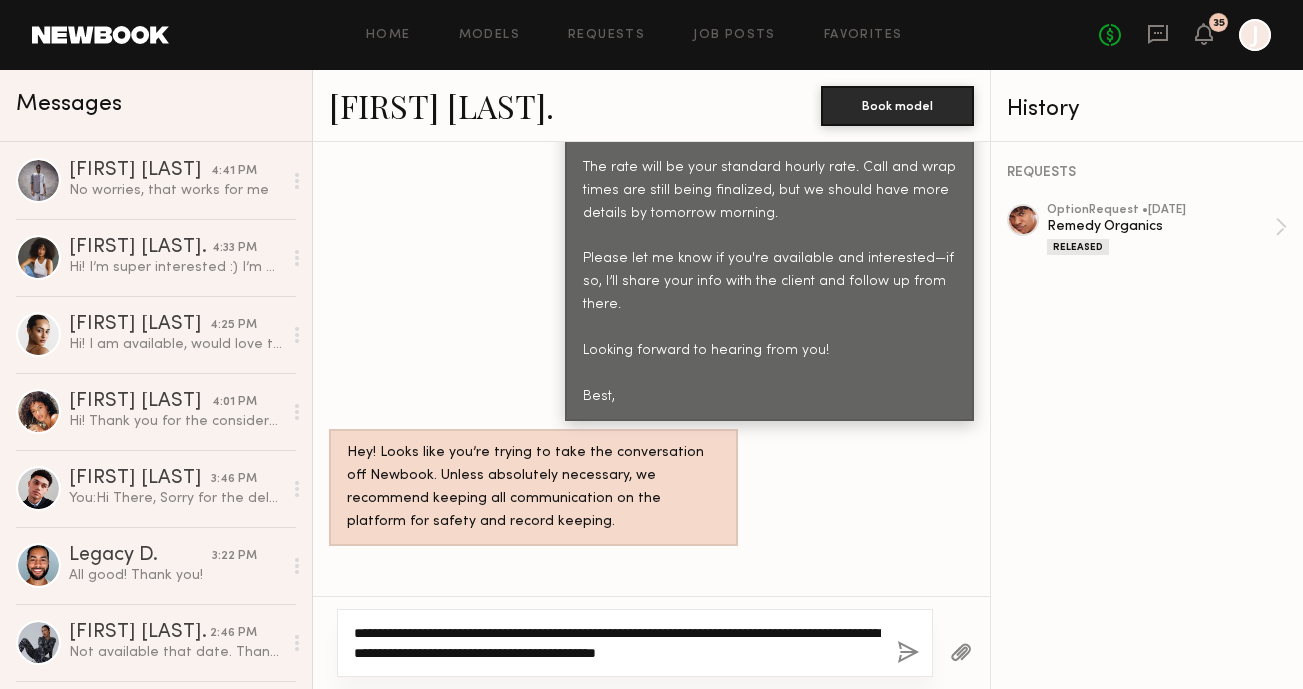 click on "**********" 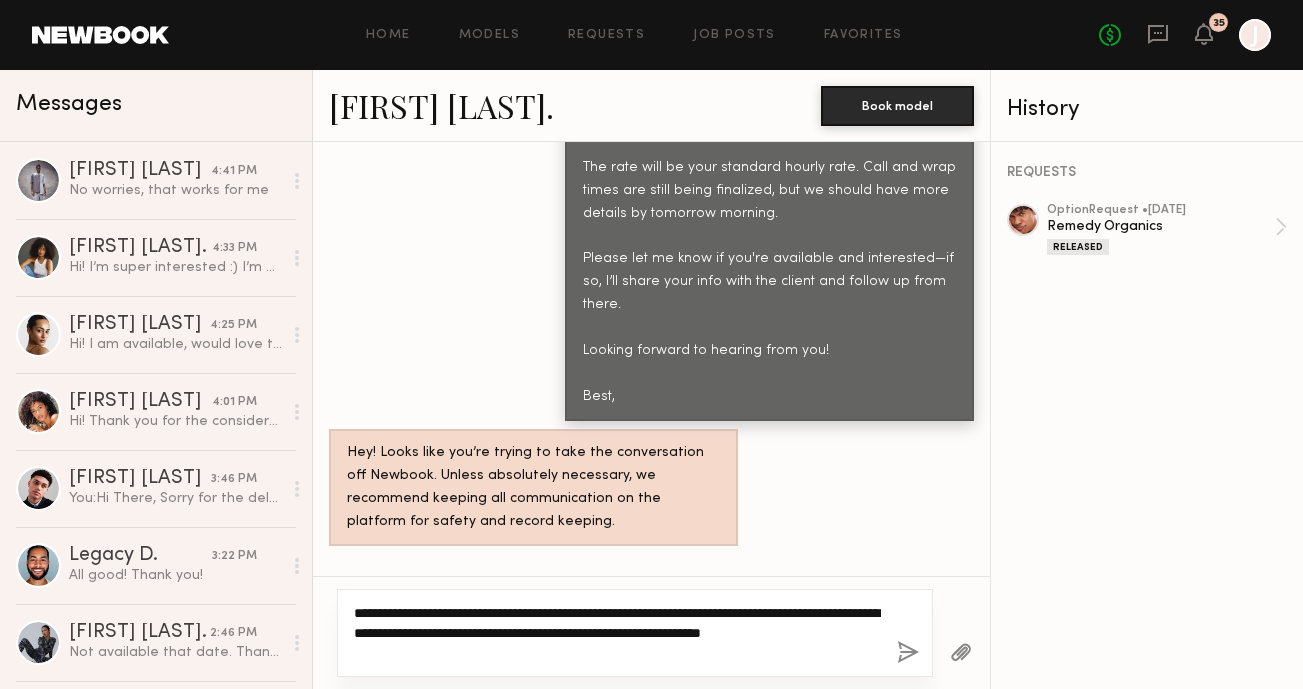 click on "**********" 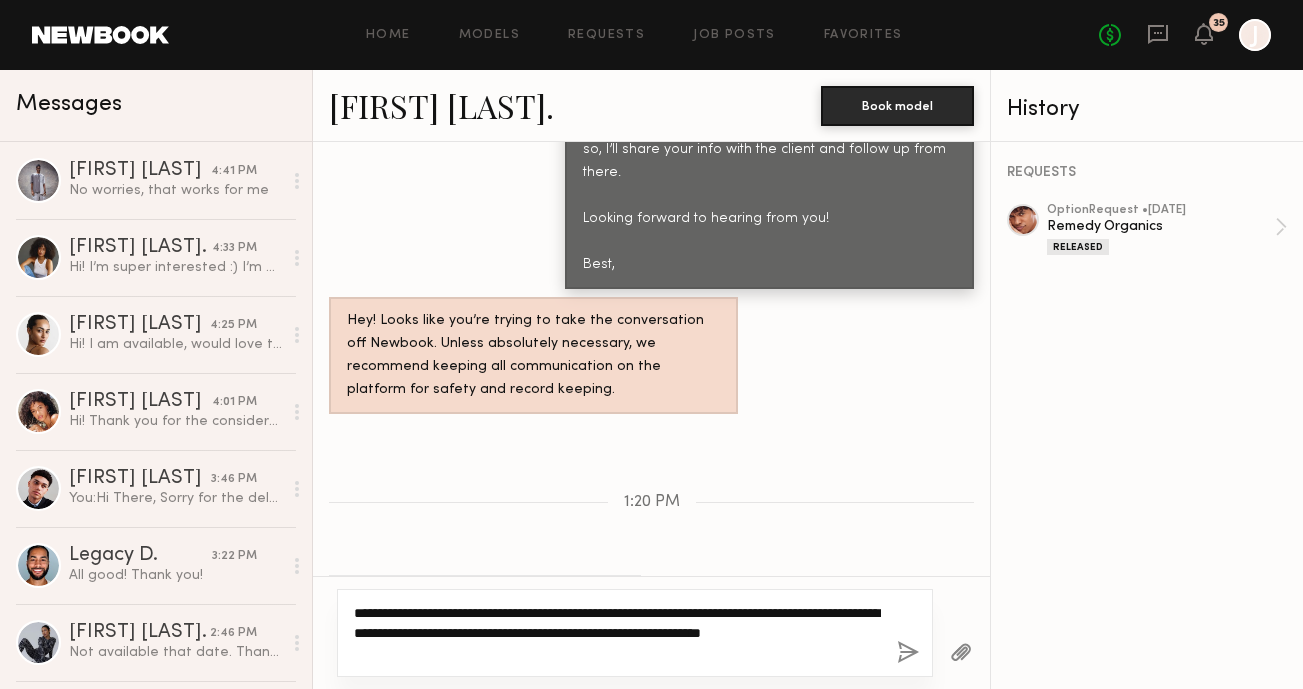 type on "**********" 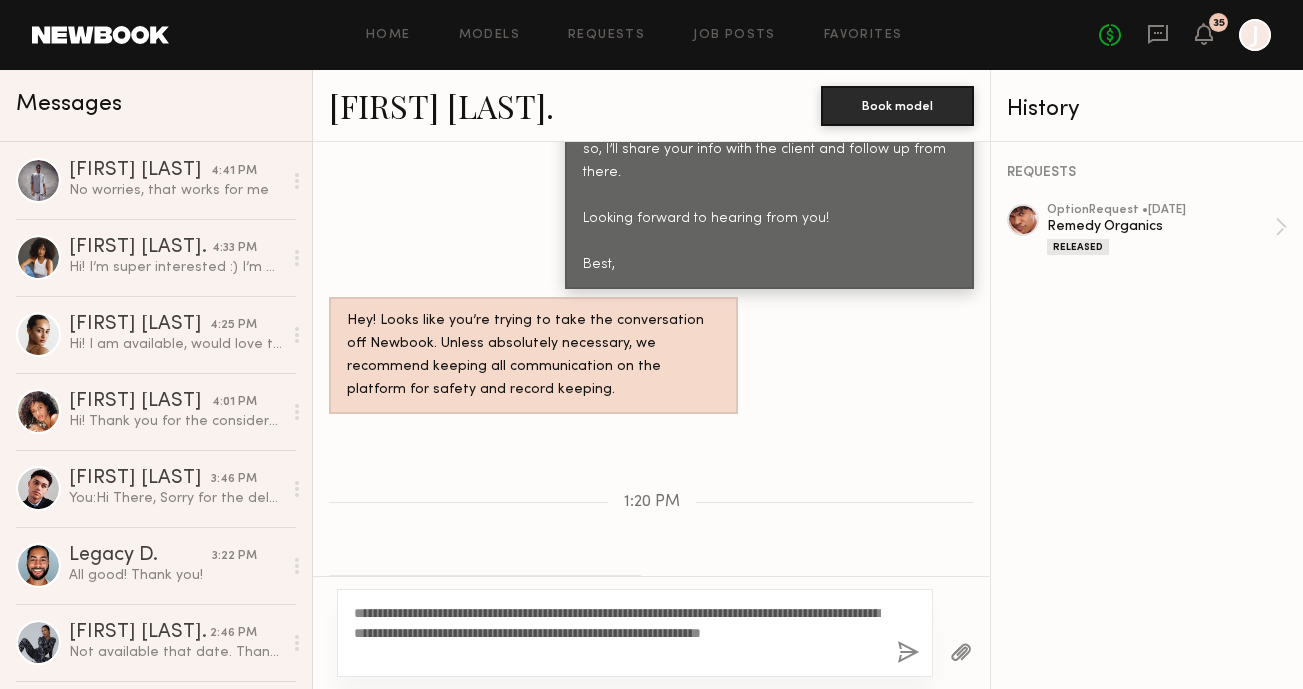 click 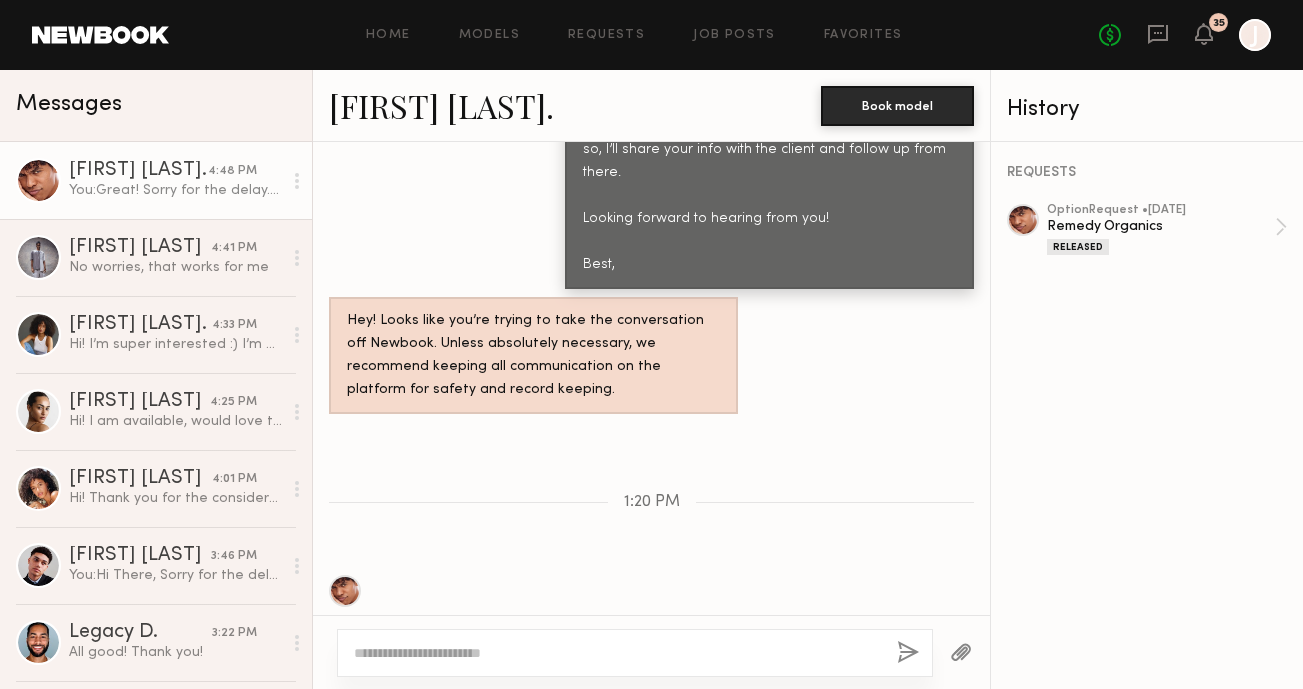 scroll, scrollTop: 2000, scrollLeft: 0, axis: vertical 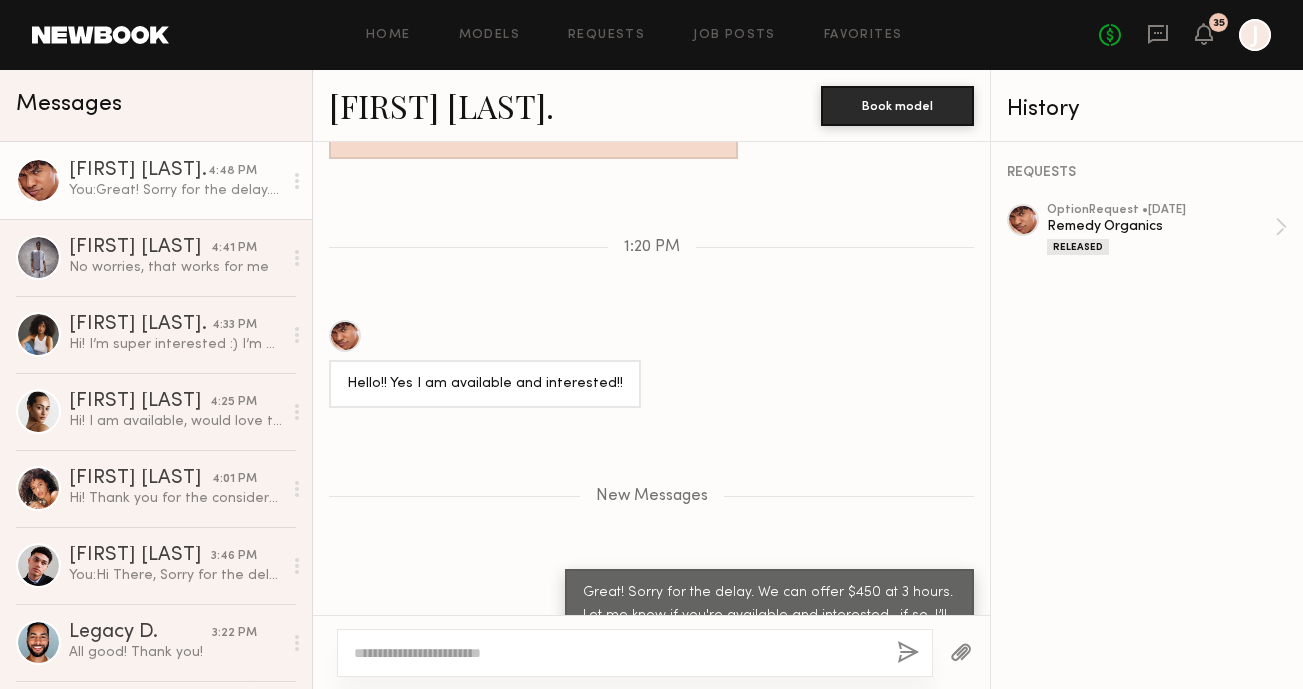 click on "[FIRST] [LAST]." 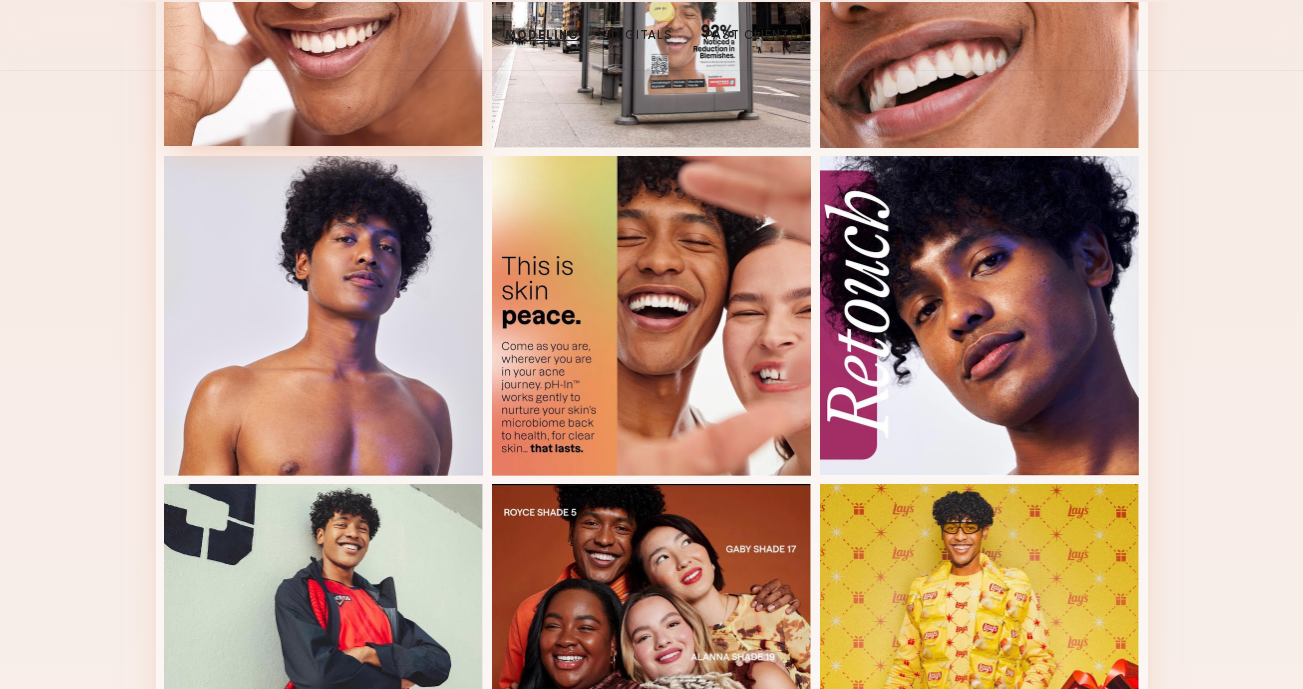 scroll, scrollTop: 1476, scrollLeft: 0, axis: vertical 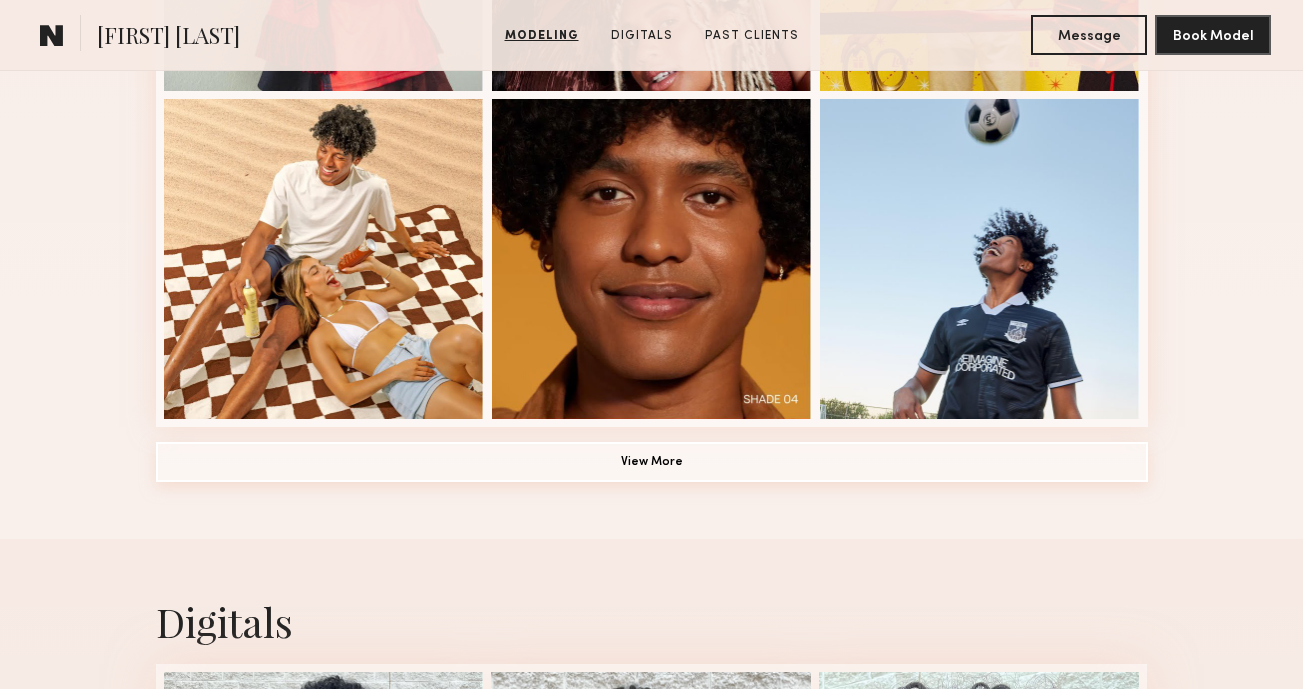 click on "View More" 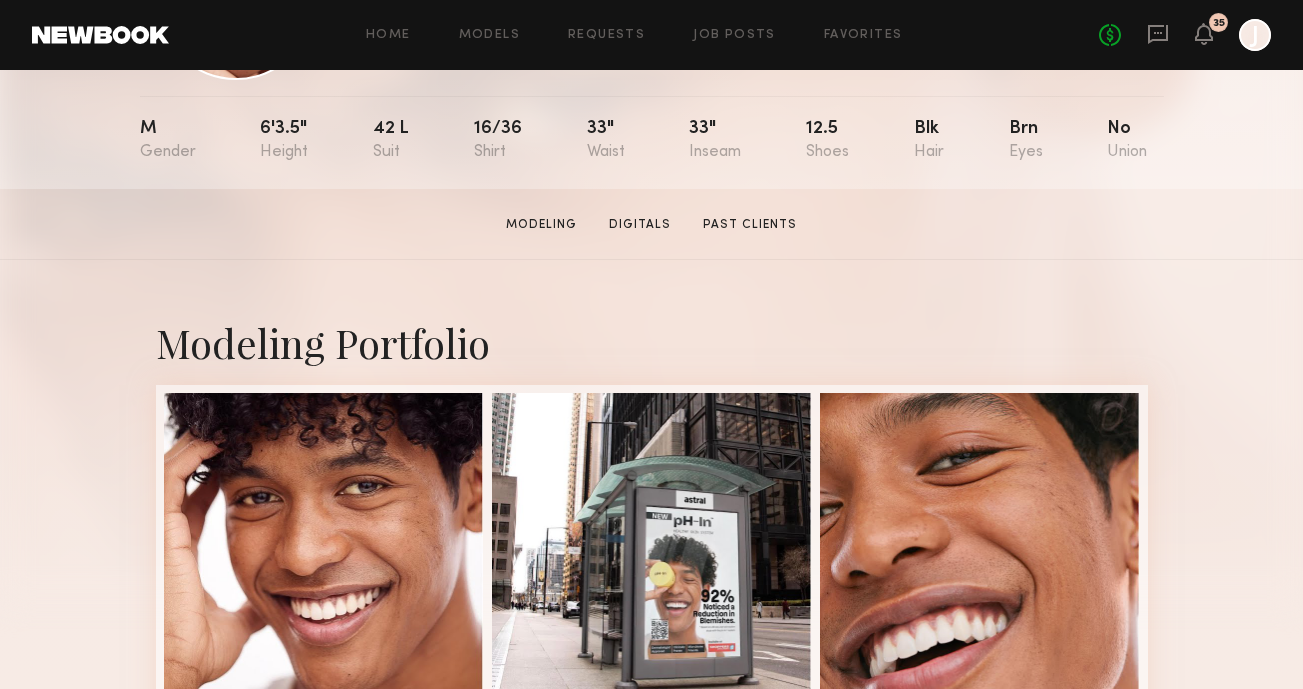 scroll, scrollTop: 319, scrollLeft: 0, axis: vertical 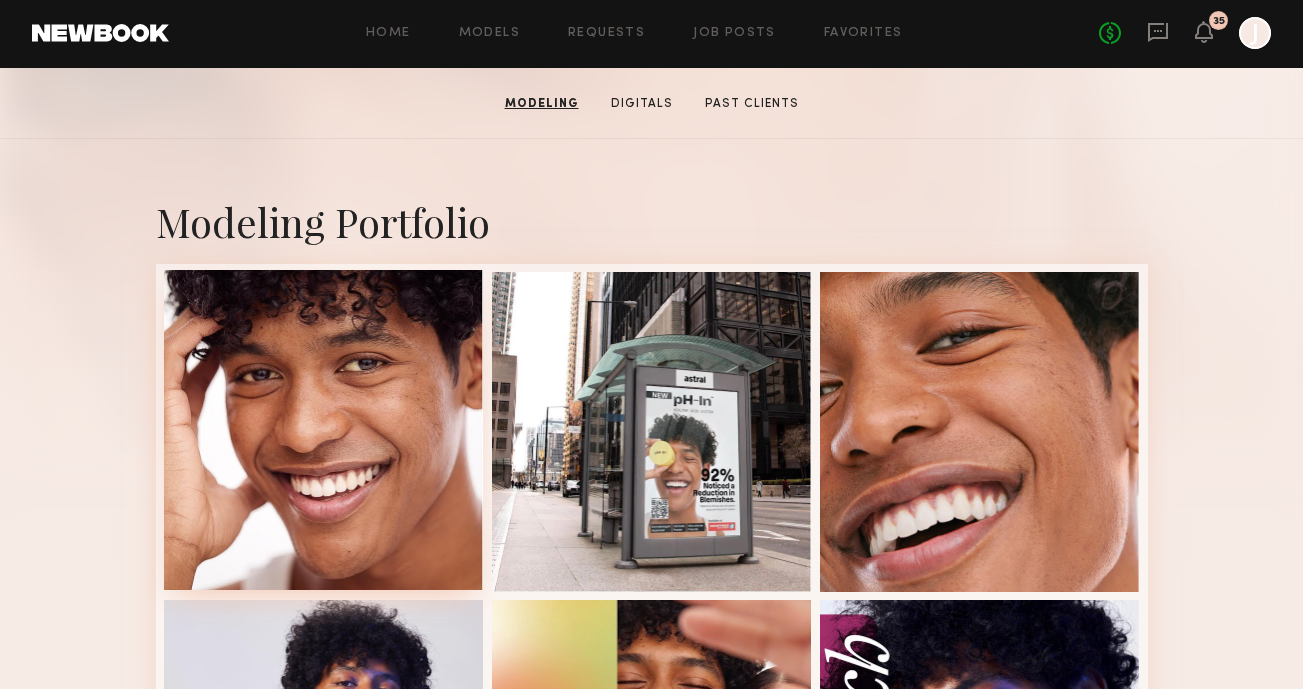 click at bounding box center [324, 430] 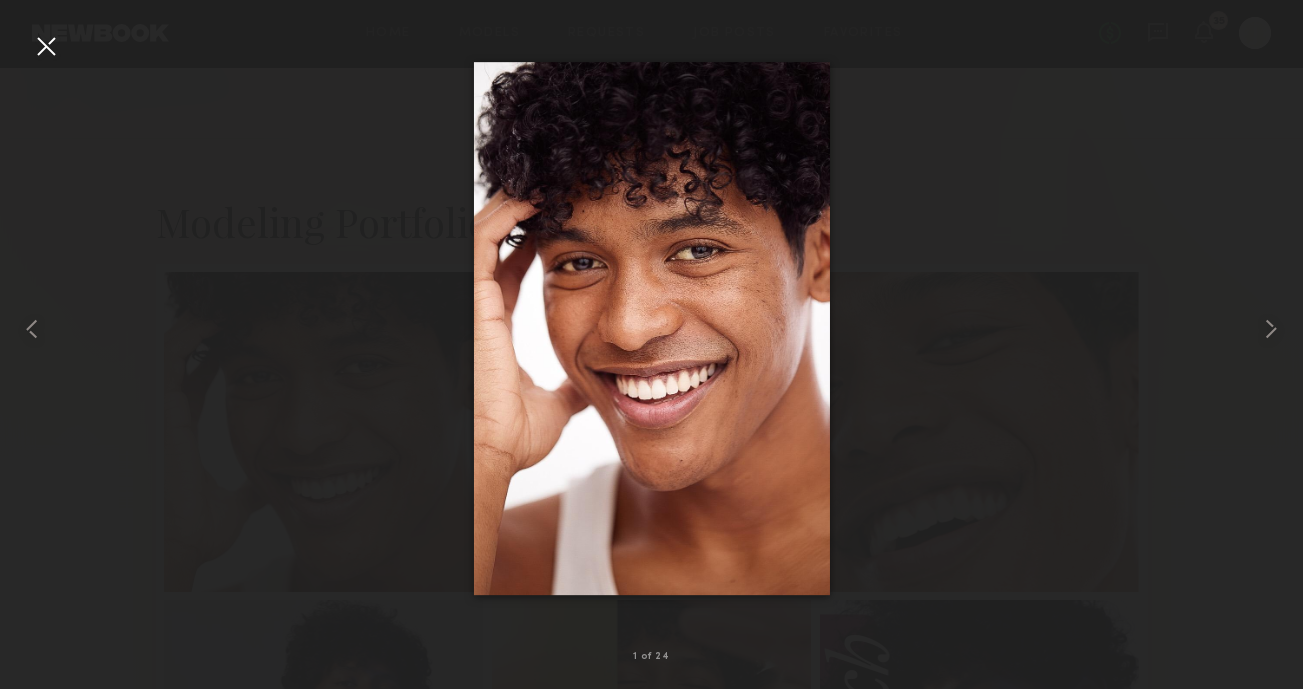 click at bounding box center (46, 46) 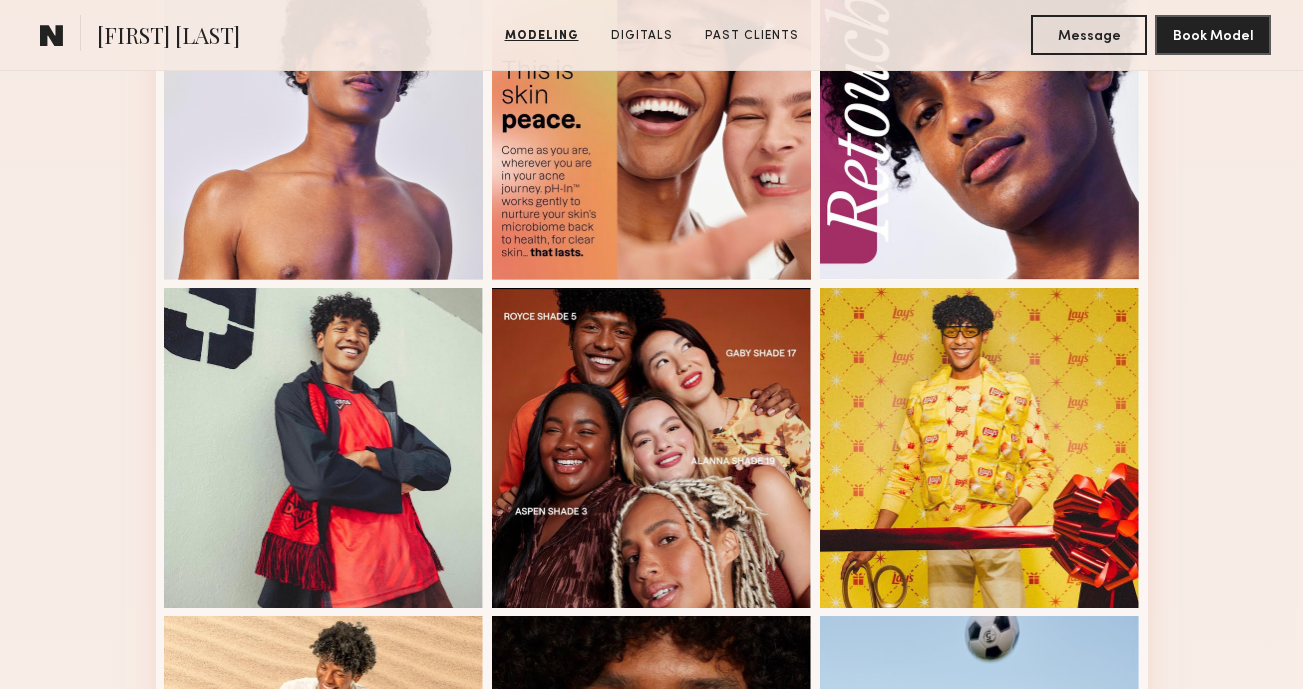 scroll, scrollTop: 962, scrollLeft: 0, axis: vertical 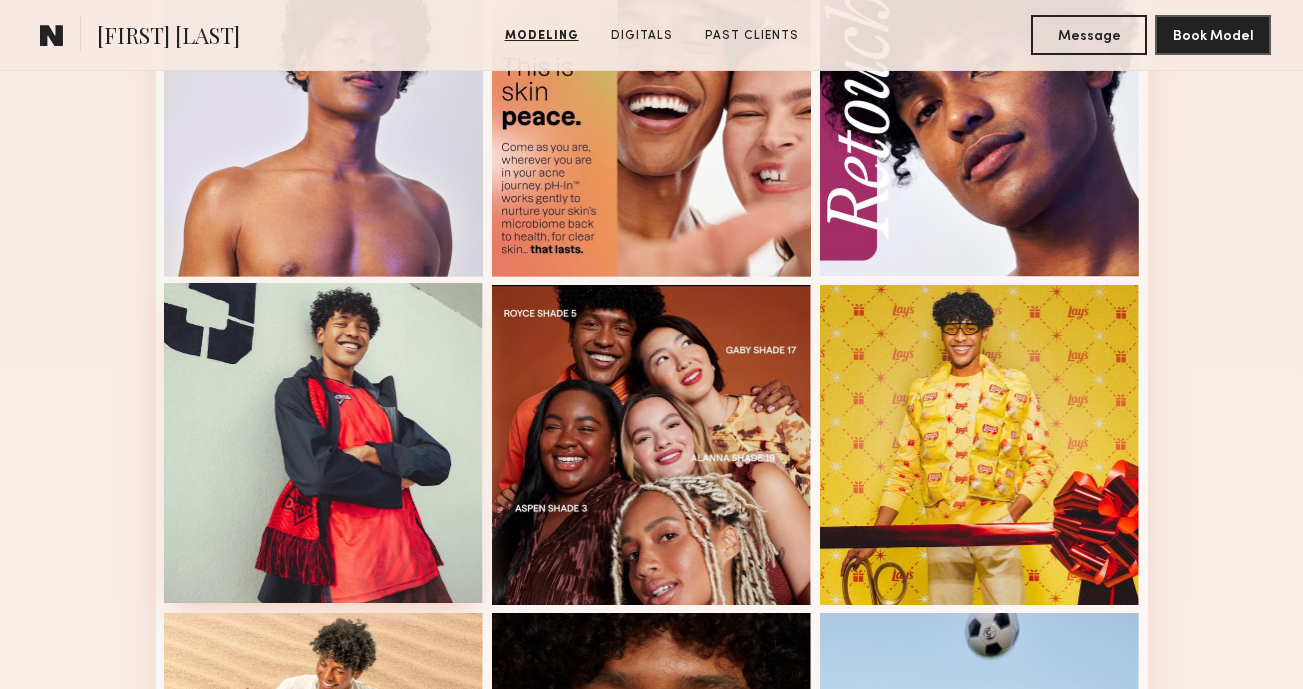 click at bounding box center [324, 443] 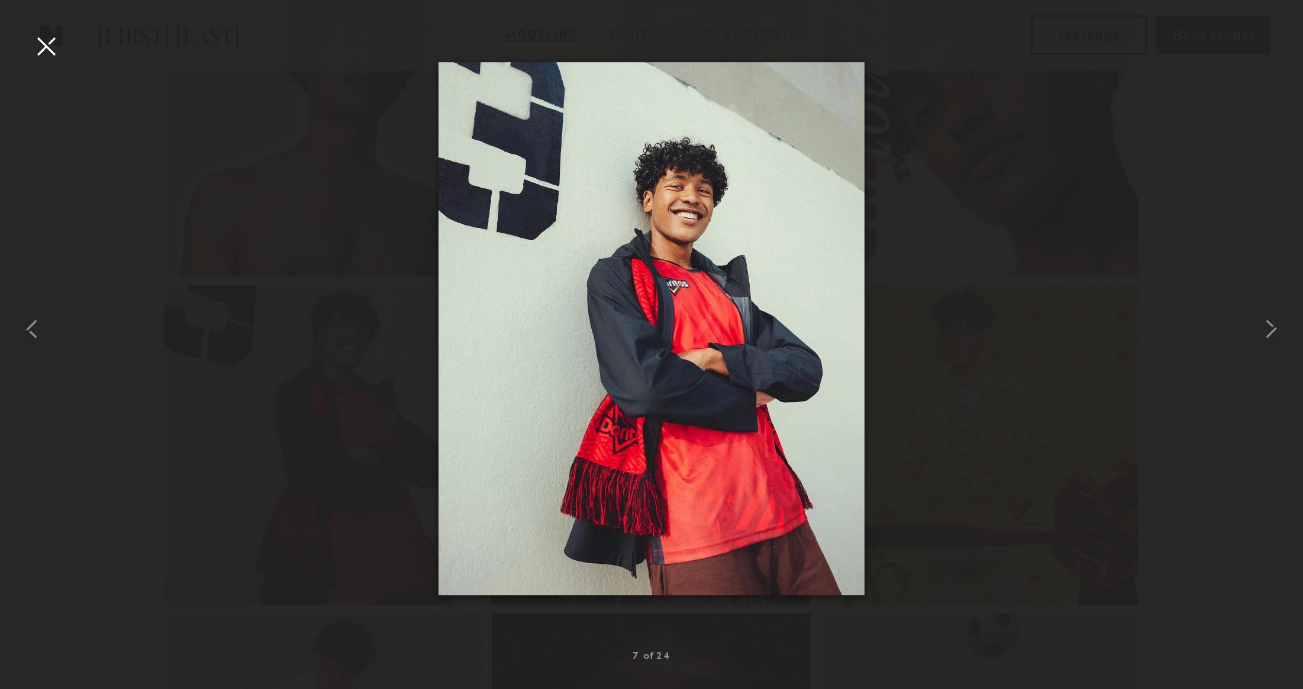 click at bounding box center [46, 46] 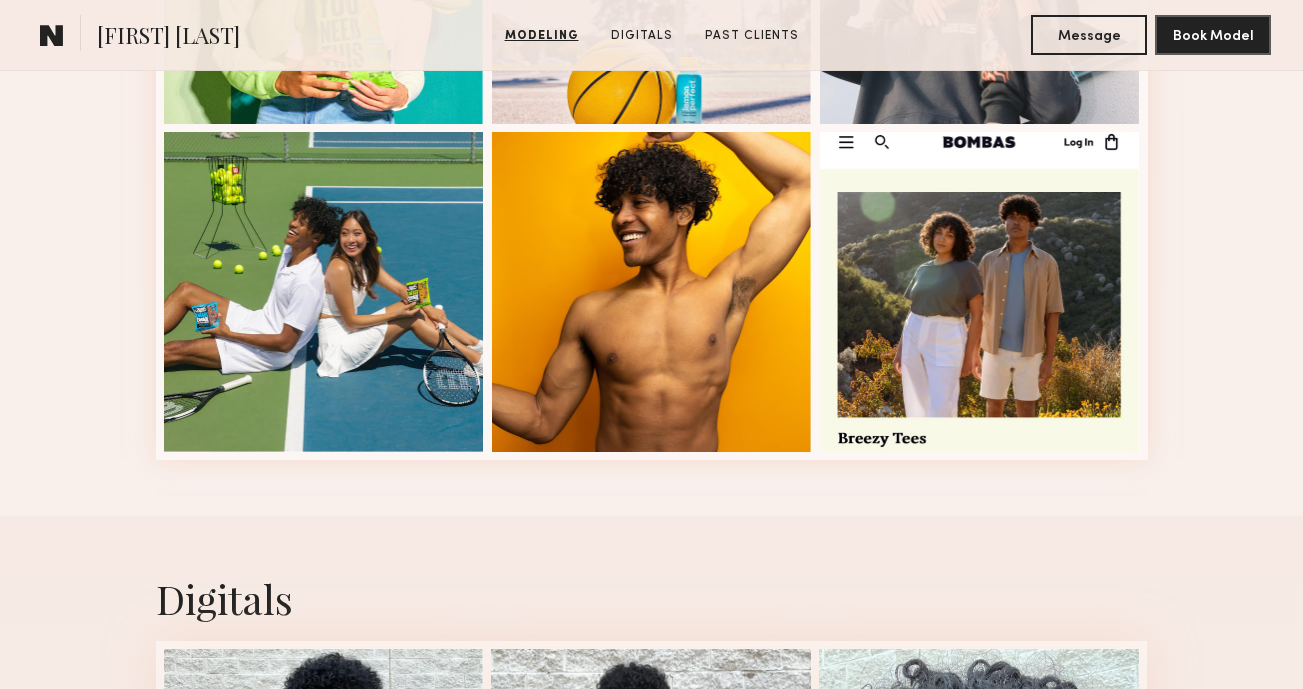 scroll, scrollTop: 2756, scrollLeft: 0, axis: vertical 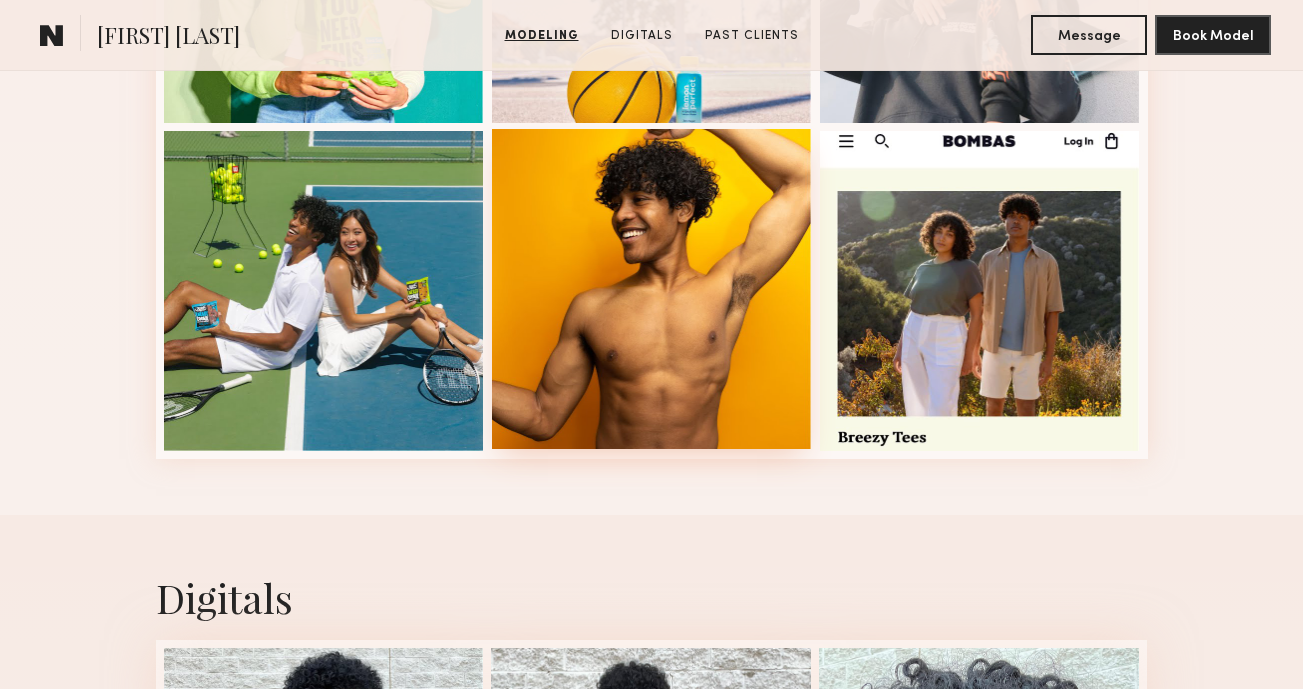 click at bounding box center (652, 289) 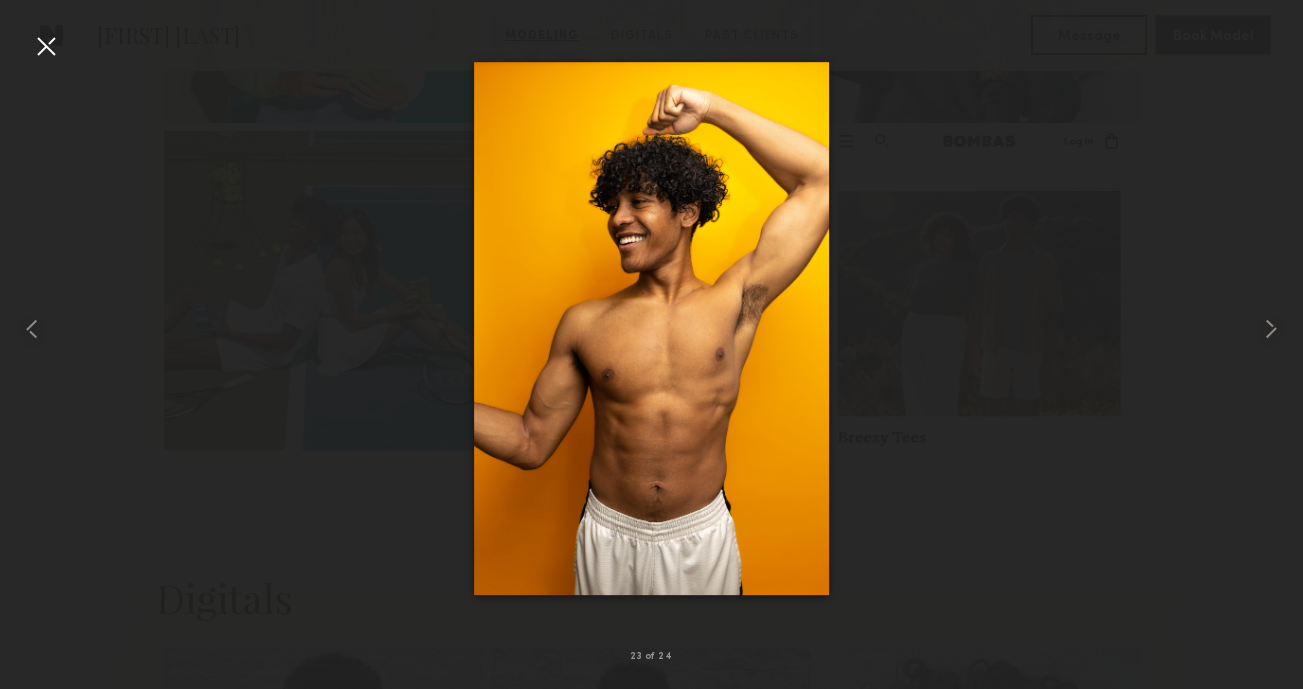 click at bounding box center [46, 46] 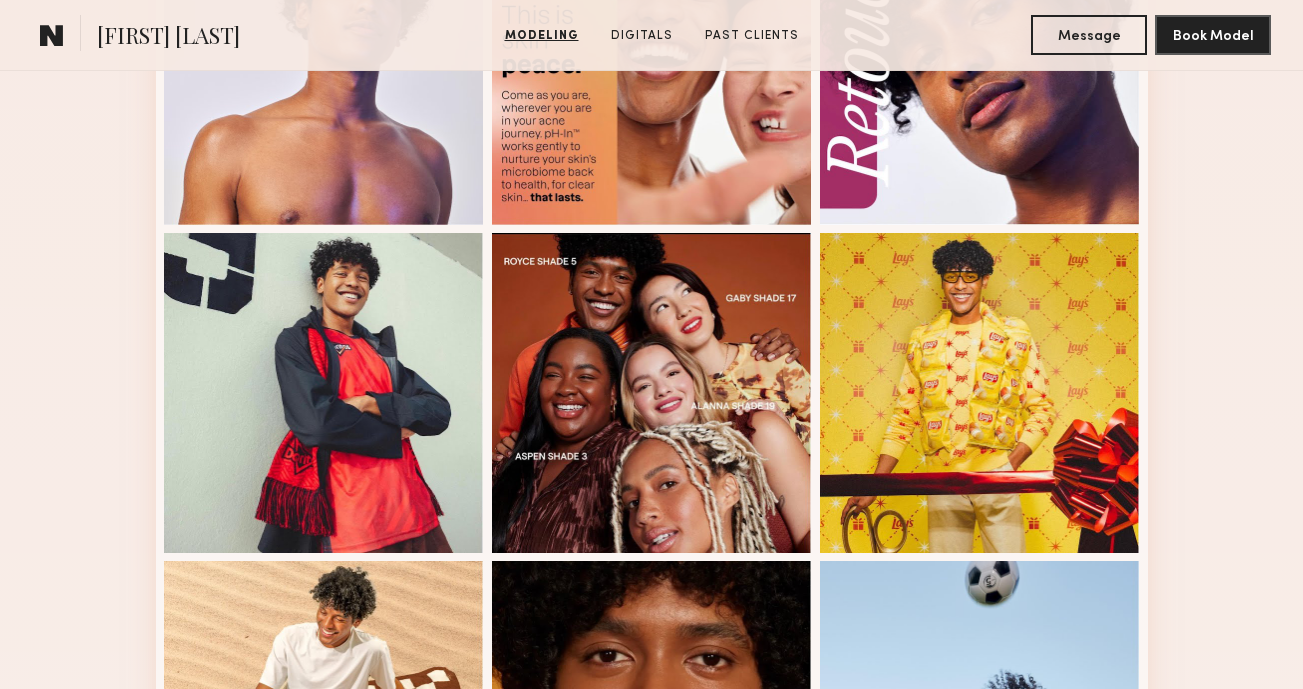 scroll, scrollTop: 327, scrollLeft: 0, axis: vertical 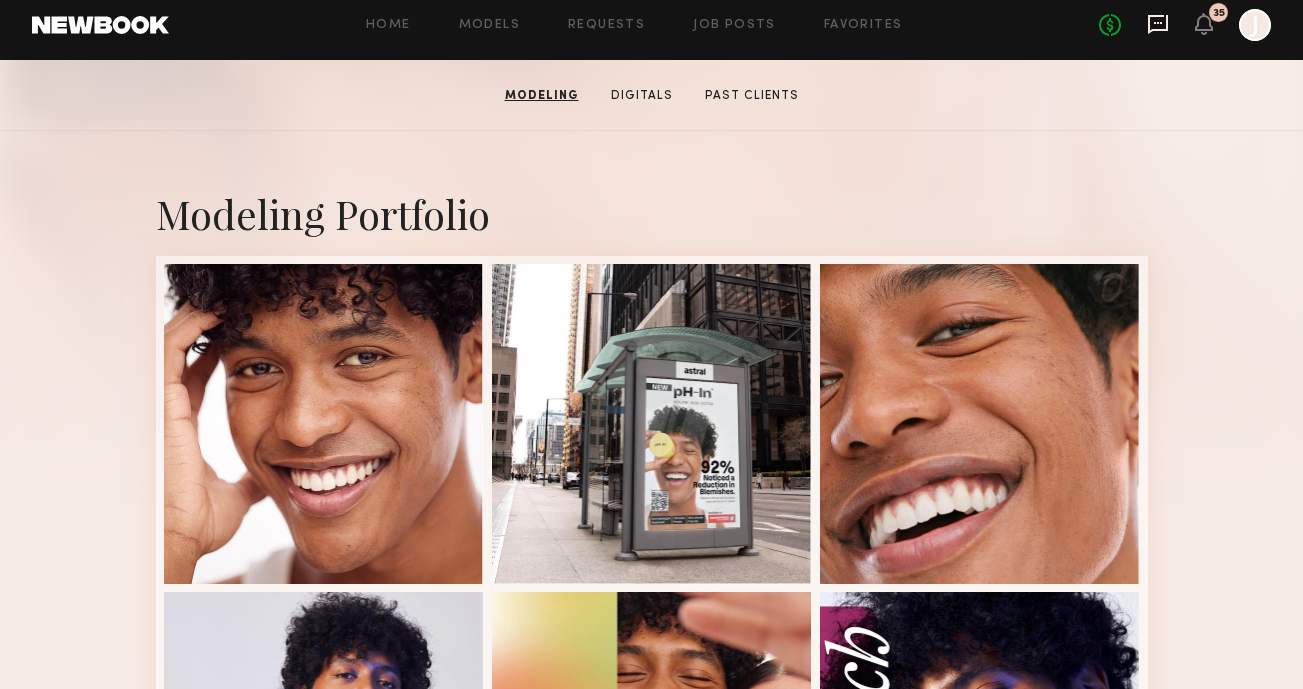 click 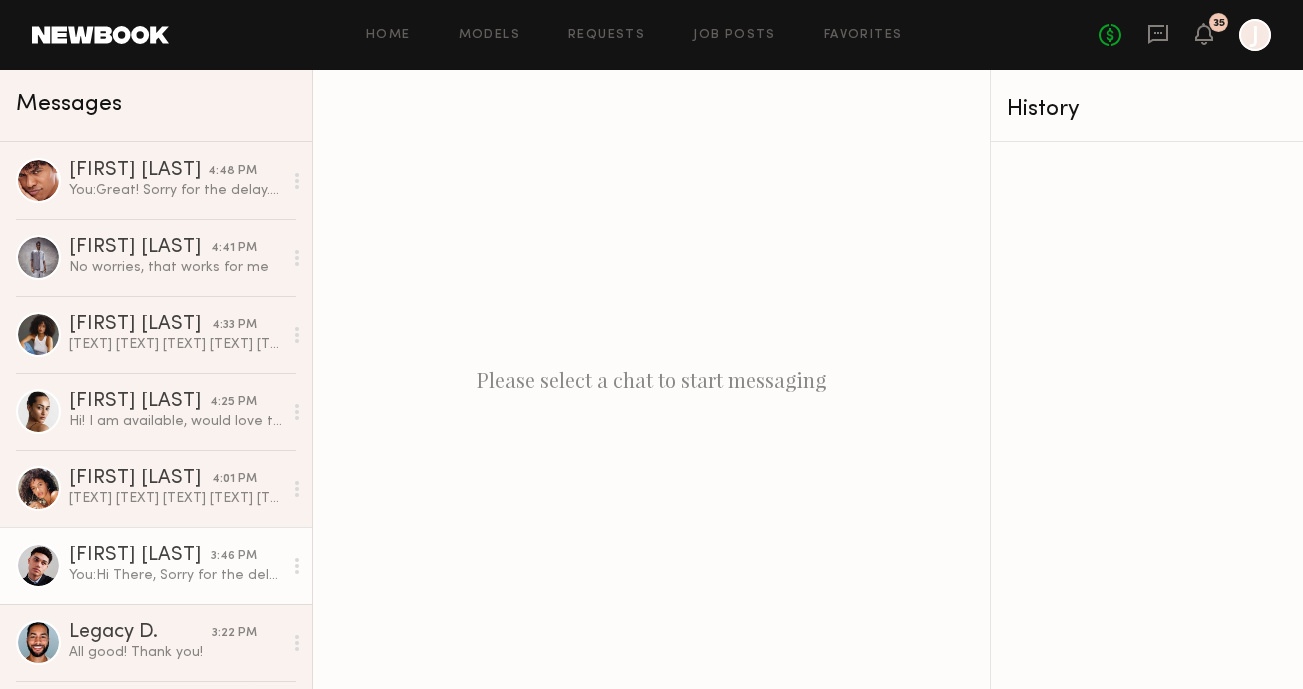 click on "[FIRST] [LAST]" 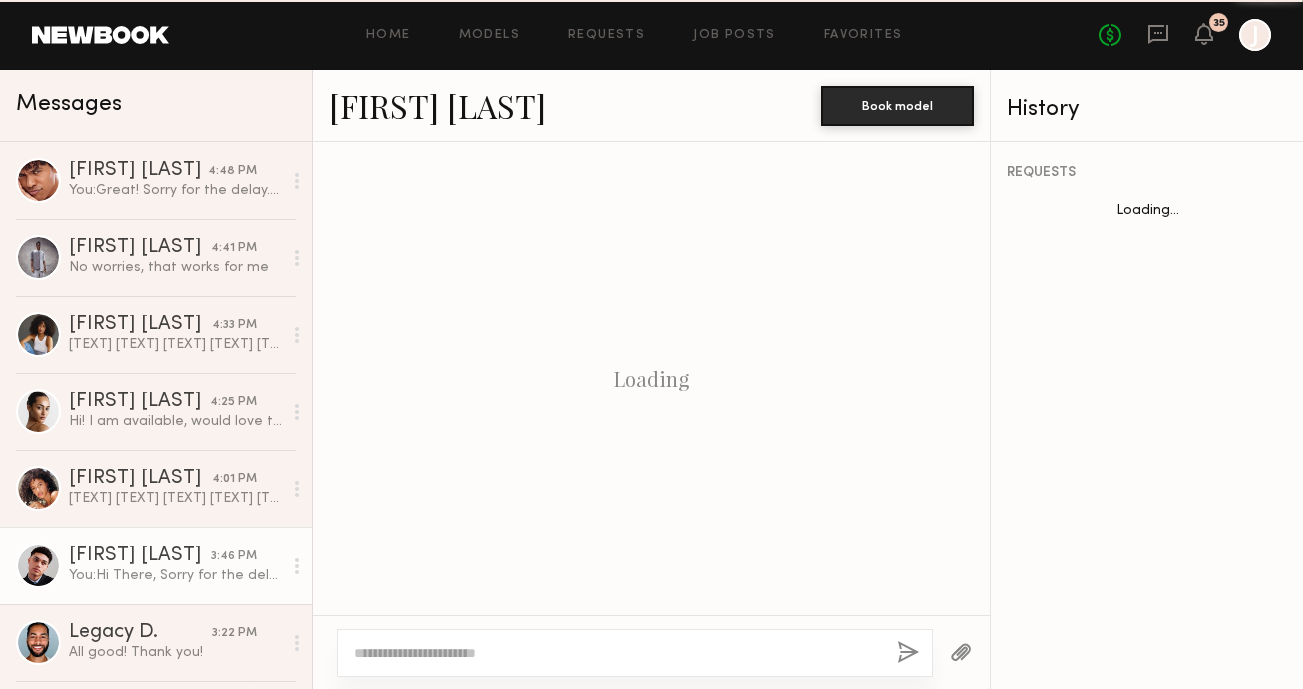 scroll, scrollTop: 2228, scrollLeft: 0, axis: vertical 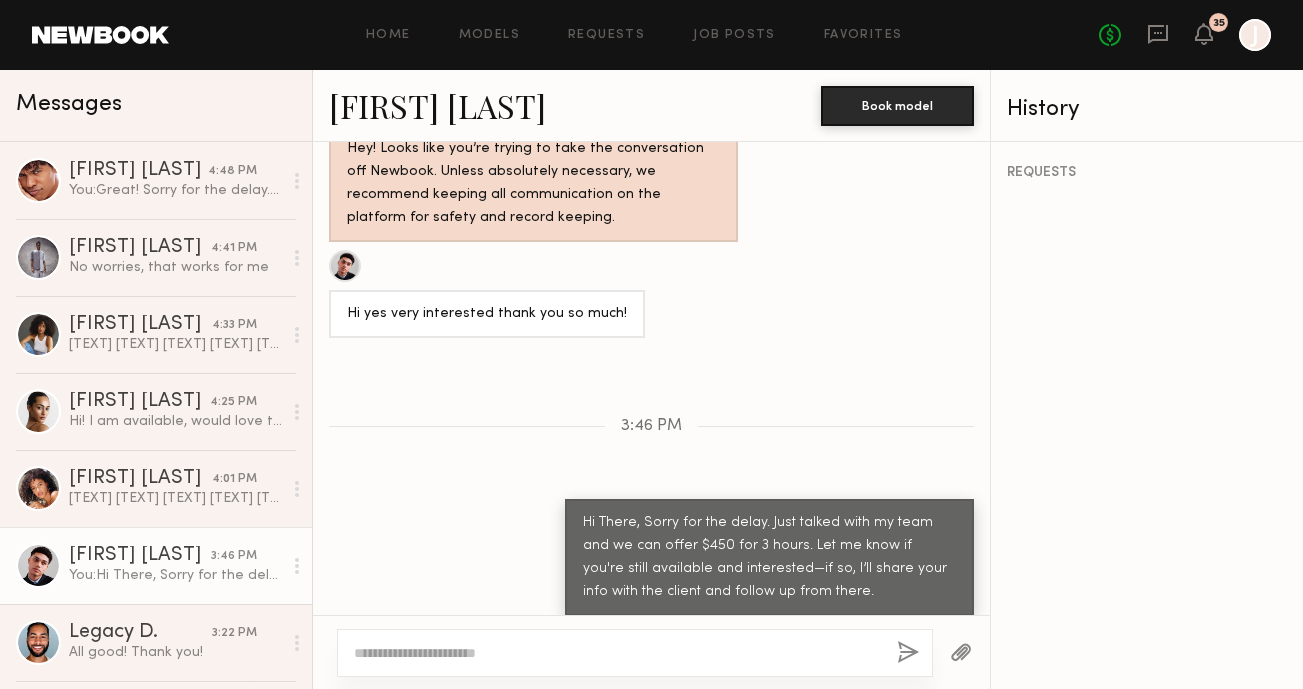 click on "[FIRST] [LAST]" 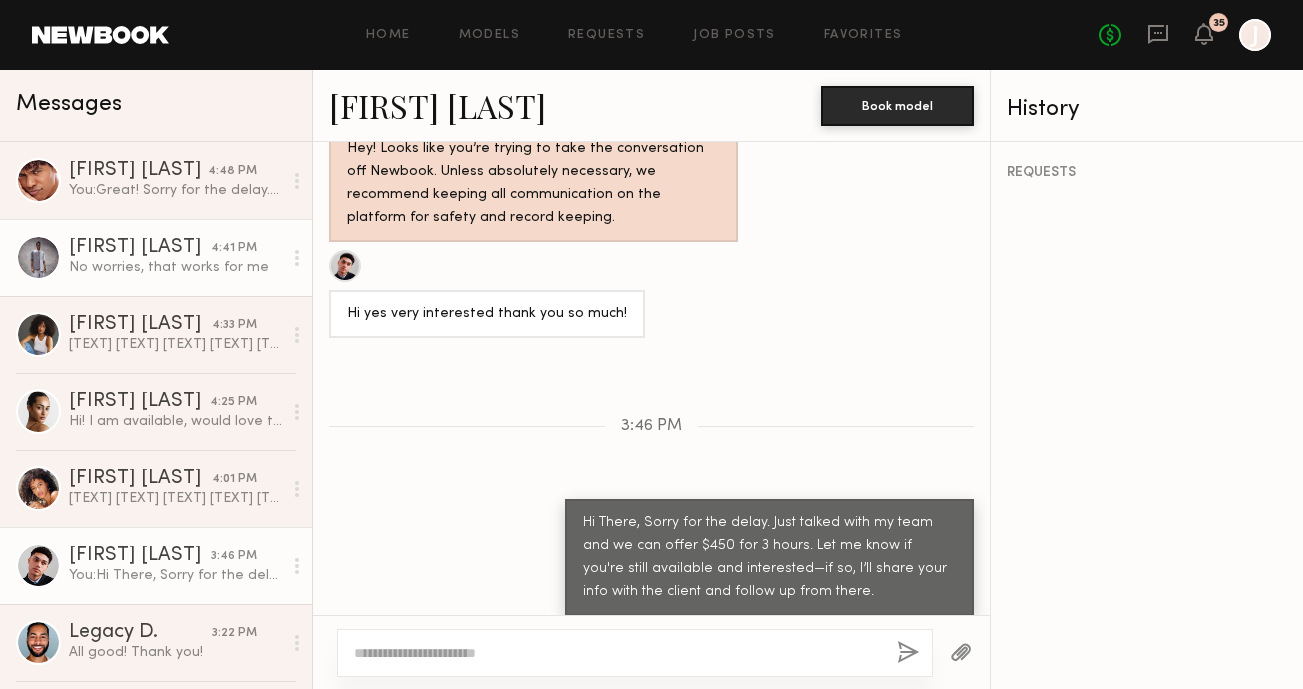 click on "No worries, that works for me" 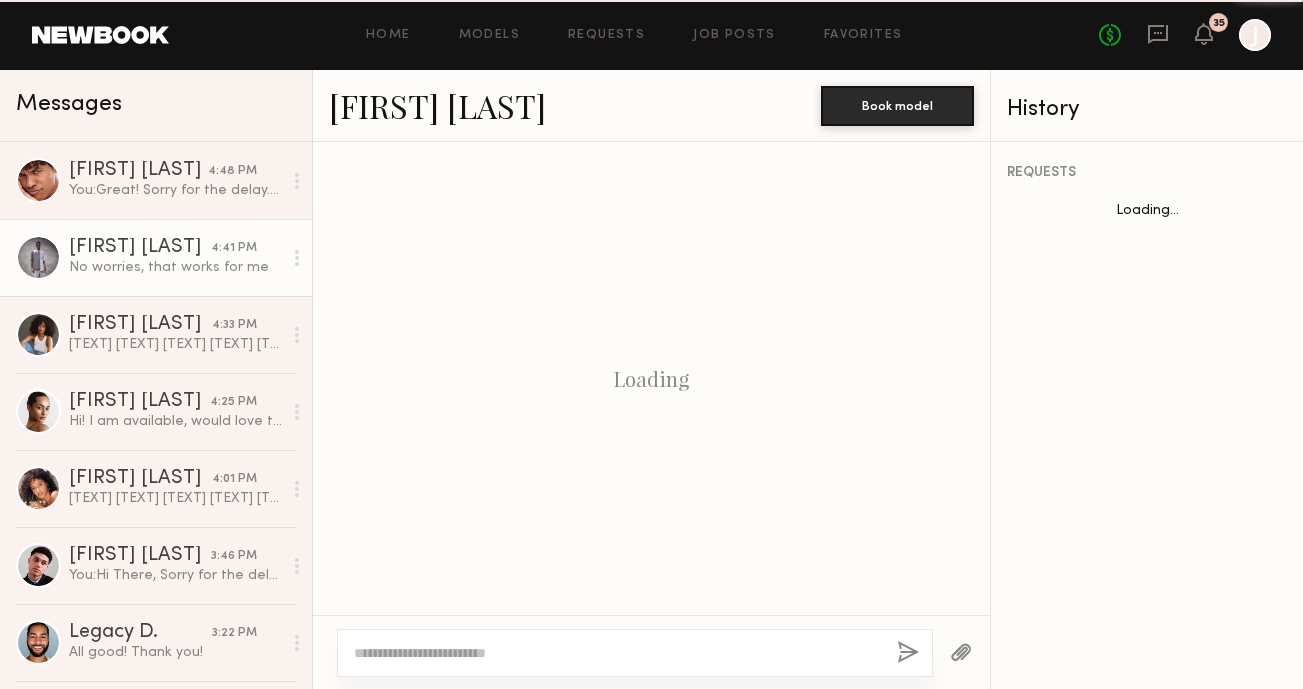scroll, scrollTop: 1582, scrollLeft: 0, axis: vertical 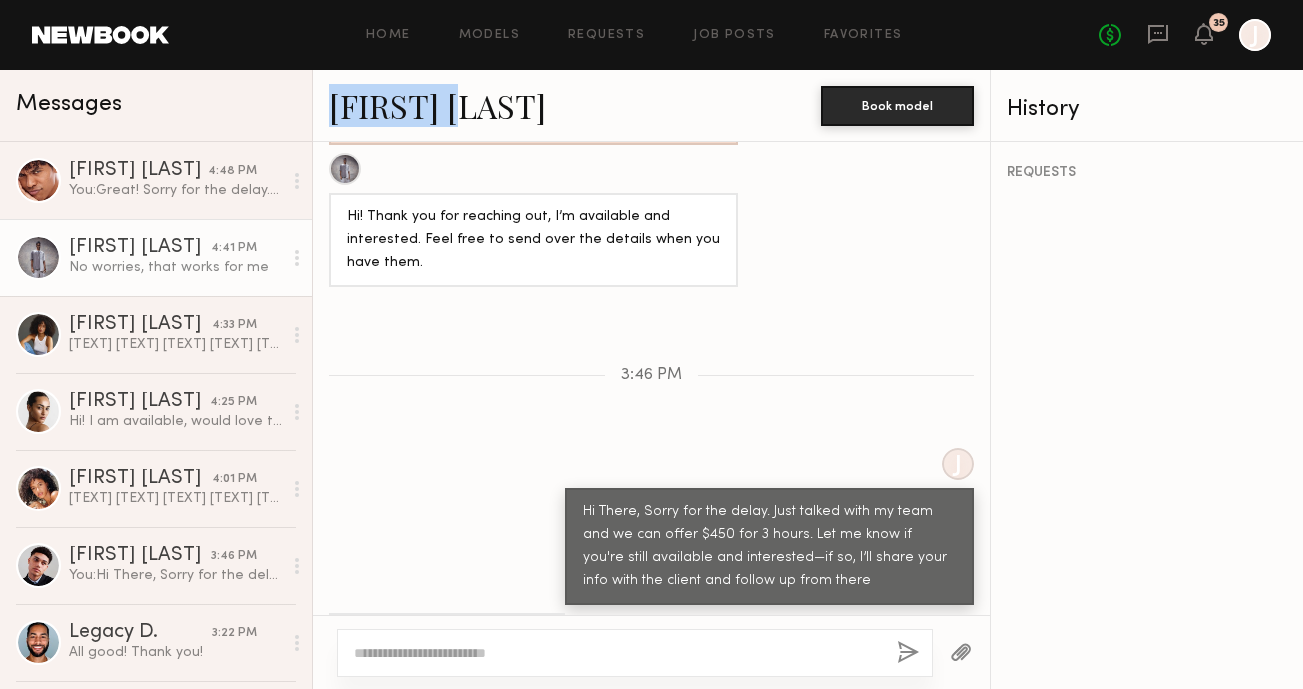 drag, startPoint x: 323, startPoint y: 111, endPoint x: 472, endPoint y: 115, distance: 149.05368 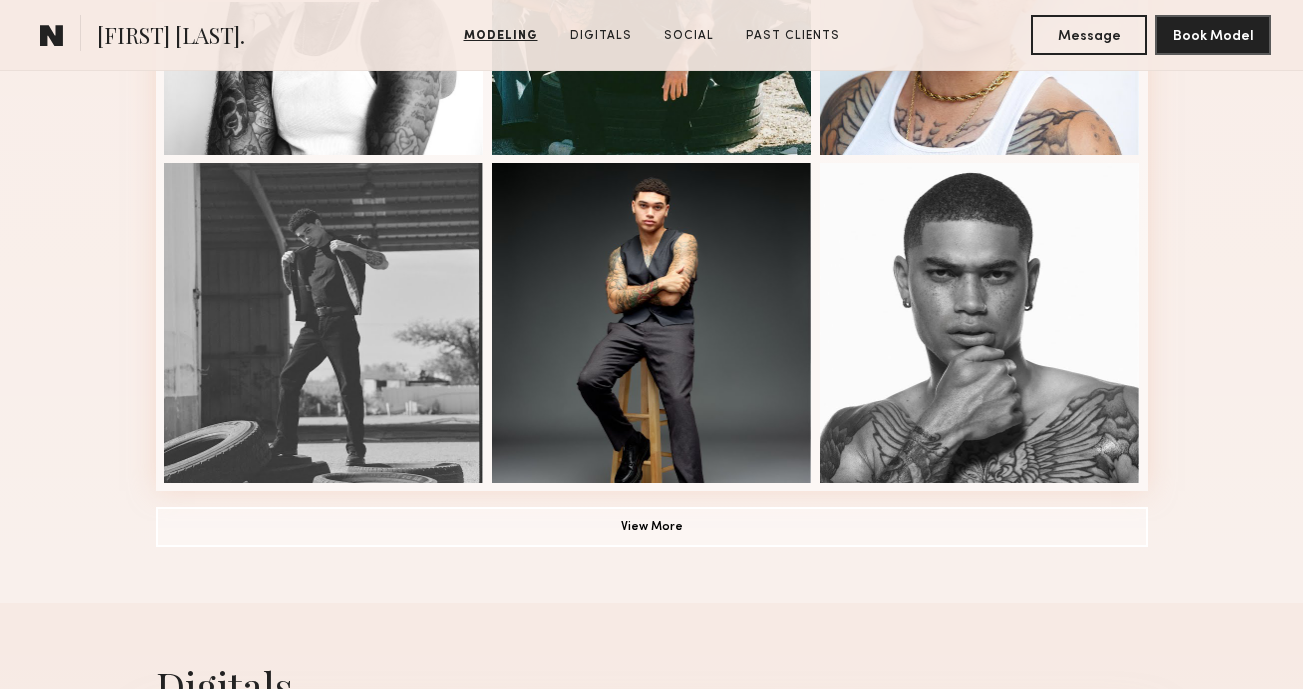 scroll, scrollTop: 1629, scrollLeft: 0, axis: vertical 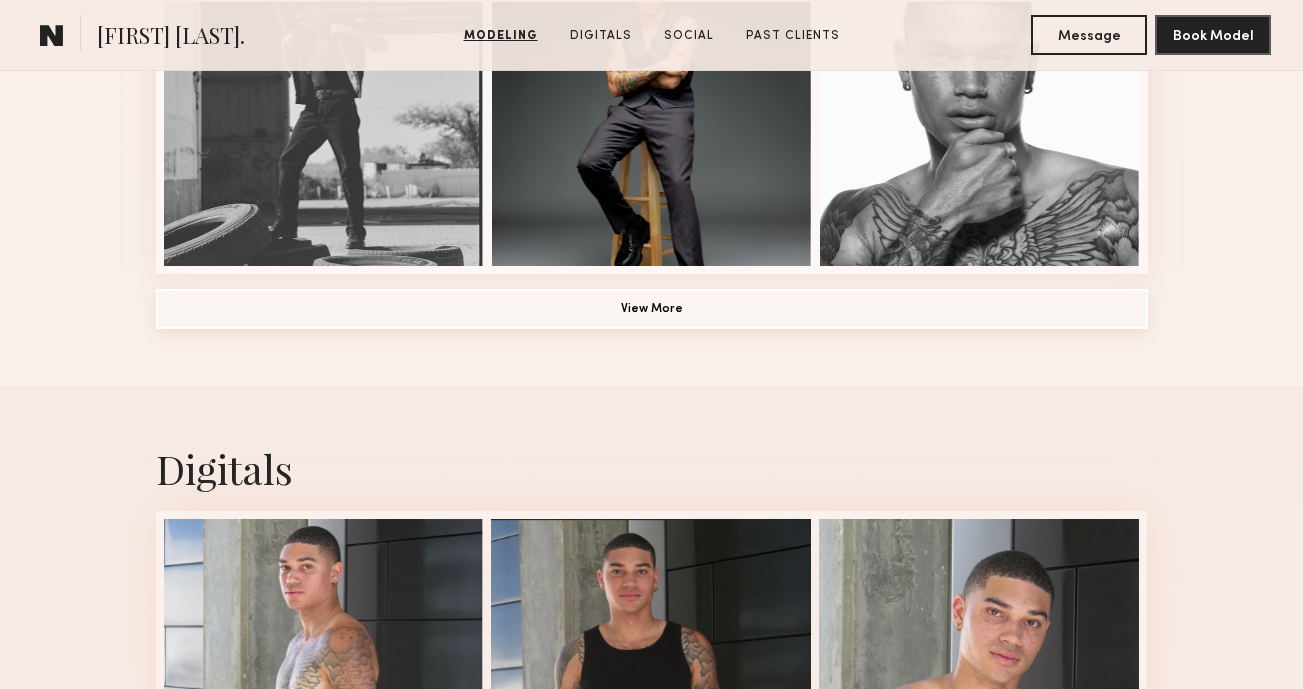click on "View More" 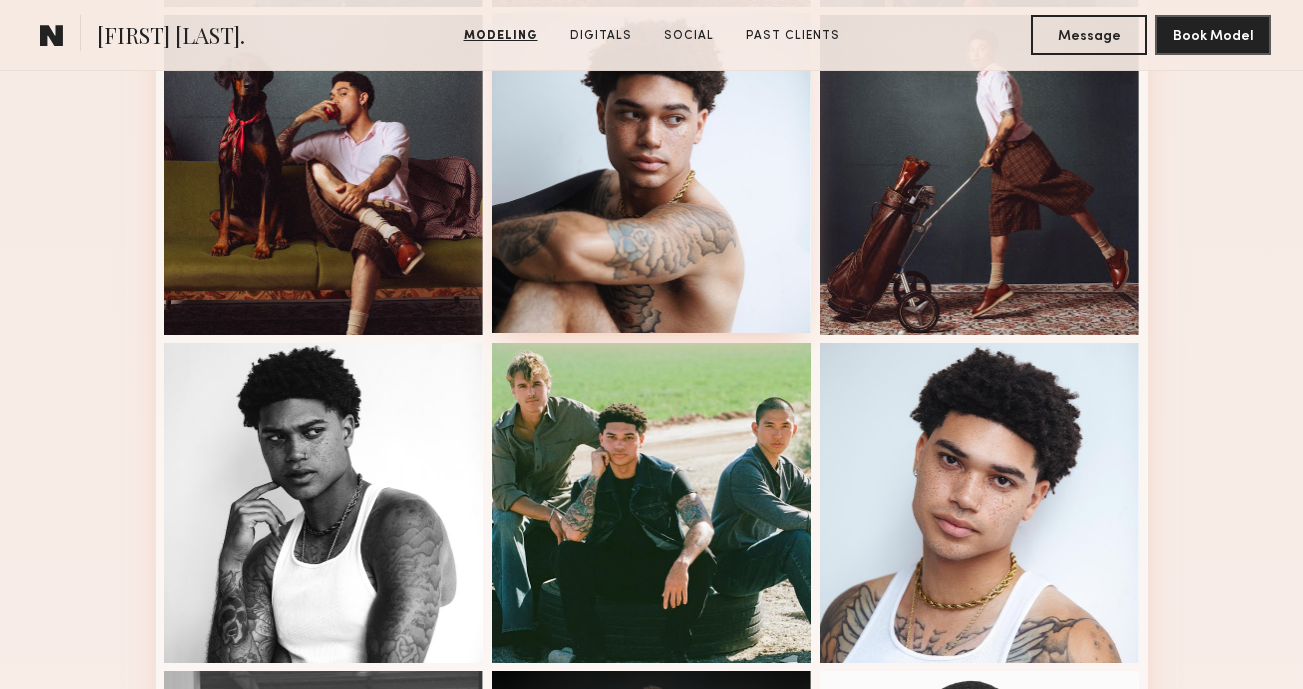 scroll, scrollTop: 908, scrollLeft: 0, axis: vertical 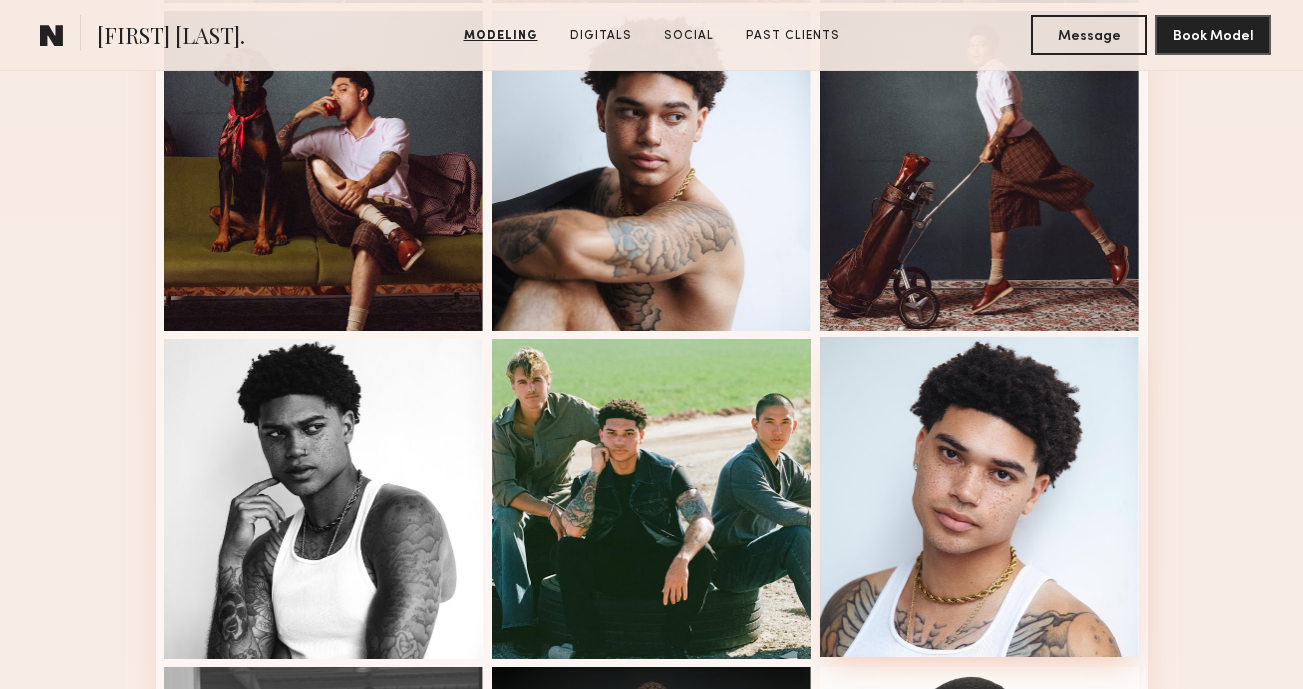 click at bounding box center [980, 497] 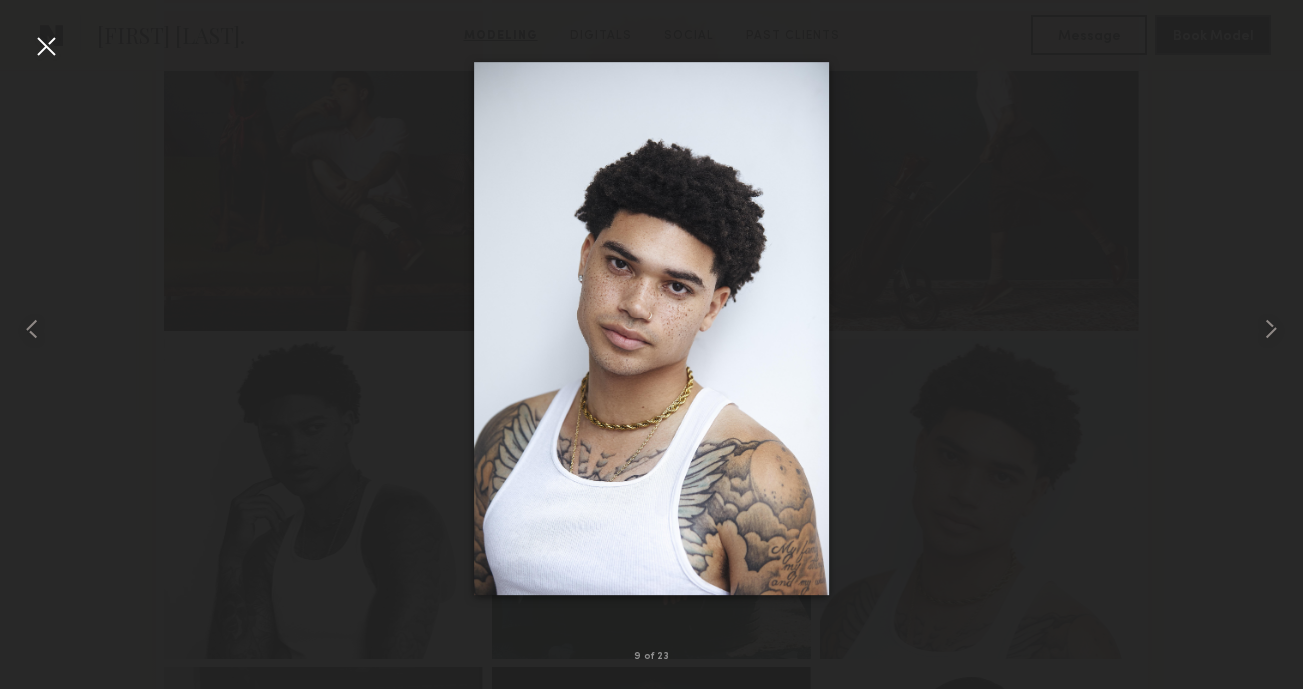 click at bounding box center [46, 46] 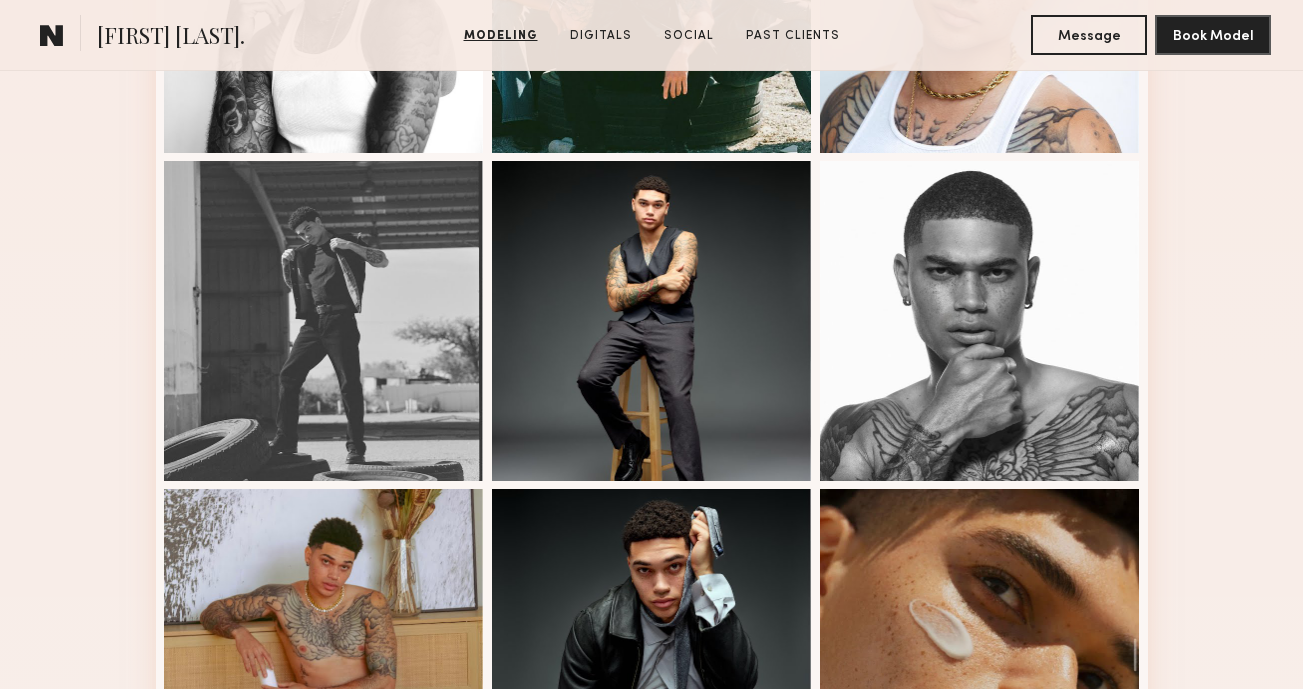 scroll, scrollTop: 1373, scrollLeft: 0, axis: vertical 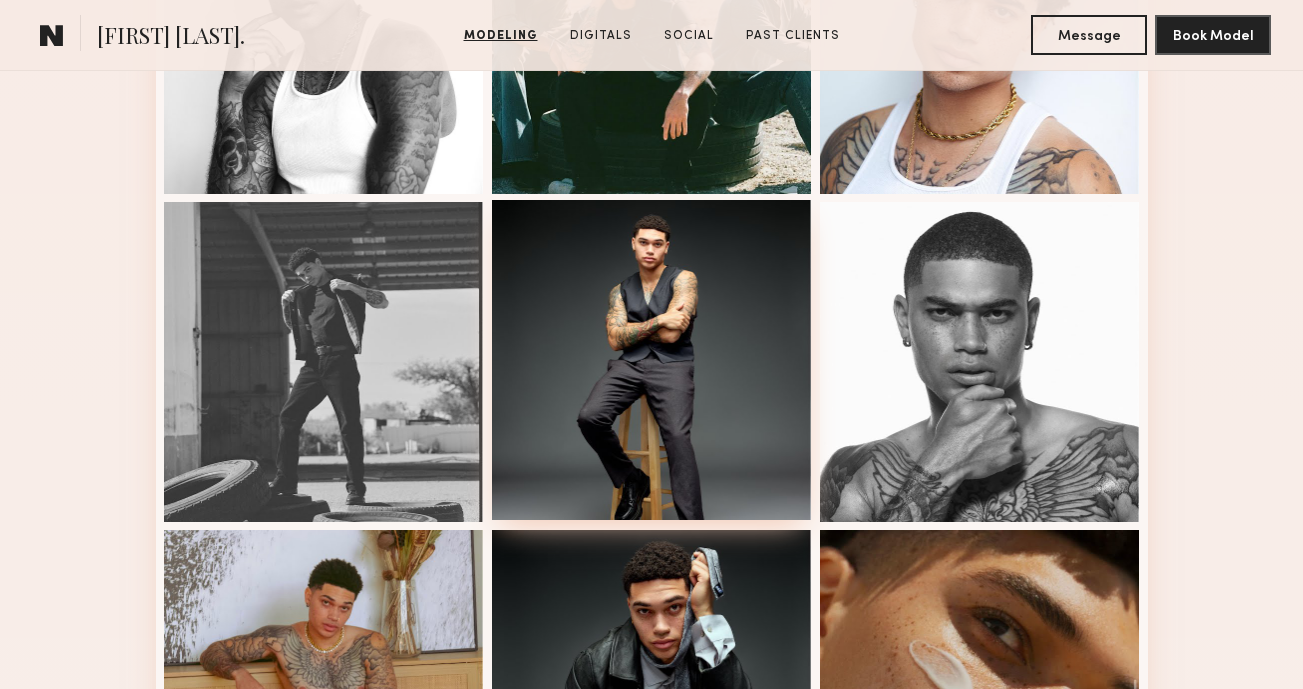 click at bounding box center [652, 360] 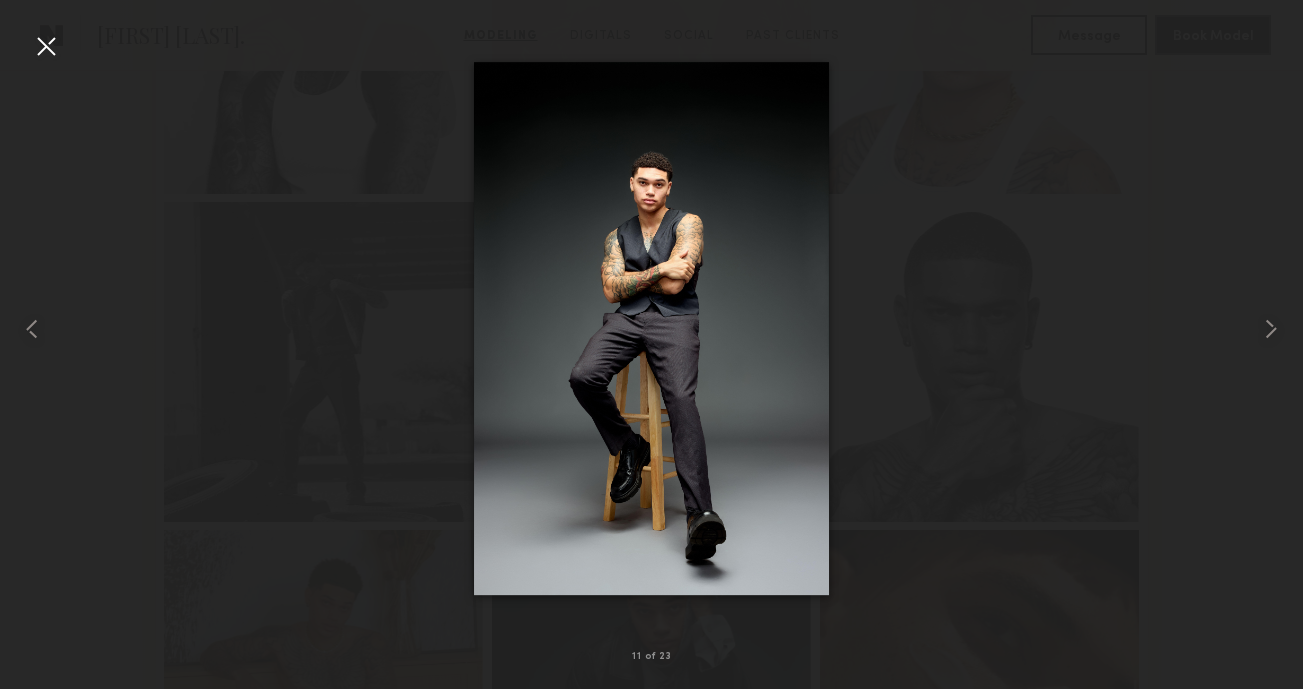 click at bounding box center [46, 46] 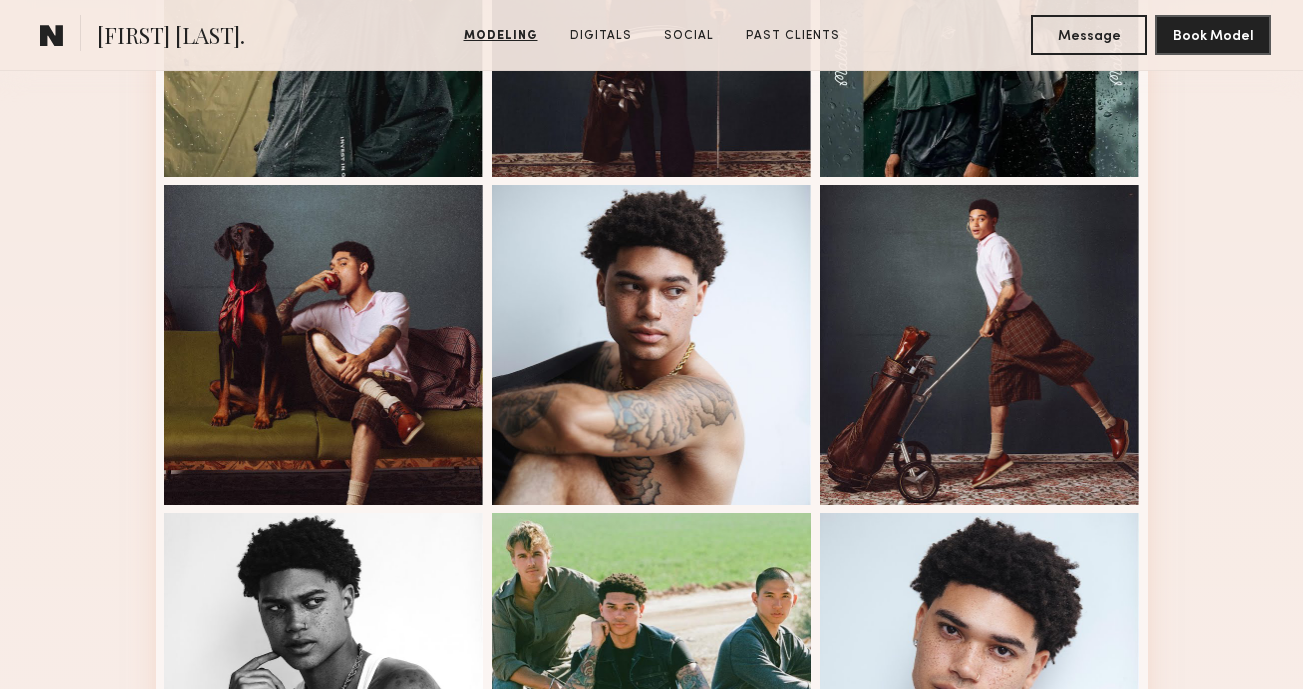 scroll, scrollTop: 0, scrollLeft: 0, axis: both 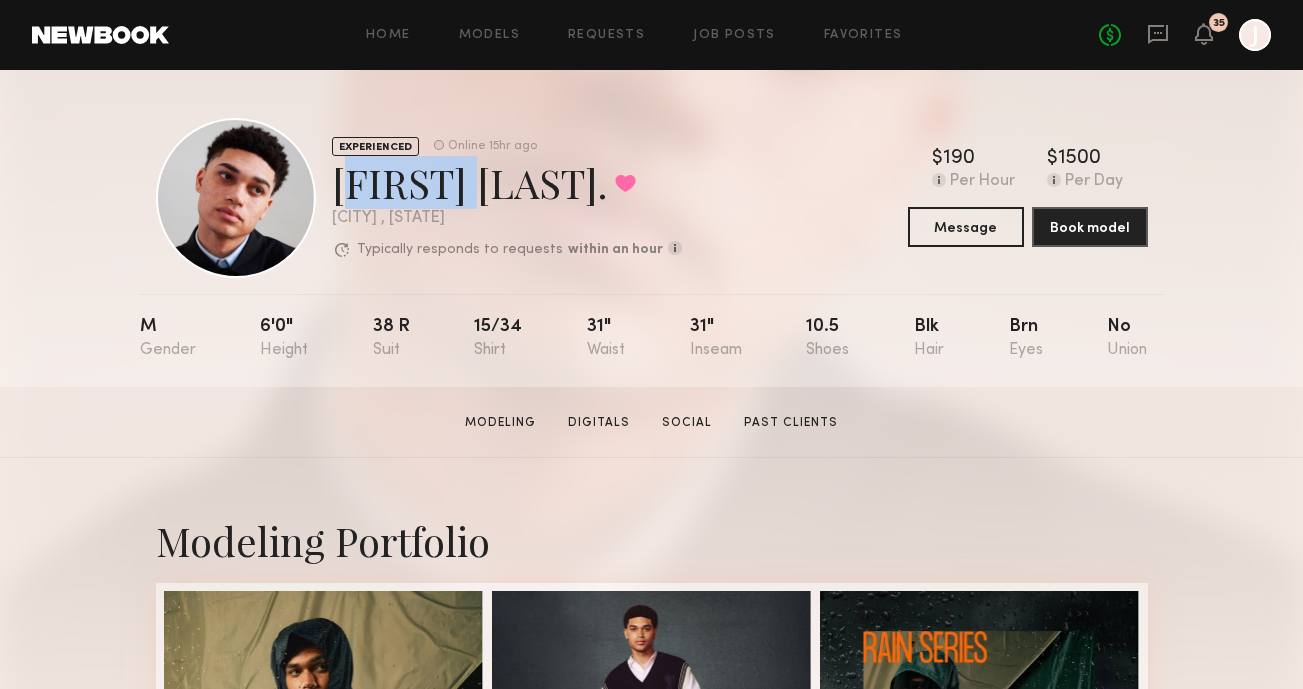 copy on "Kjay W." 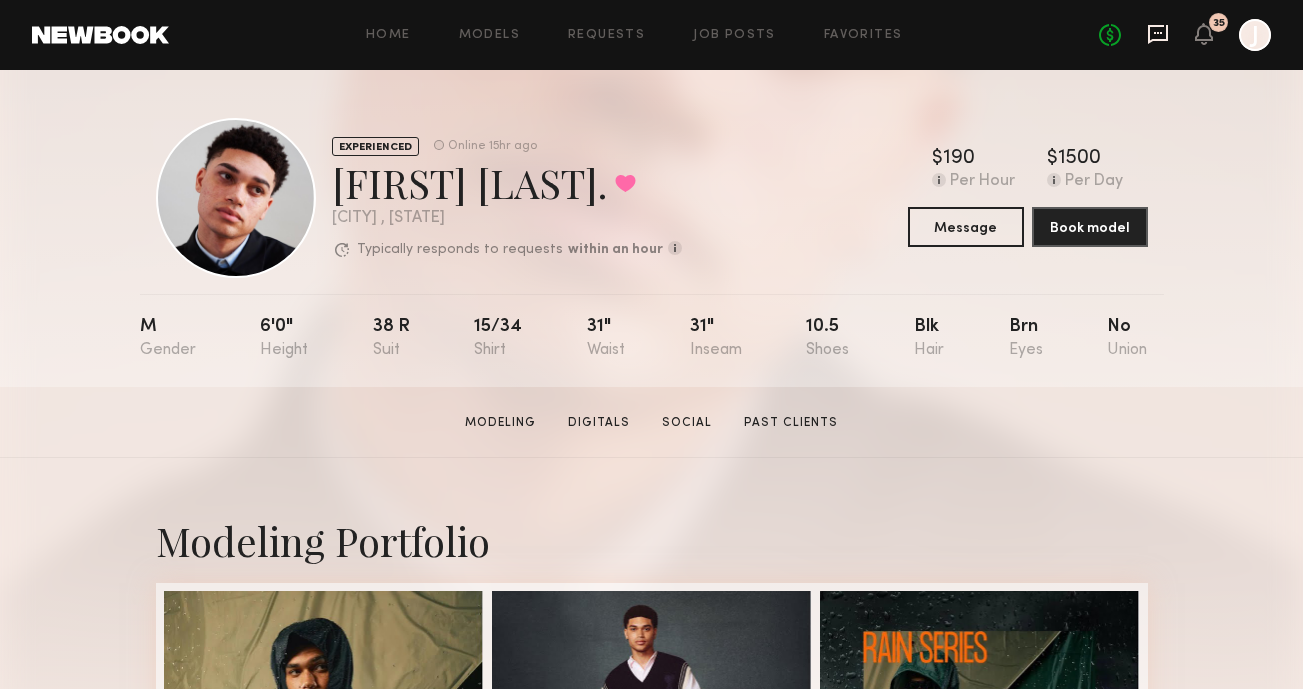 click 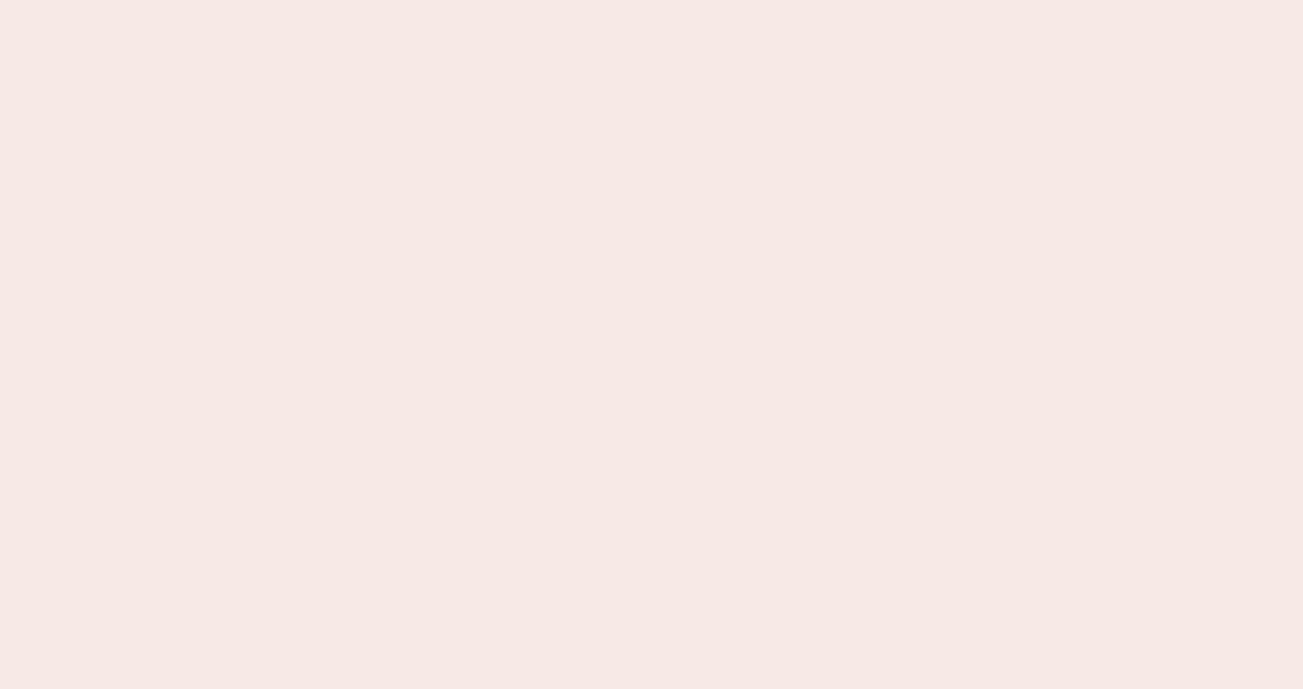 scroll, scrollTop: 0, scrollLeft: 0, axis: both 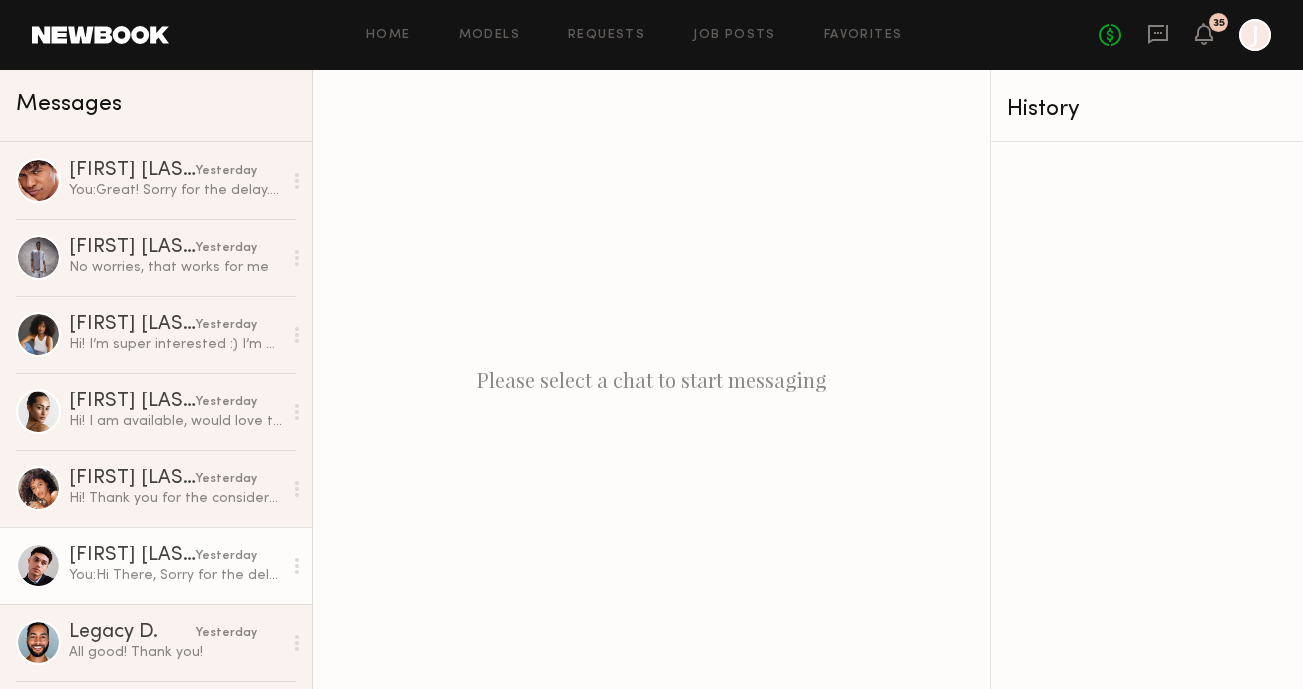 click on "You:  Hi There, Sorry for the delay. Just talked with my team and we can offer $450 for 3 hours. Let me know if you're still available and interested—if so, I’ll share your info with the client and follow up from there." 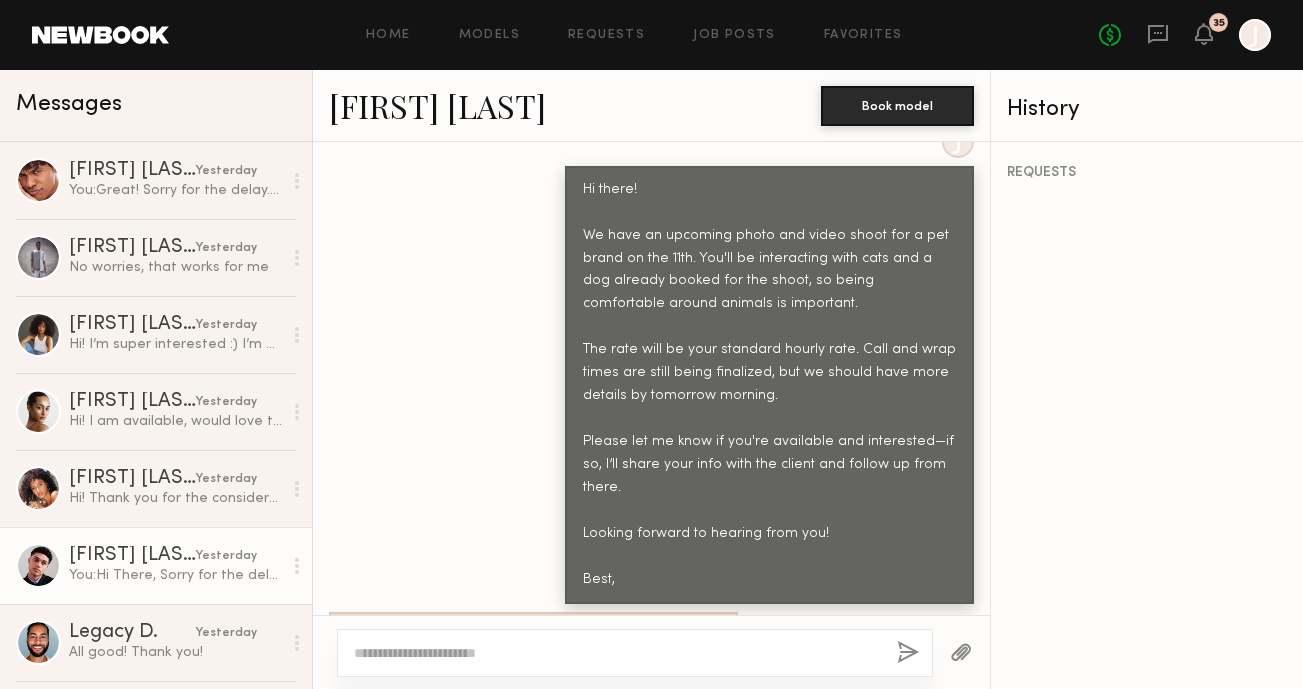 scroll, scrollTop: 1764, scrollLeft: 0, axis: vertical 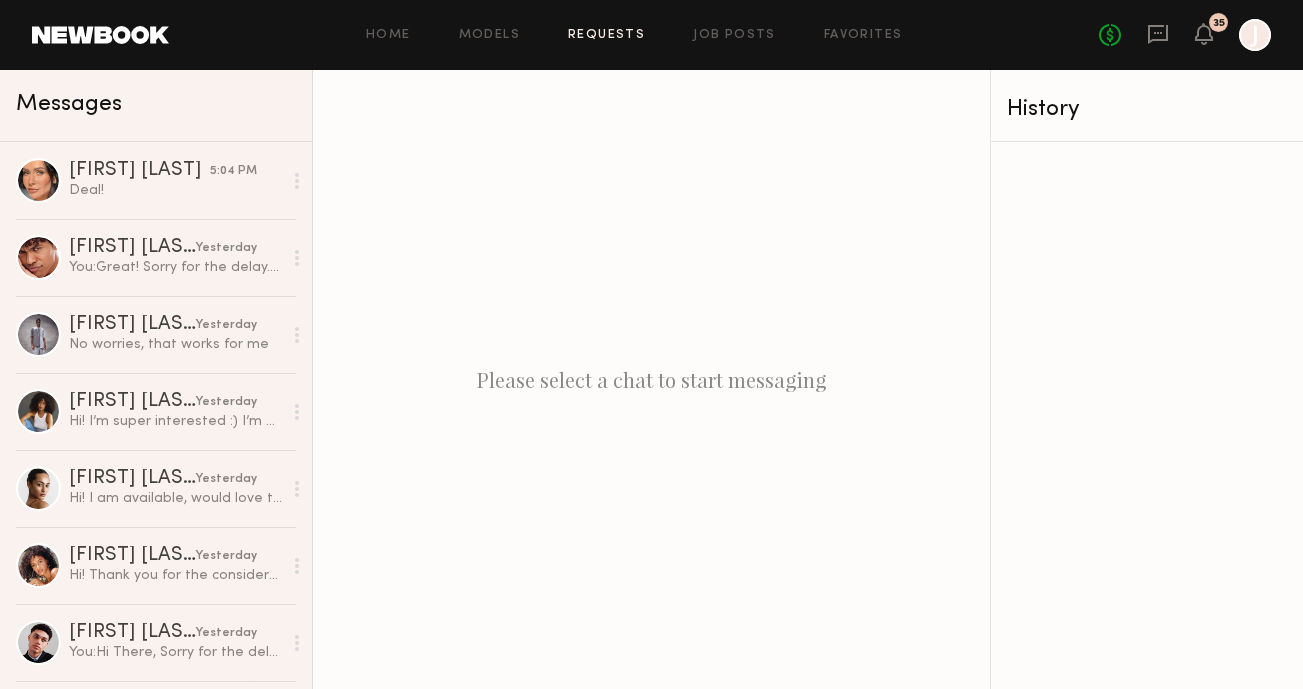 click on "Deal!" 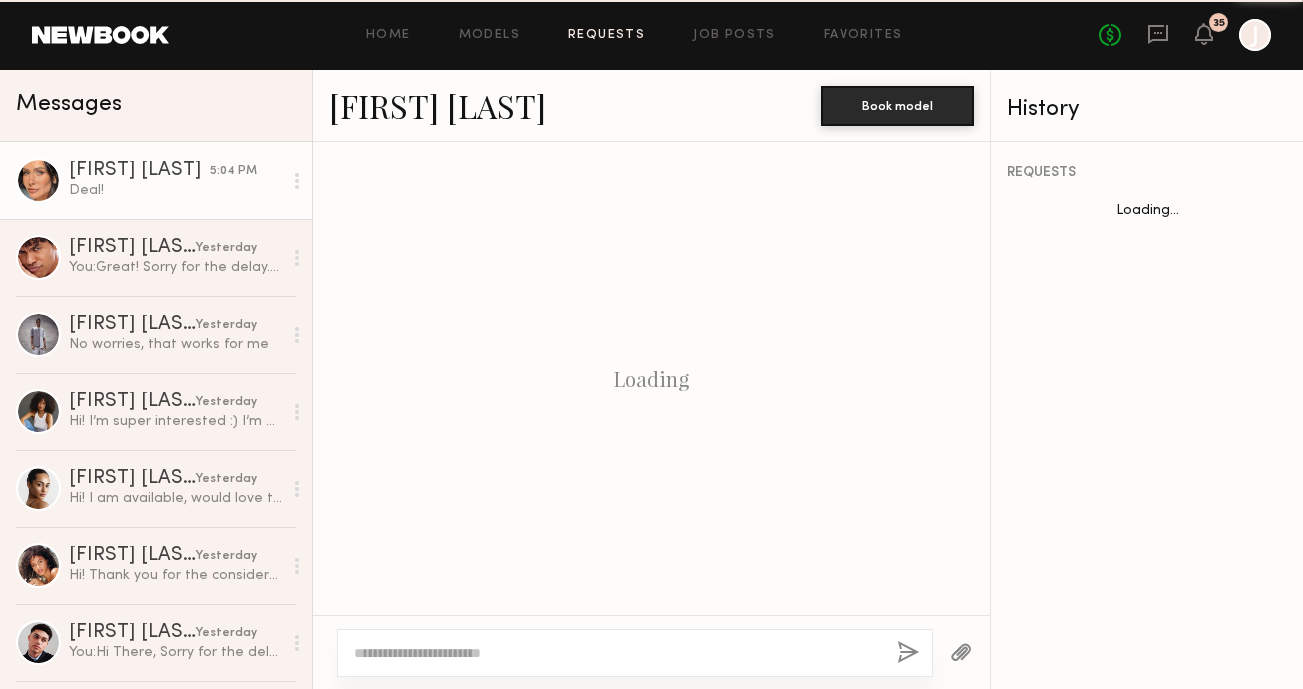 scroll, scrollTop: 1034, scrollLeft: 0, axis: vertical 